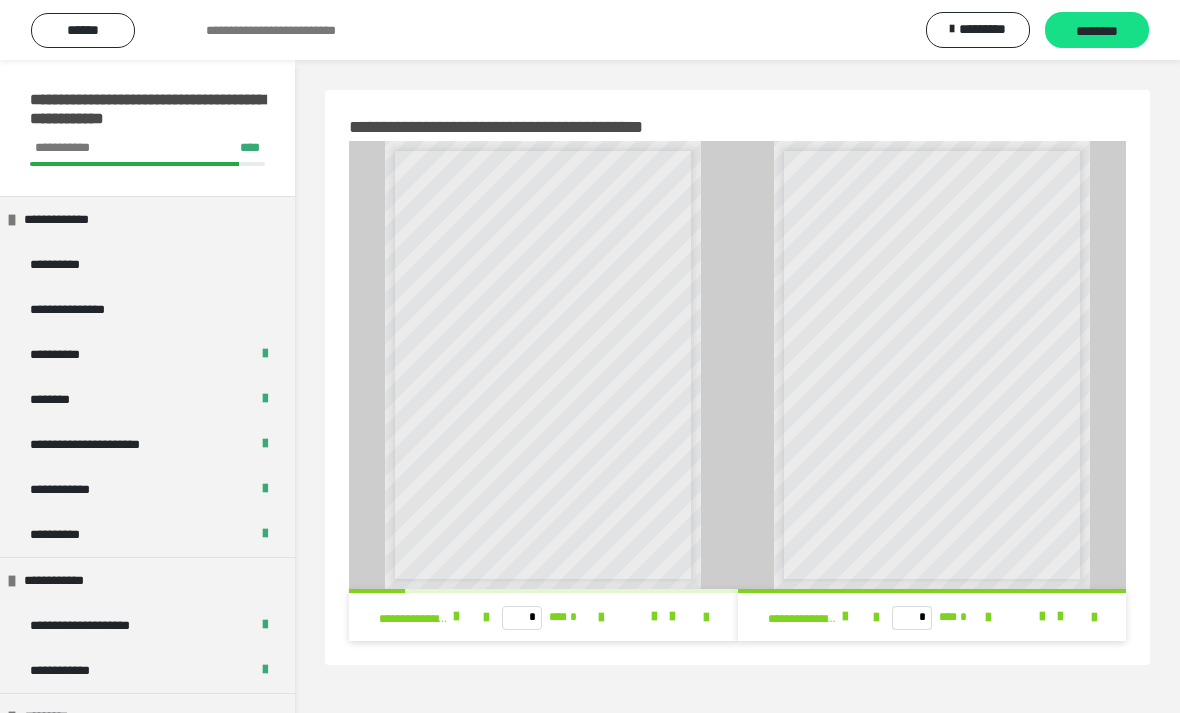 scroll, scrollTop: 85, scrollLeft: 0, axis: vertical 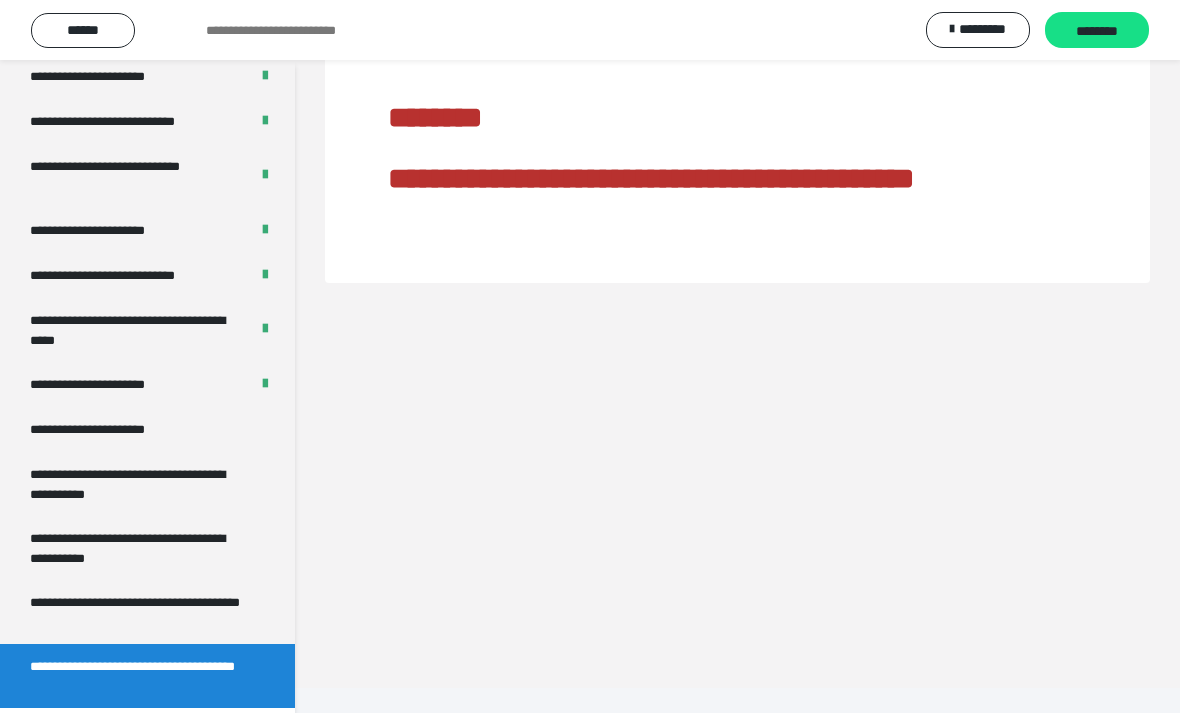 click on "**********" at bounding box center (139, 676) 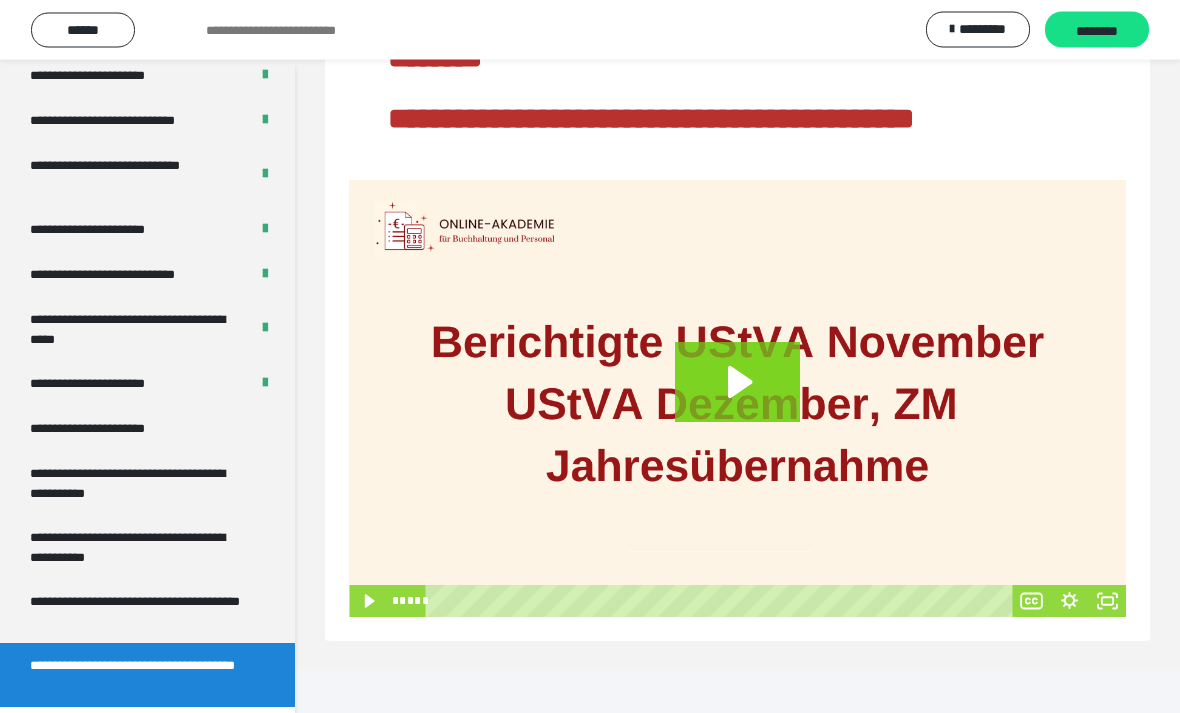 scroll, scrollTop: 148, scrollLeft: 0, axis: vertical 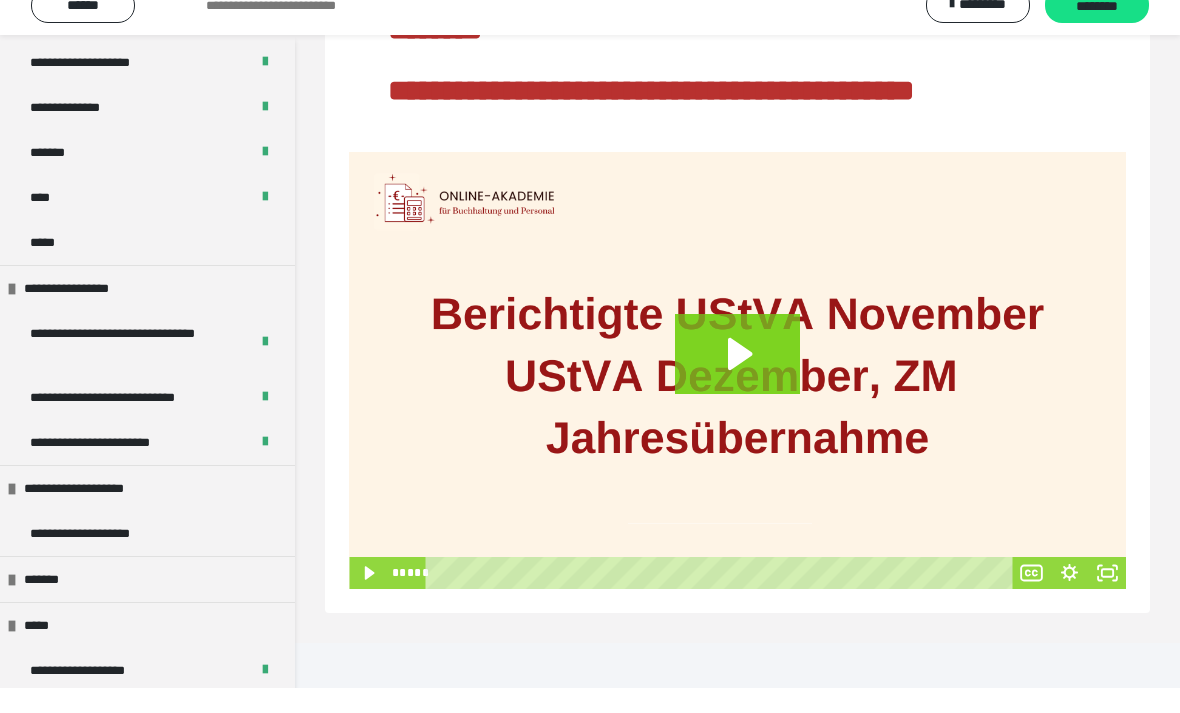 click on "**********" at bounding box center [102, 558] 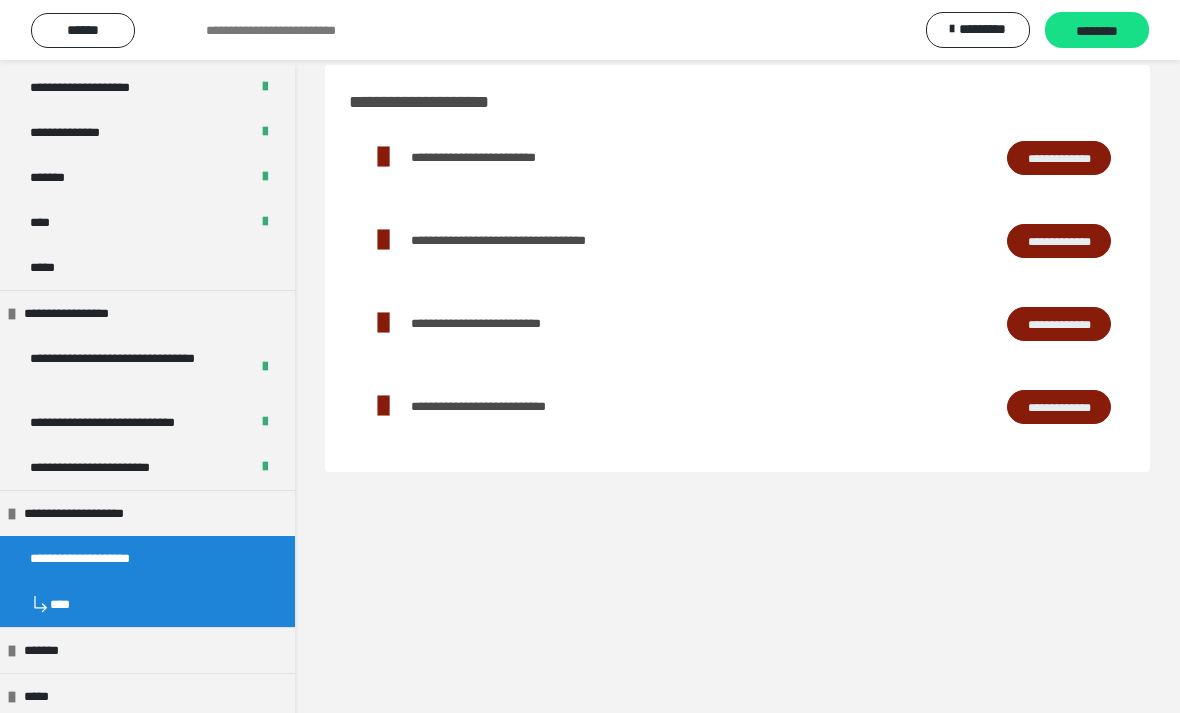 scroll, scrollTop: 0, scrollLeft: 0, axis: both 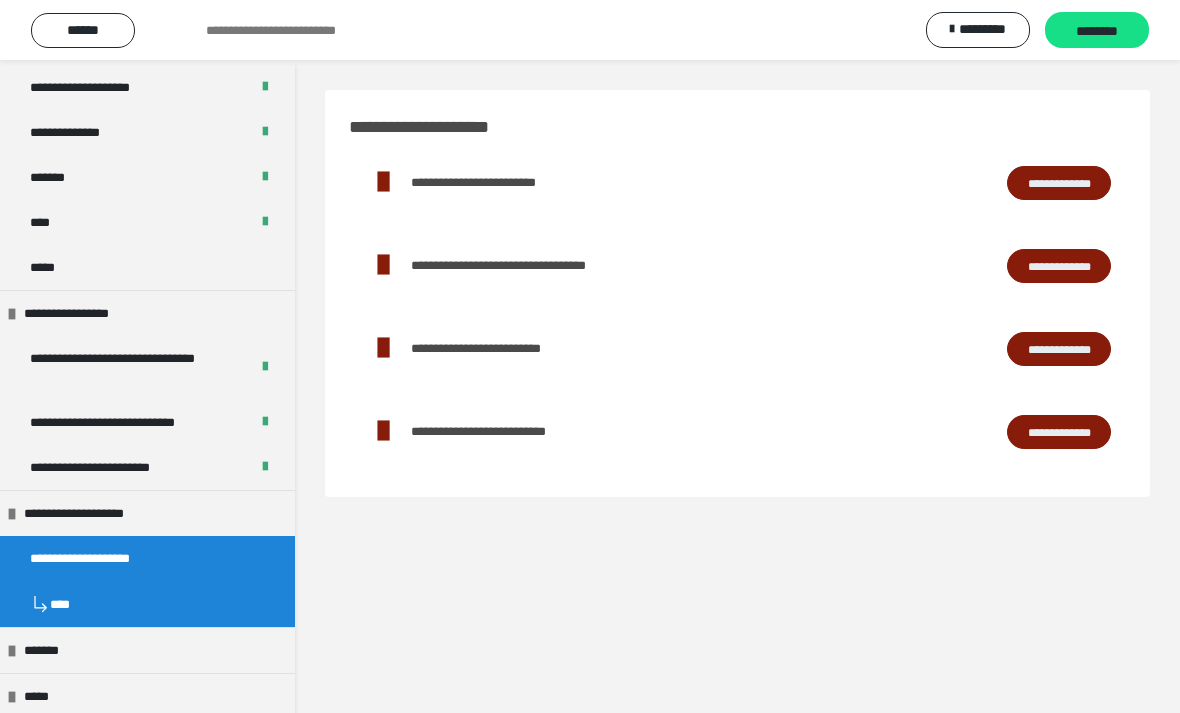 click on "********" at bounding box center (1097, 31) 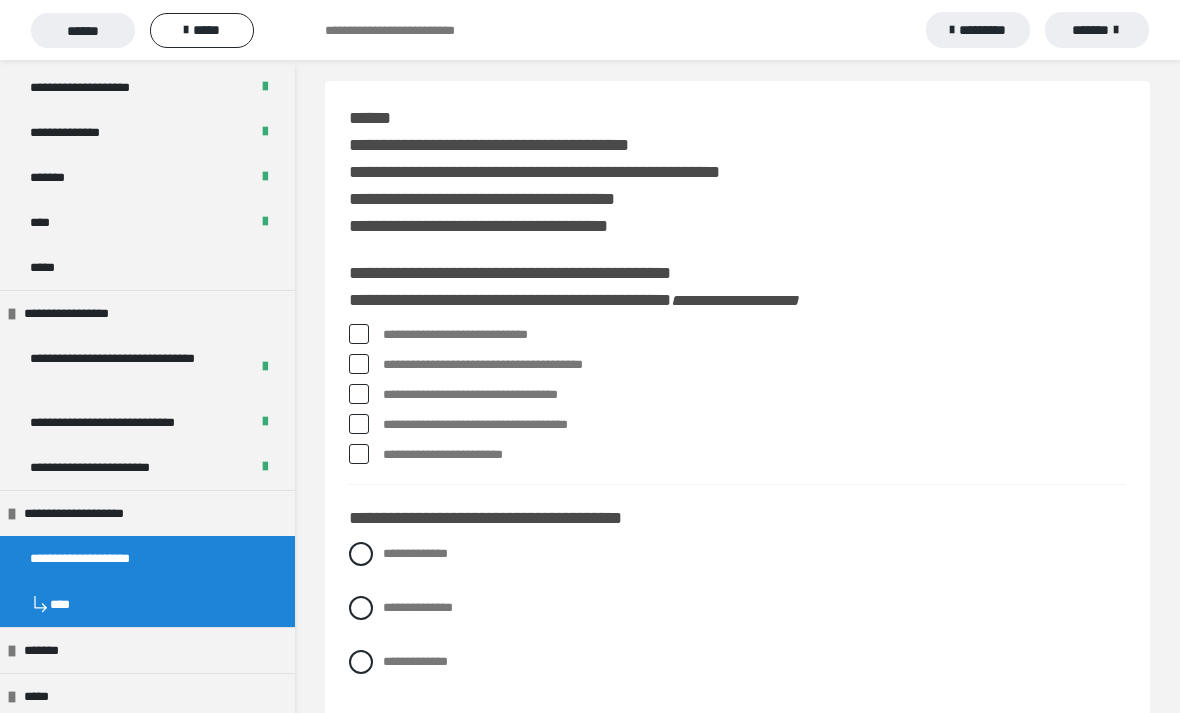 scroll, scrollTop: 0, scrollLeft: 0, axis: both 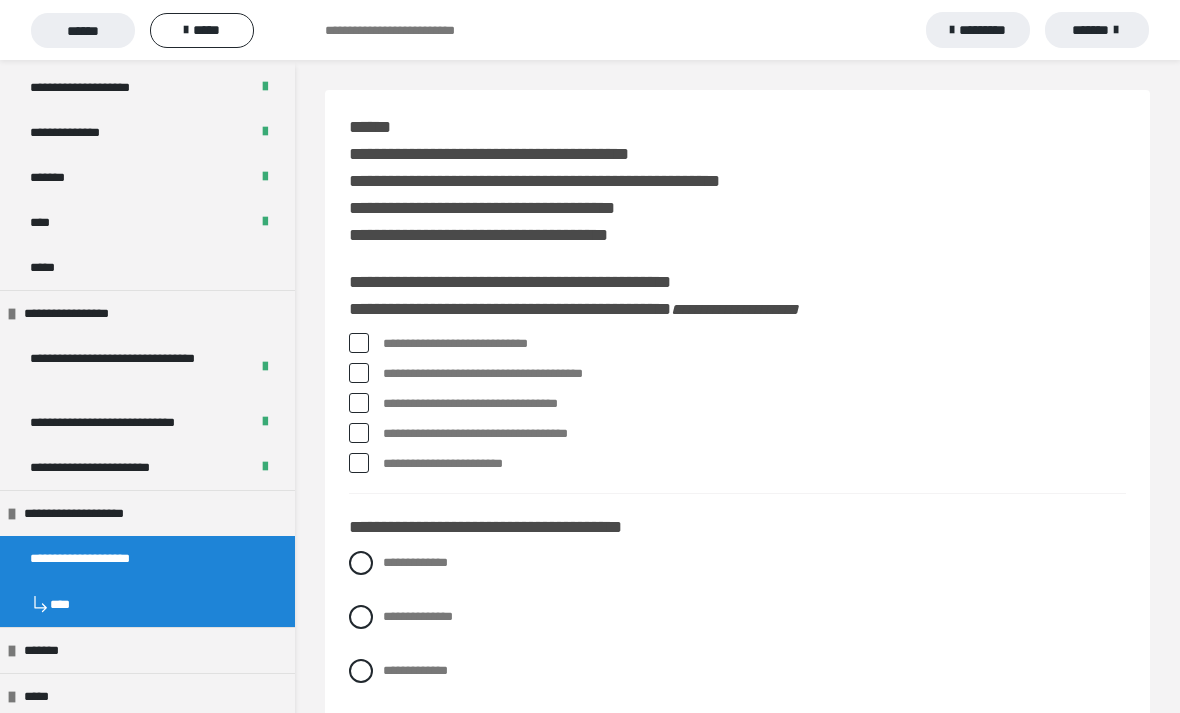 click at bounding box center (359, 343) 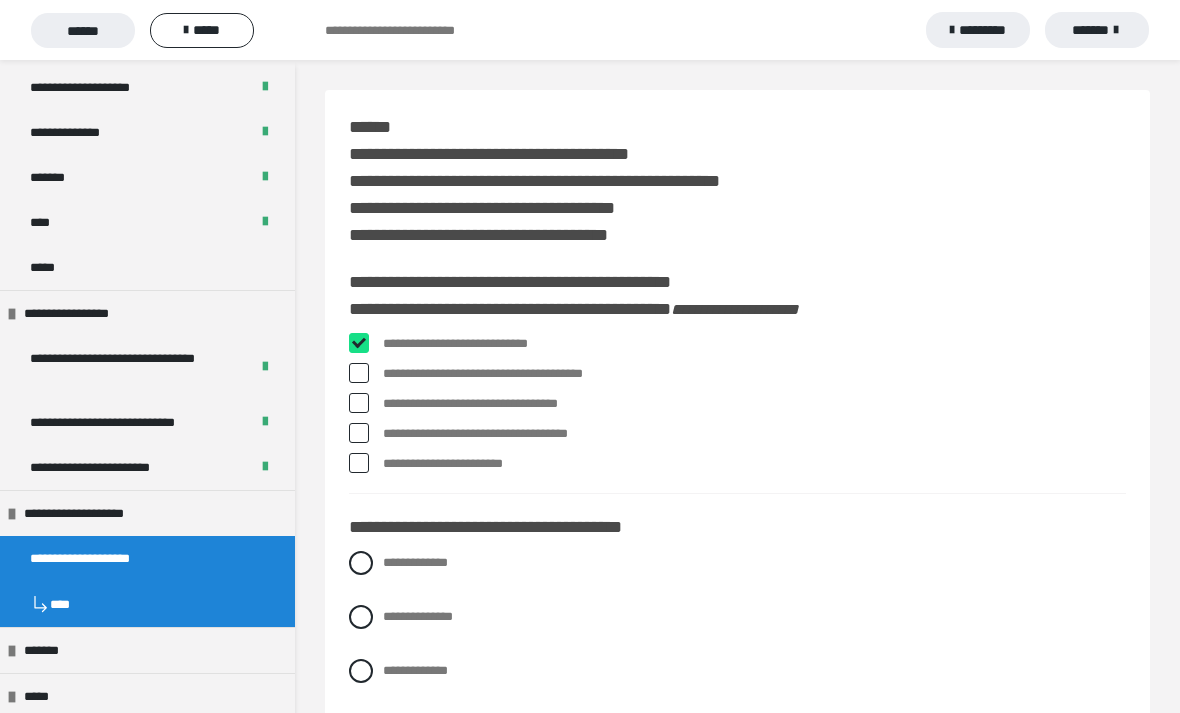 checkbox on "****" 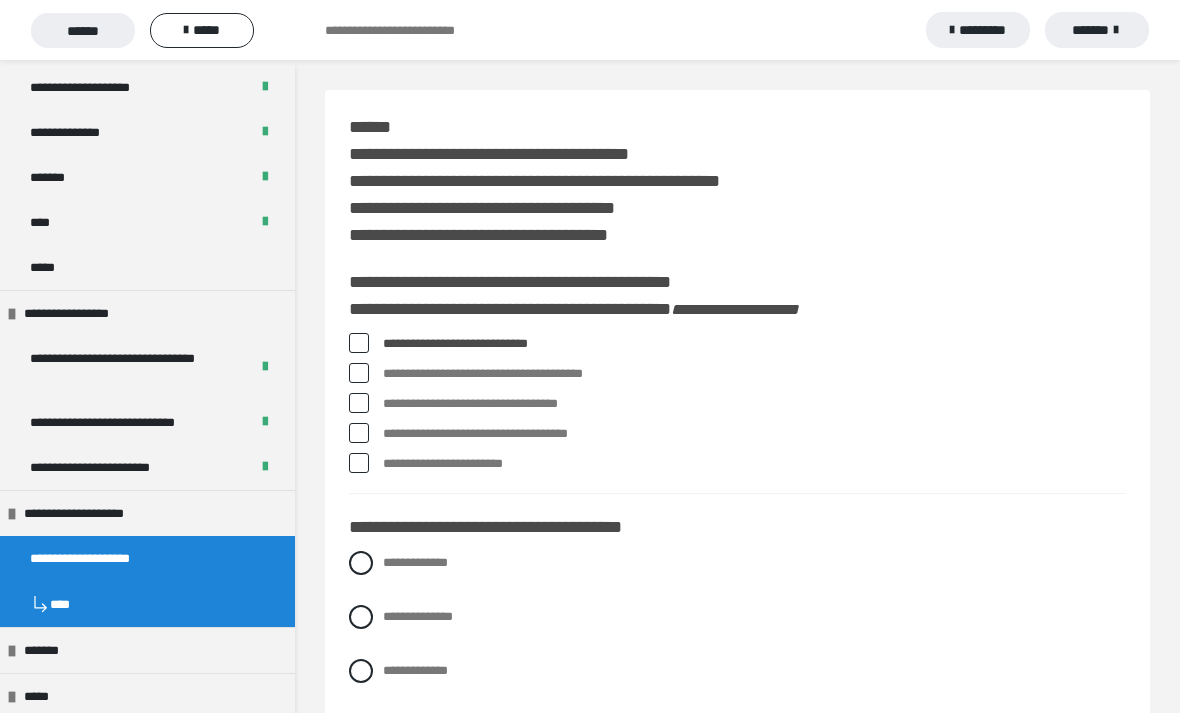 click at bounding box center (359, 433) 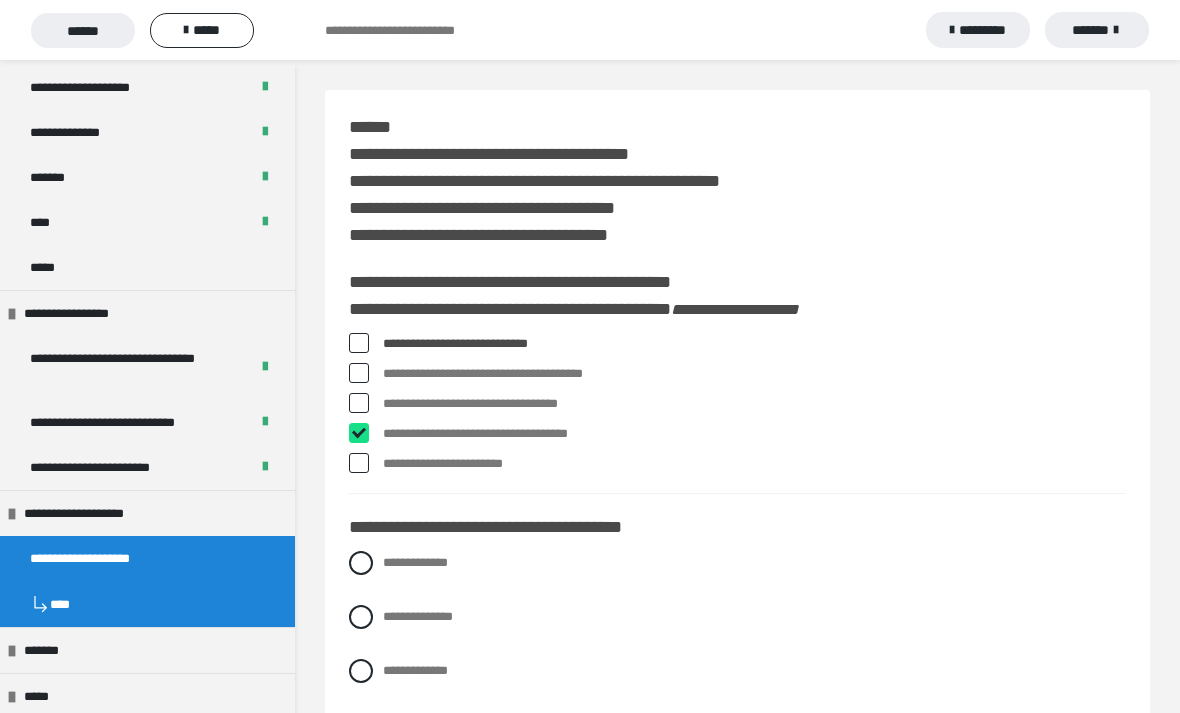 checkbox on "****" 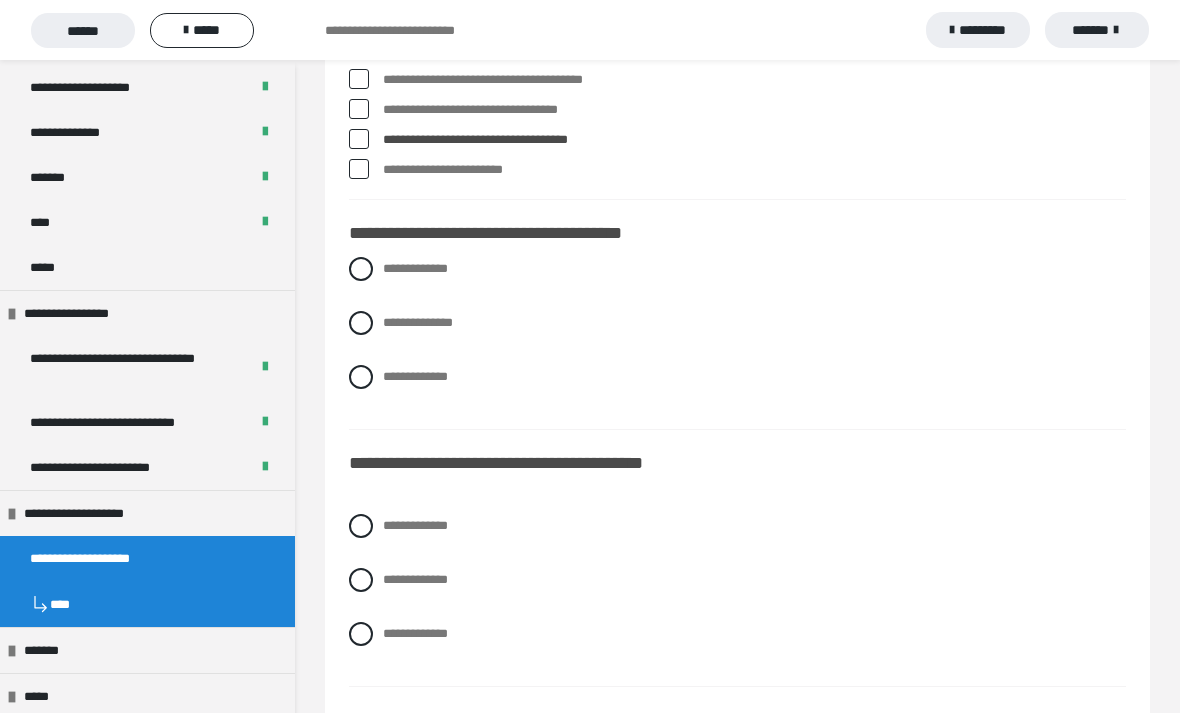 scroll, scrollTop: 295, scrollLeft: 0, axis: vertical 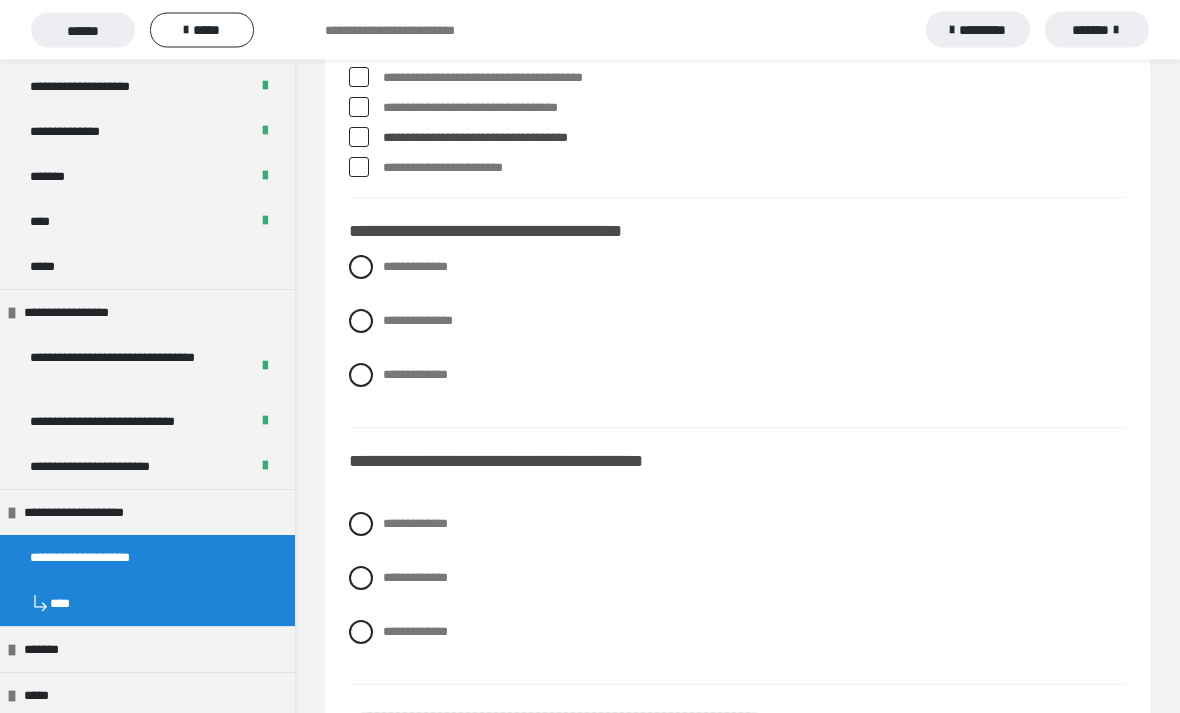 click at bounding box center (361, 322) 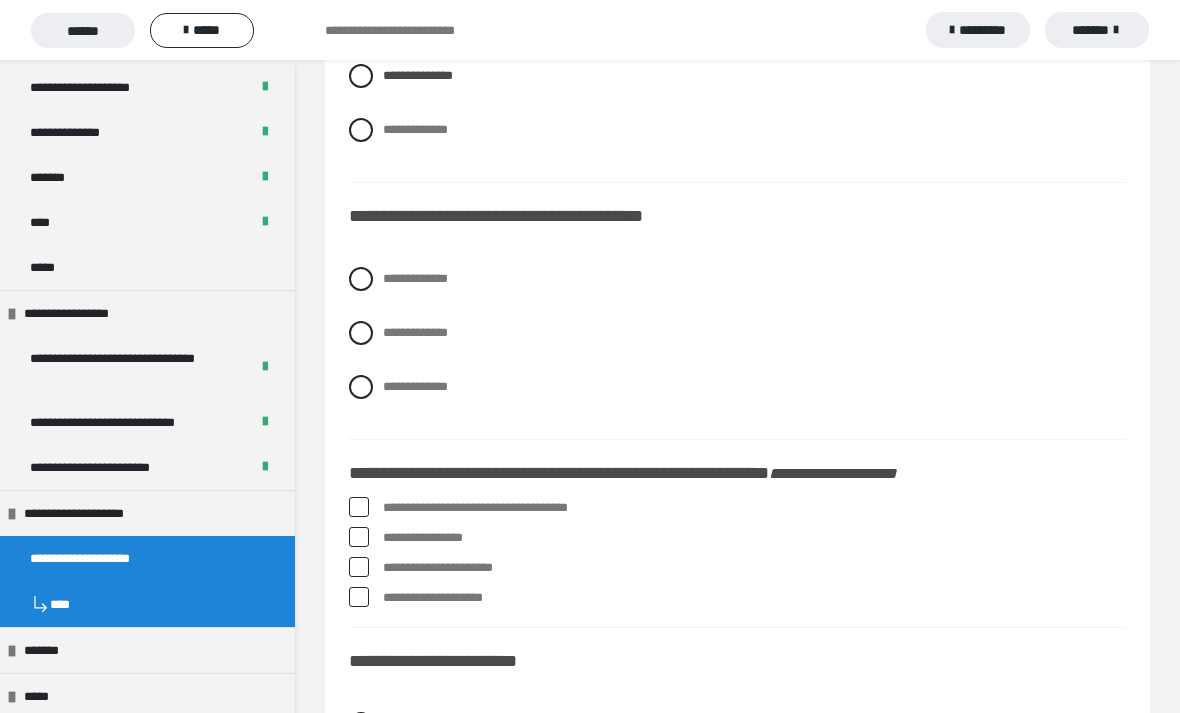 scroll, scrollTop: 541, scrollLeft: 0, axis: vertical 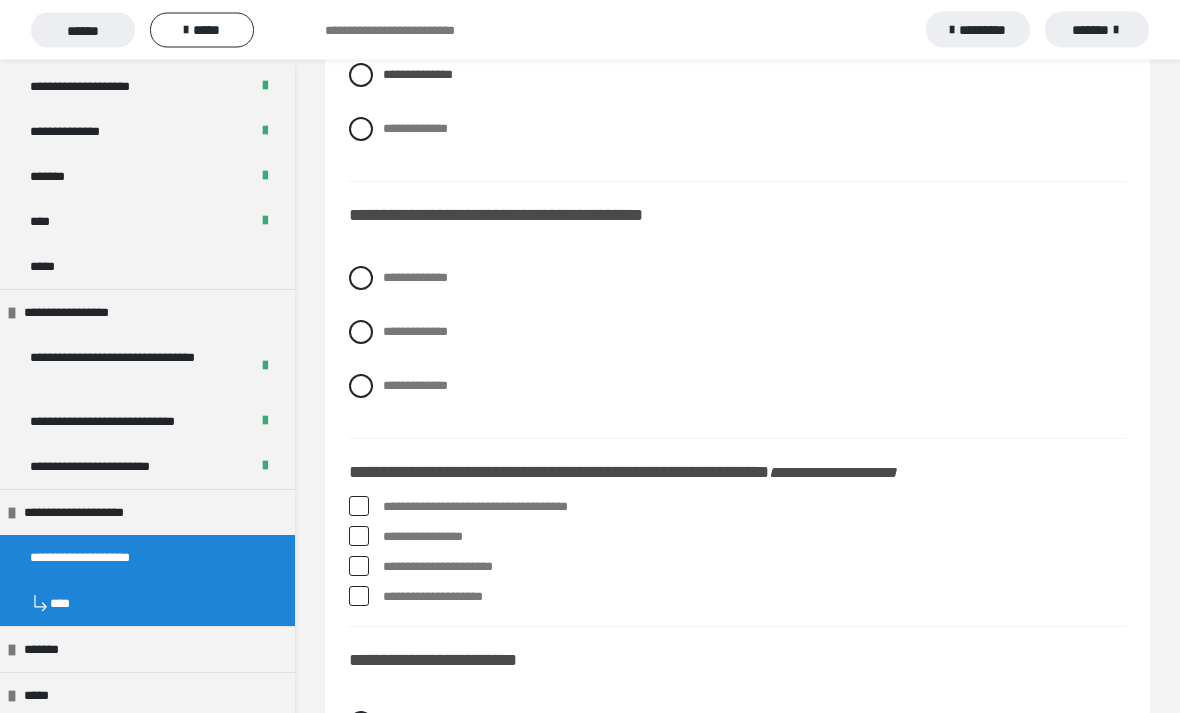 click on "**********" at bounding box center (737, 387) 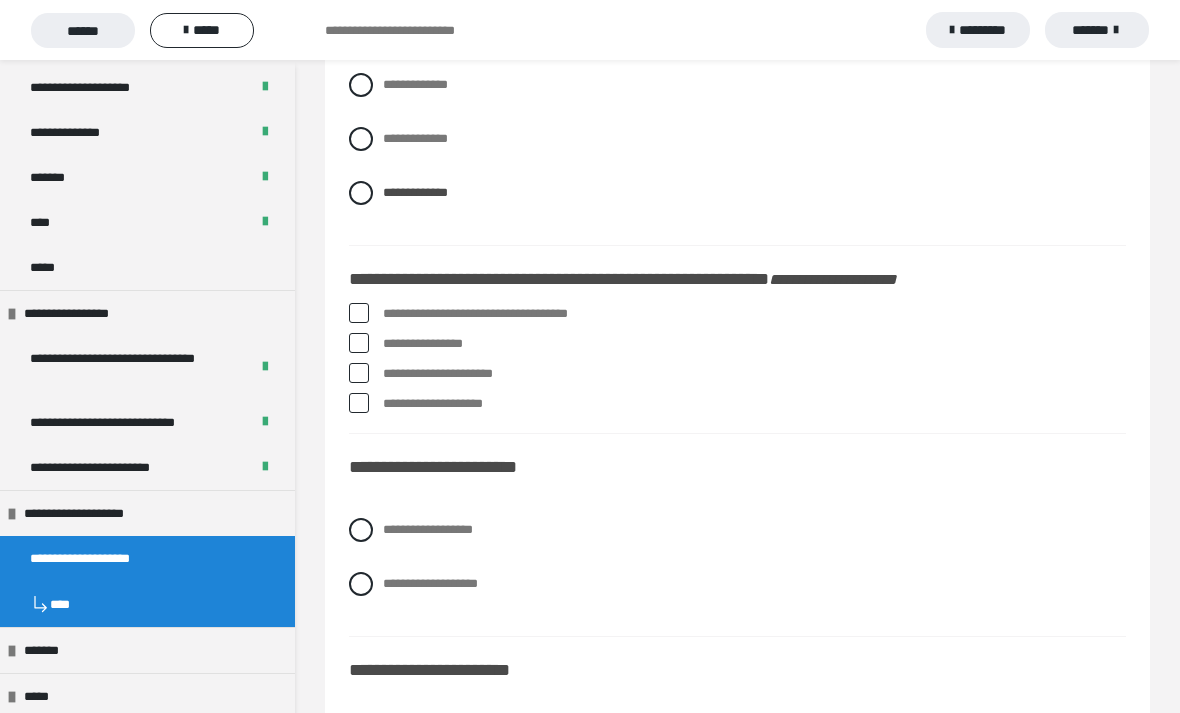 scroll, scrollTop: 793, scrollLeft: 0, axis: vertical 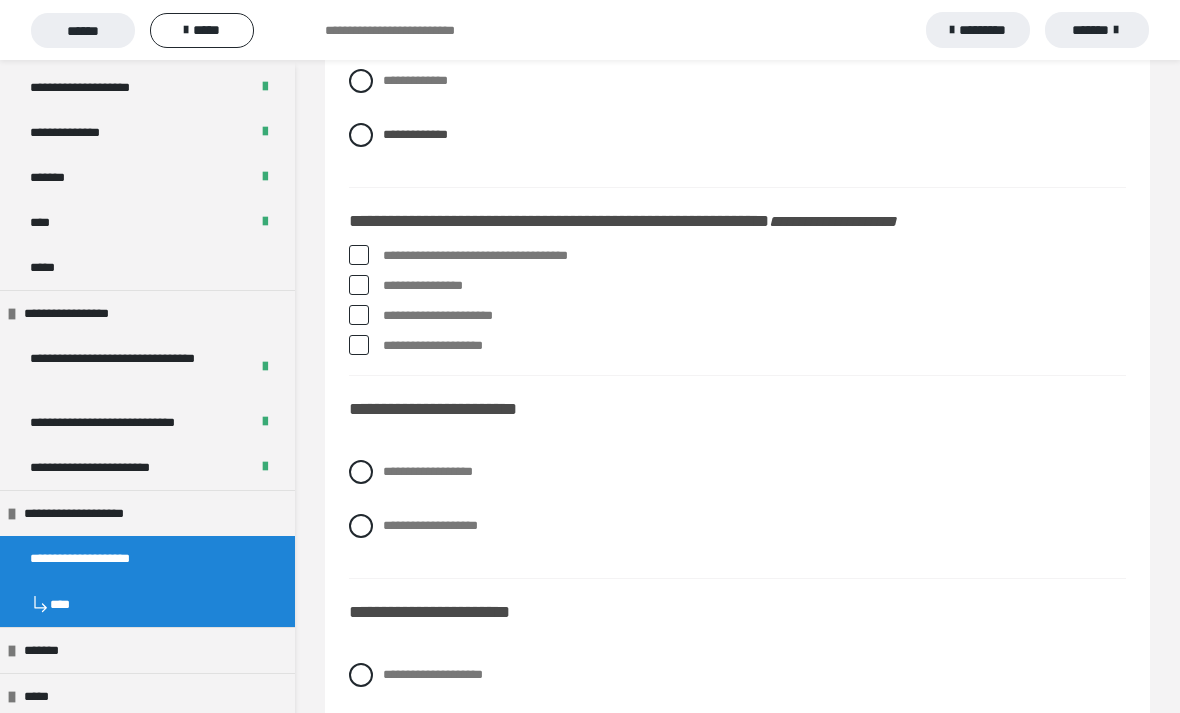 click at bounding box center [359, 285] 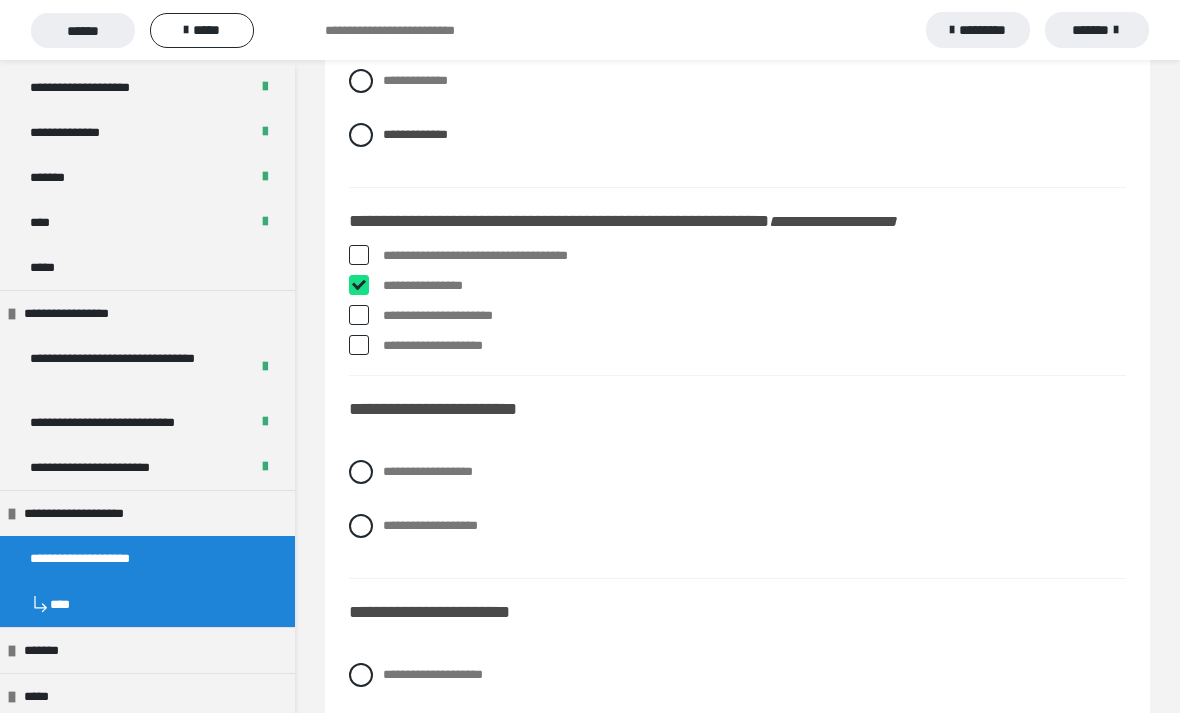 checkbox on "****" 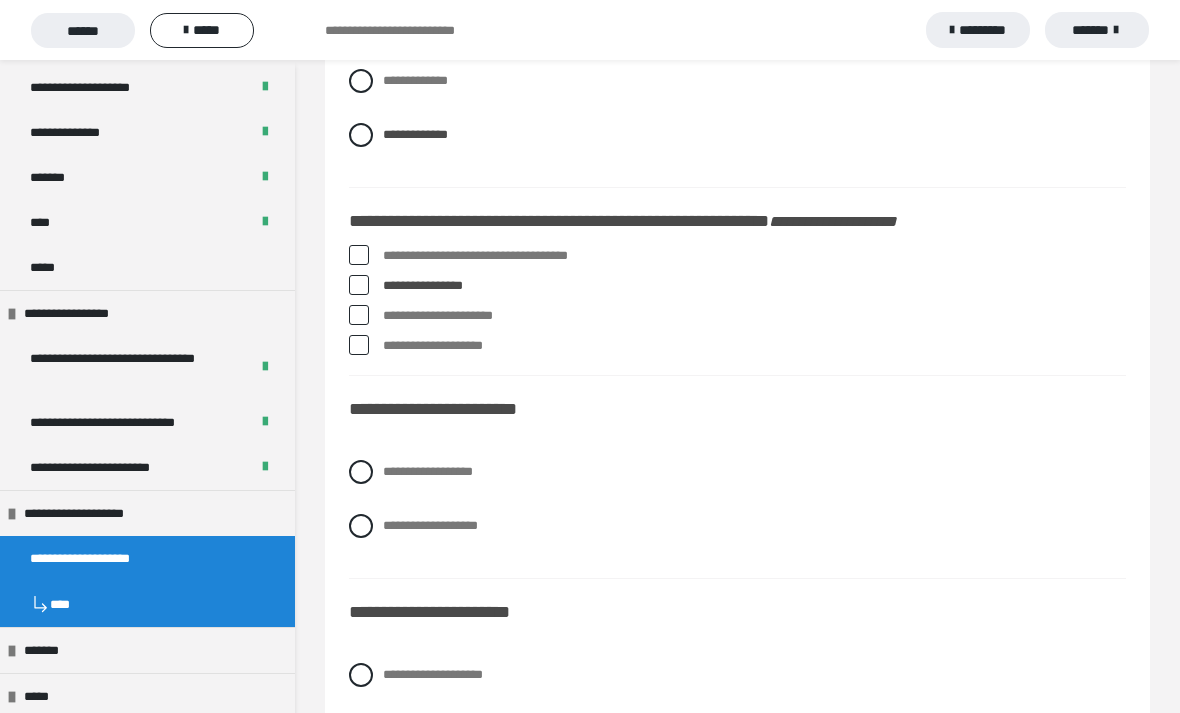 click on "**********" at bounding box center [737, 346] 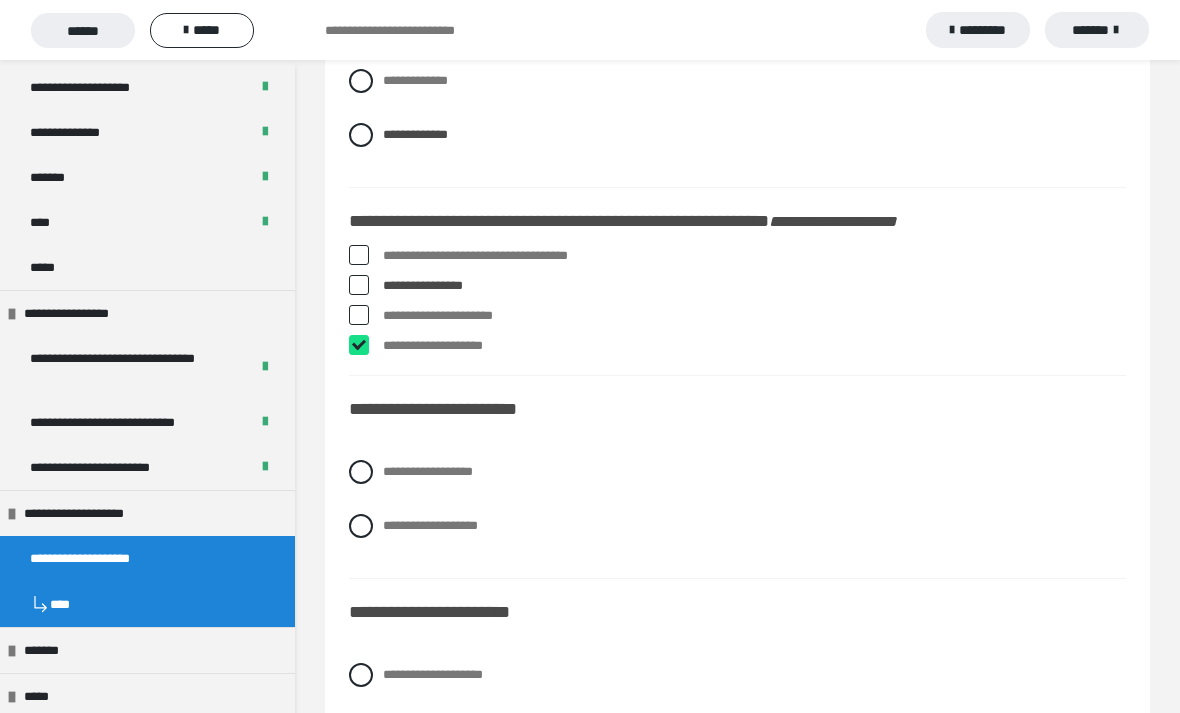 checkbox on "****" 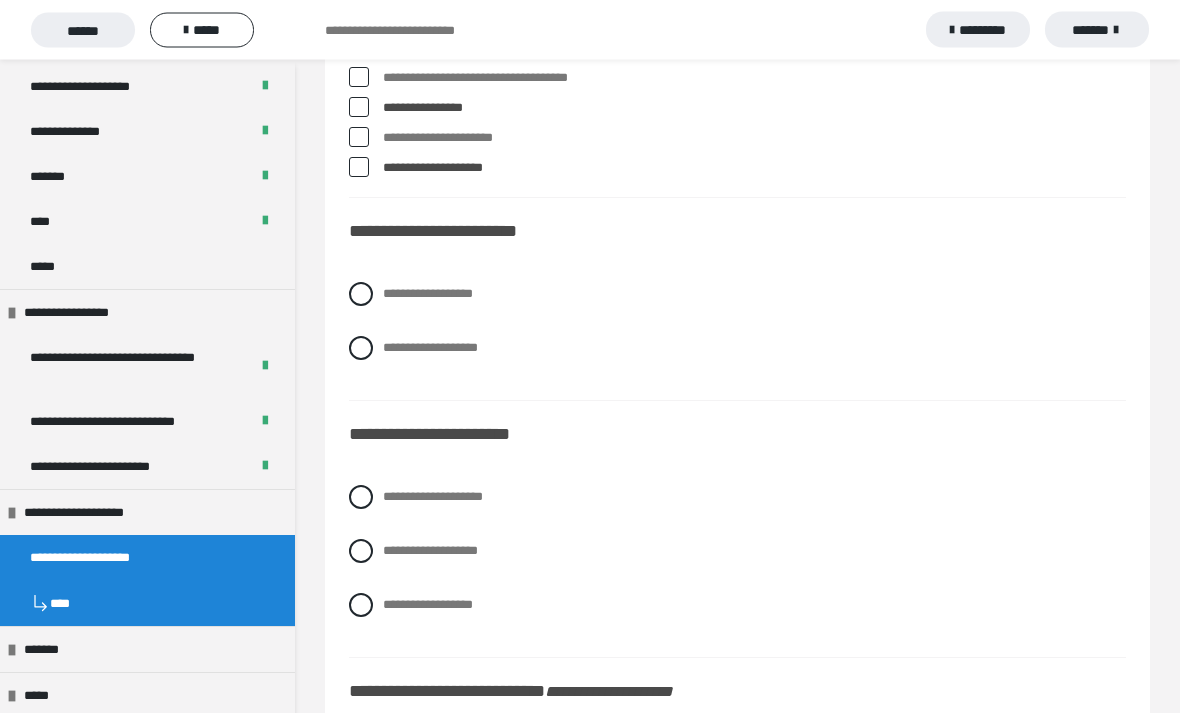 scroll, scrollTop: 971, scrollLeft: 0, axis: vertical 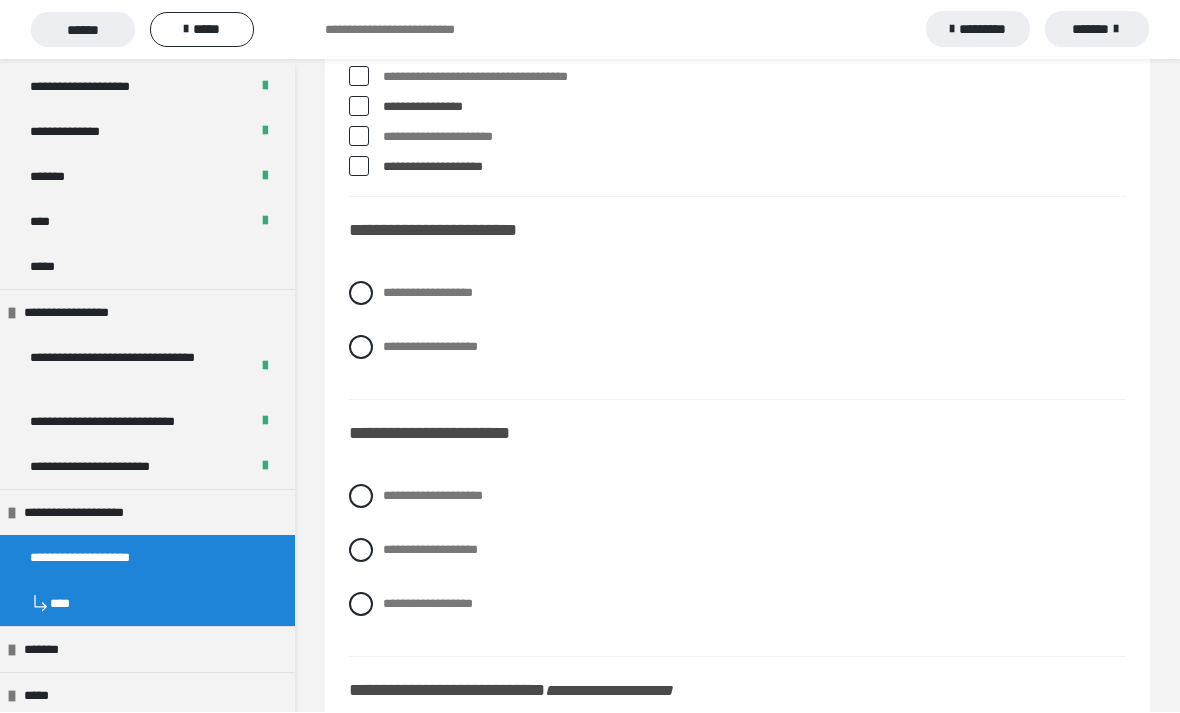 click on "**********" at bounding box center [737, 348] 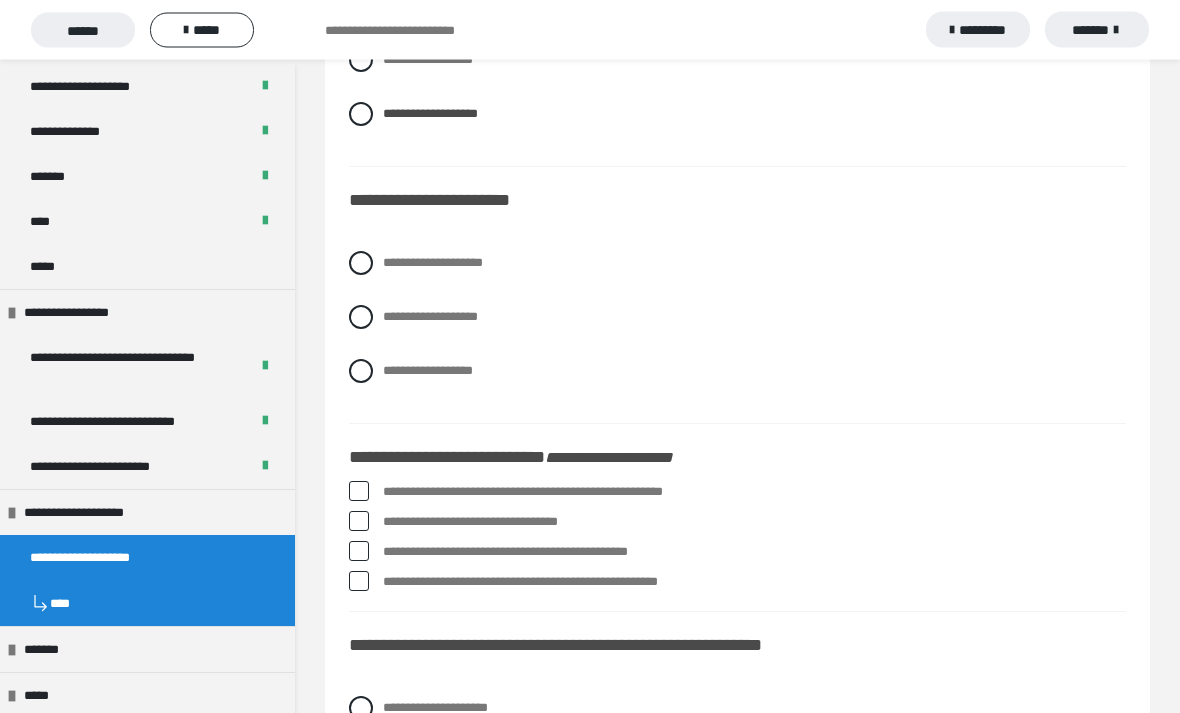 scroll, scrollTop: 1206, scrollLeft: 0, axis: vertical 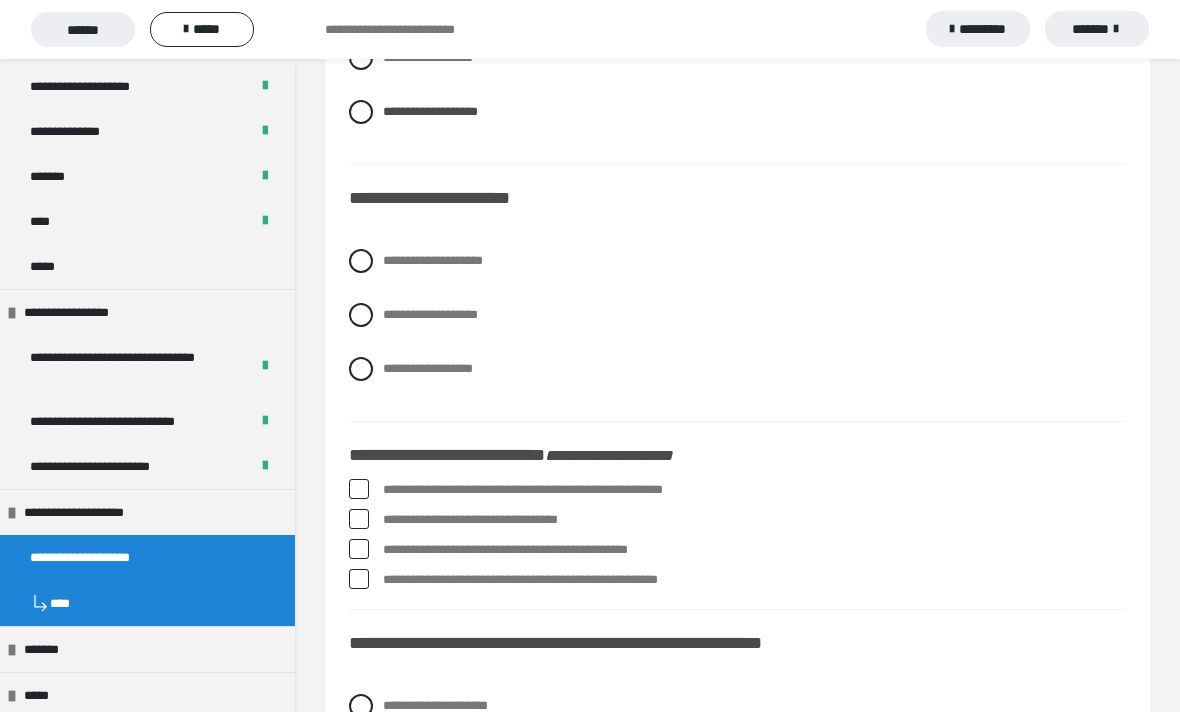 click on "**********" at bounding box center (737, 262) 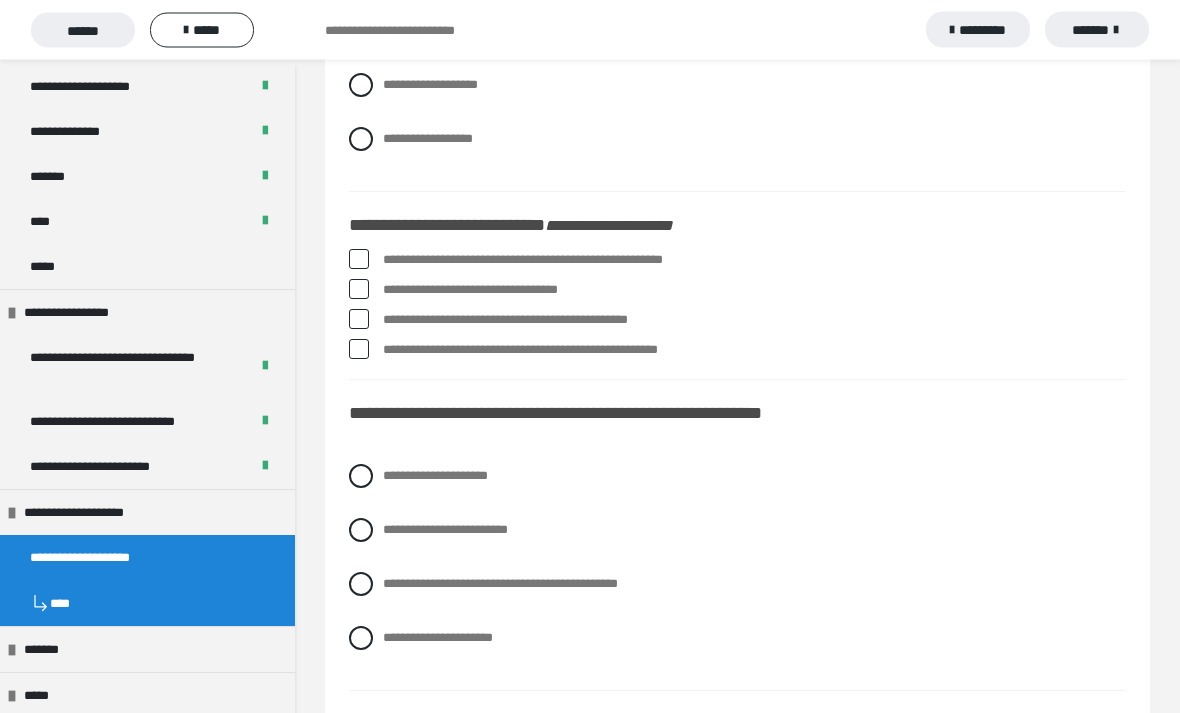 scroll, scrollTop: 1438, scrollLeft: 0, axis: vertical 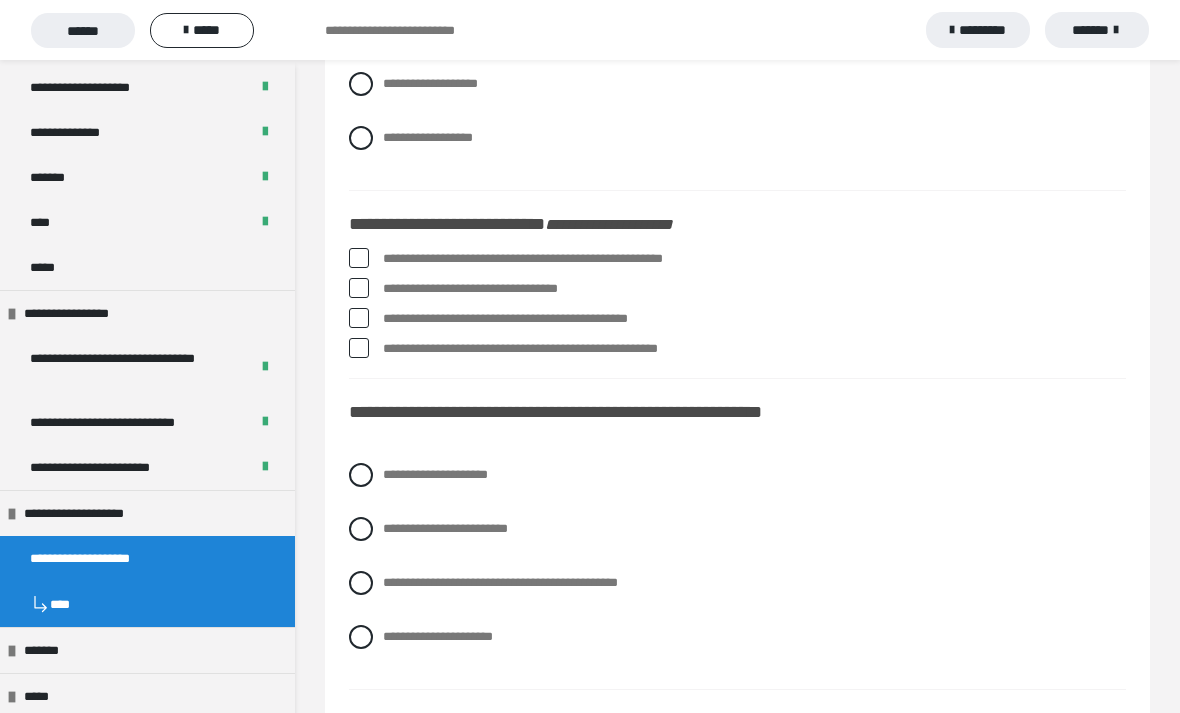 click on "**********" at bounding box center (737, 259) 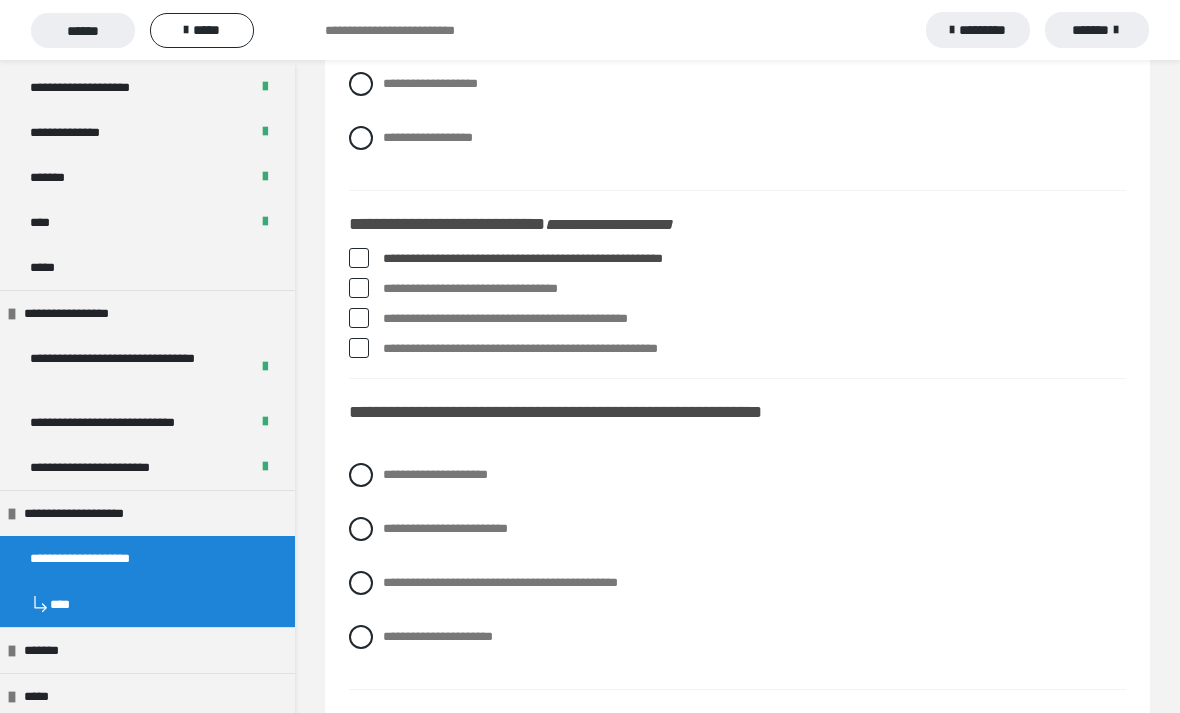 click on "**********" at bounding box center (737, 259) 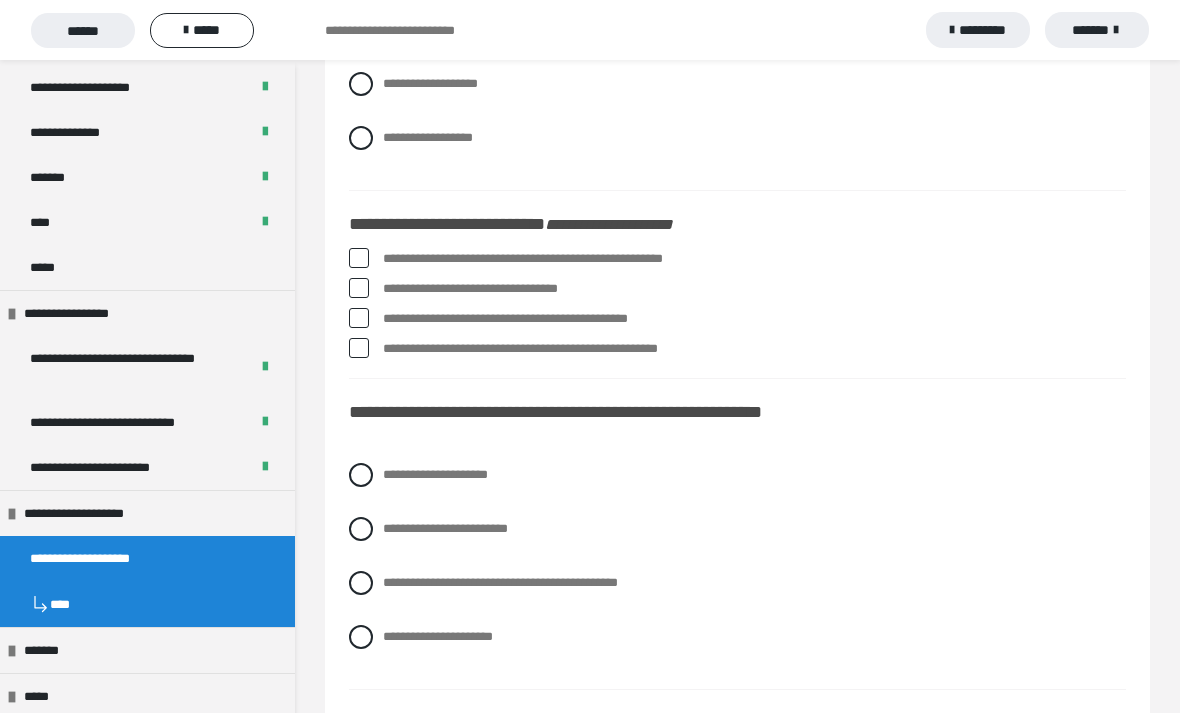 click on "**********" at bounding box center [737, 259] 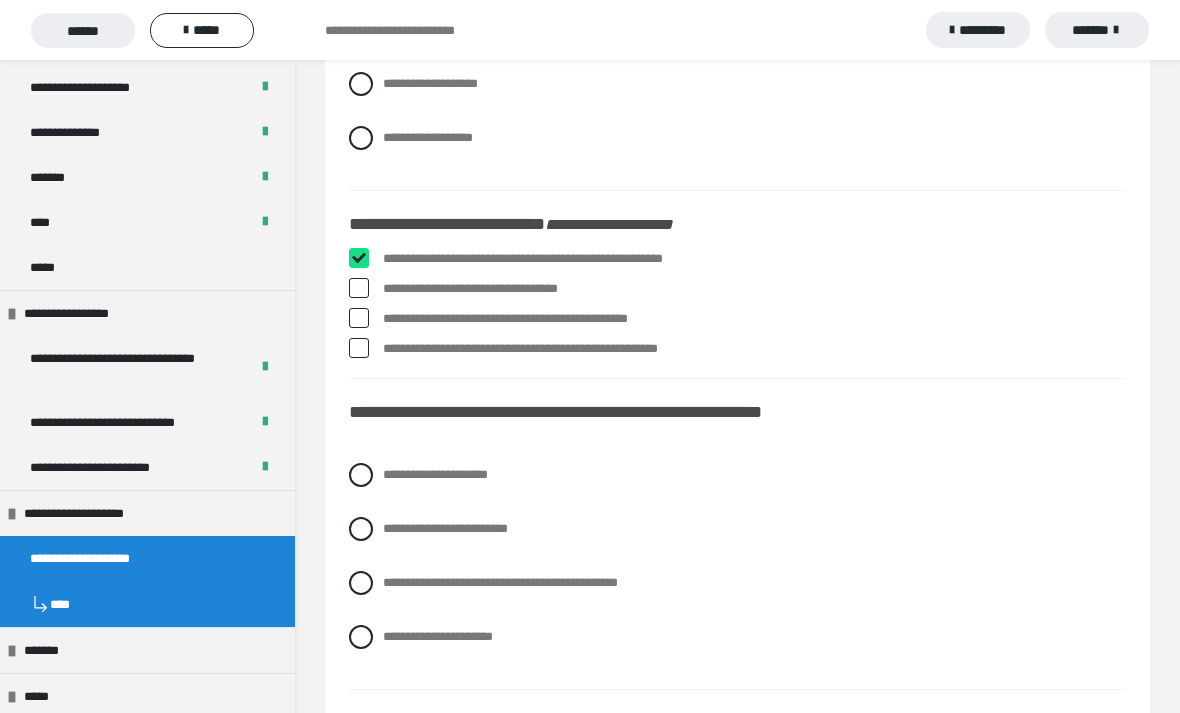 checkbox on "****" 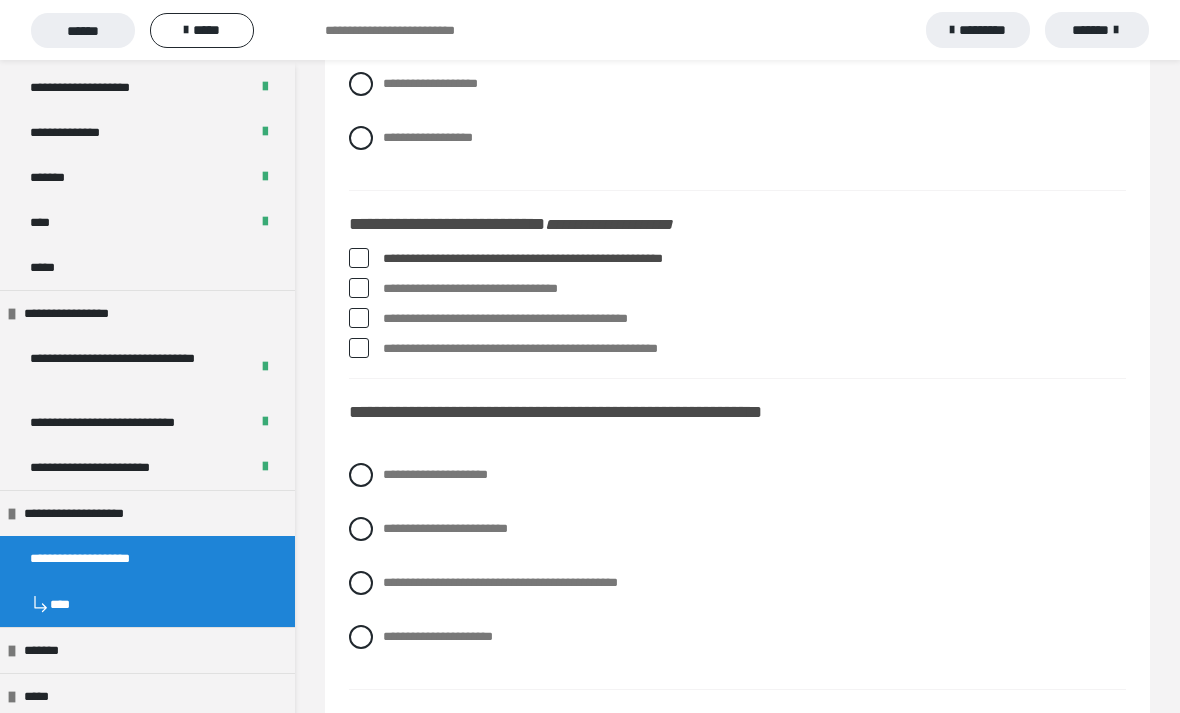 click on "**********" at bounding box center [737, 289] 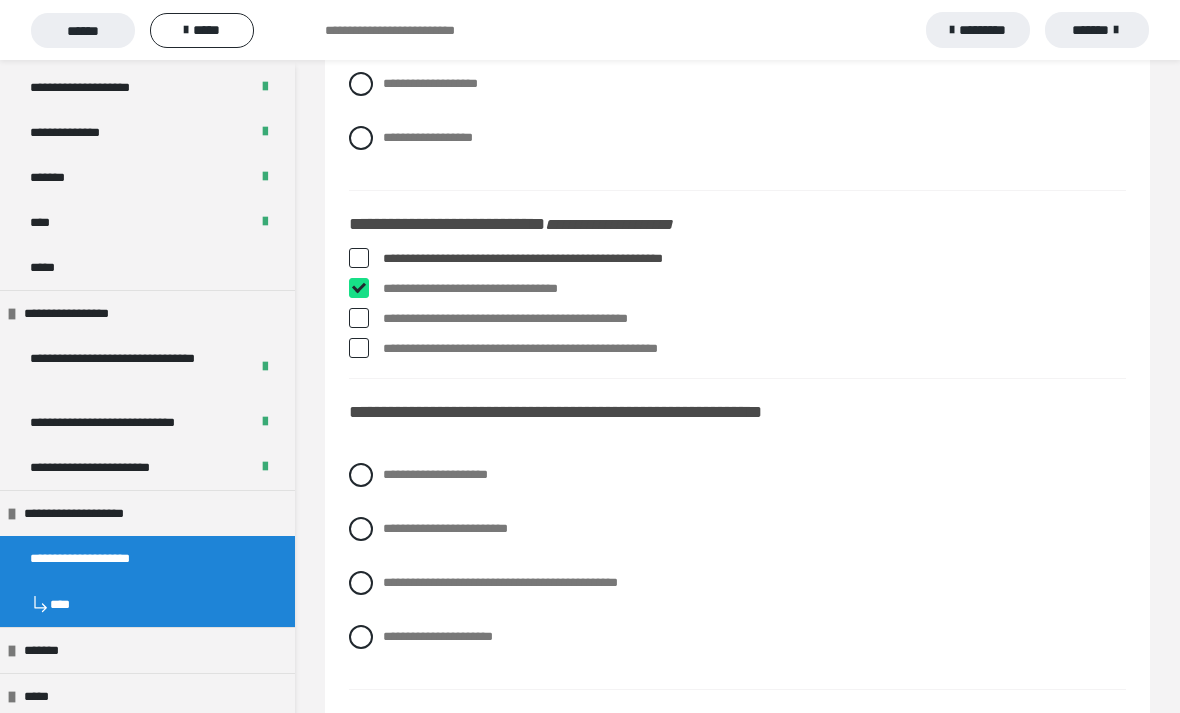 checkbox on "****" 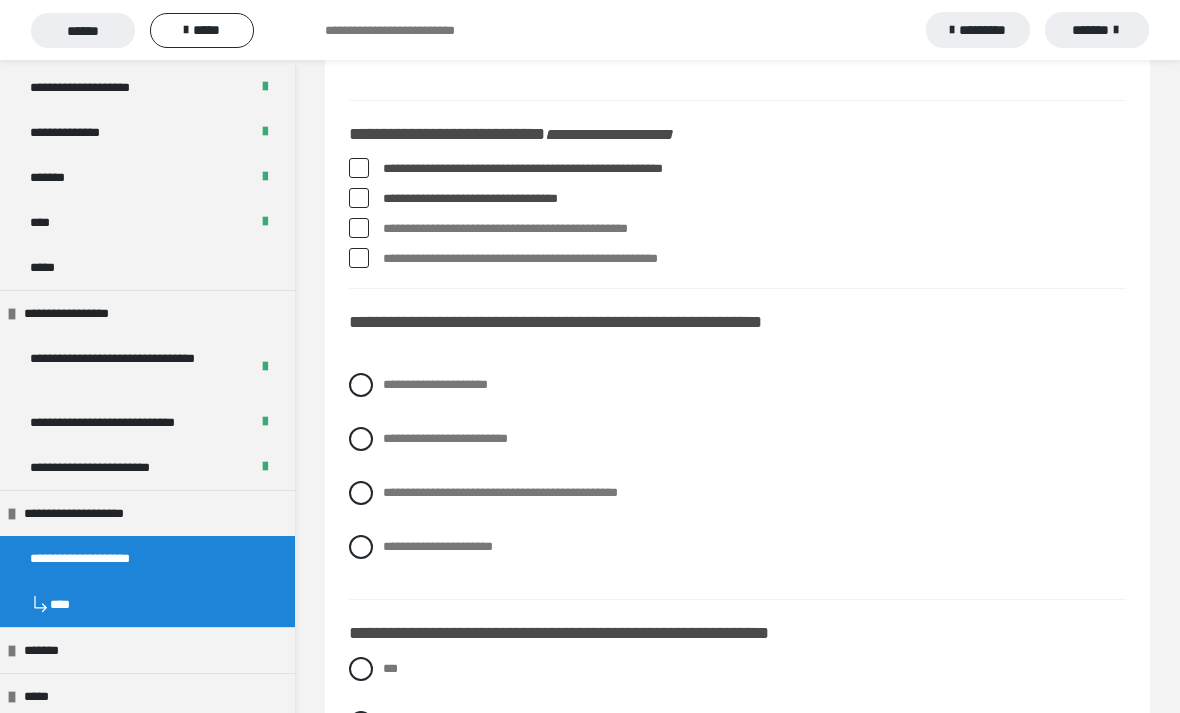 scroll, scrollTop: 1593, scrollLeft: 0, axis: vertical 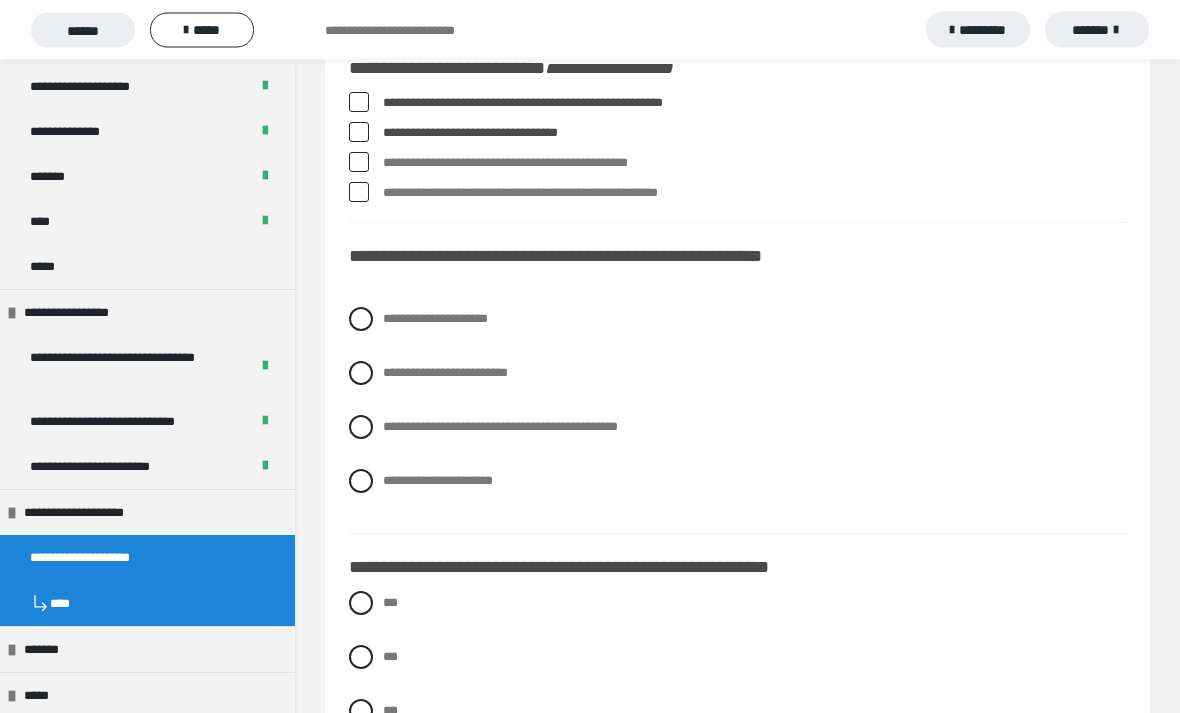 click on "**********" at bounding box center [737, 428] 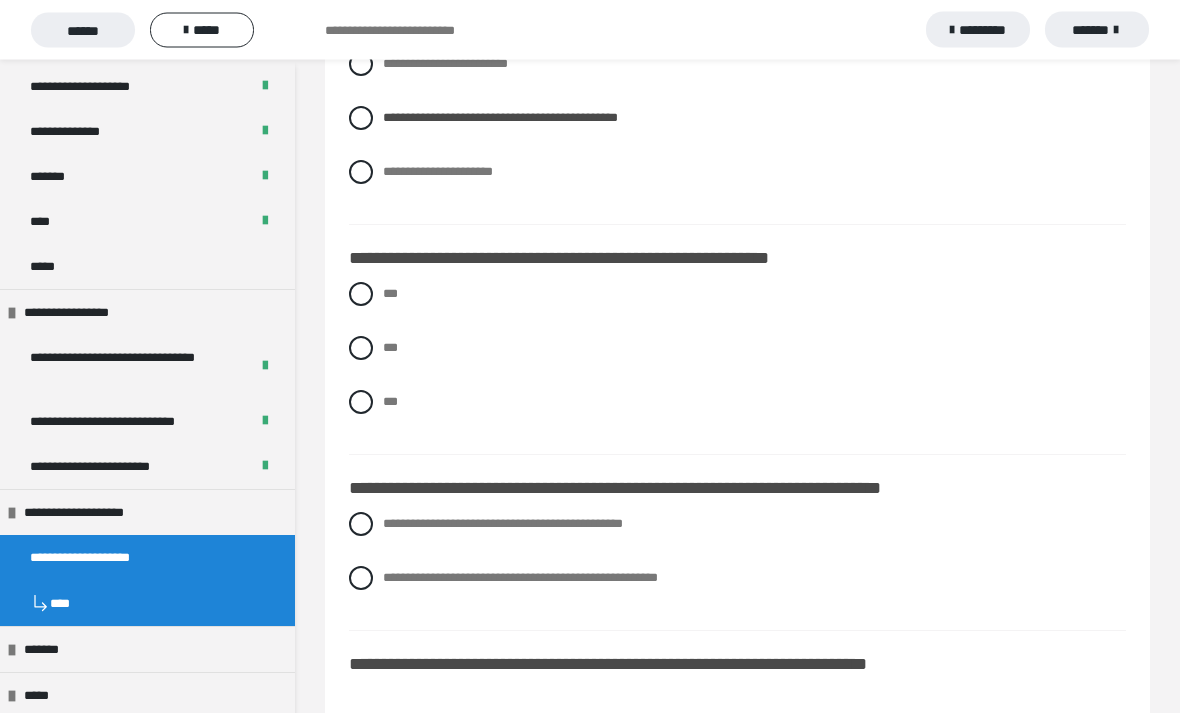 scroll, scrollTop: 1956, scrollLeft: 0, axis: vertical 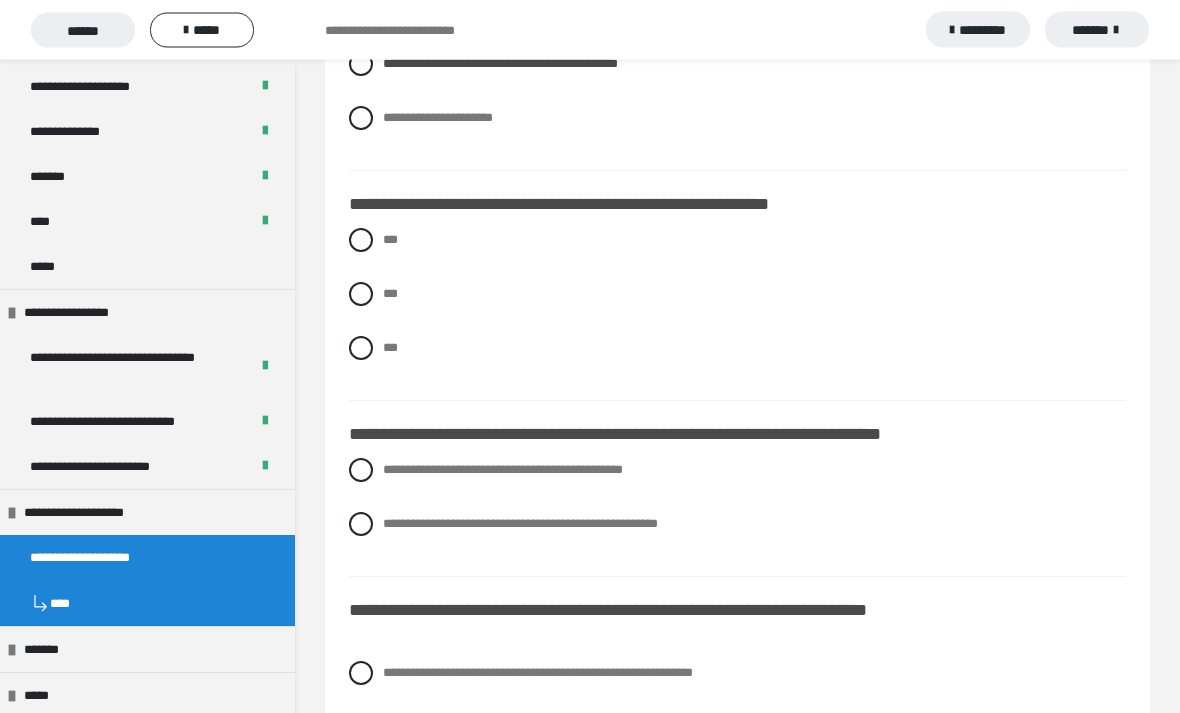 click at bounding box center [361, 295] 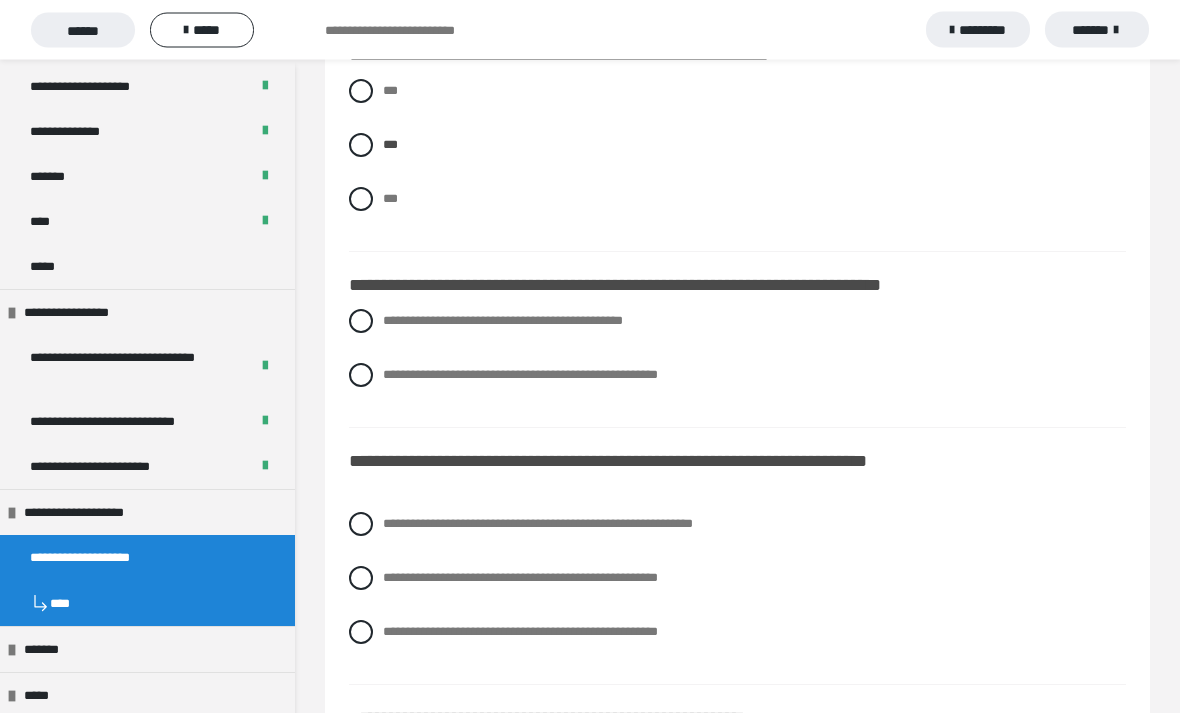 scroll, scrollTop: 2106, scrollLeft: 0, axis: vertical 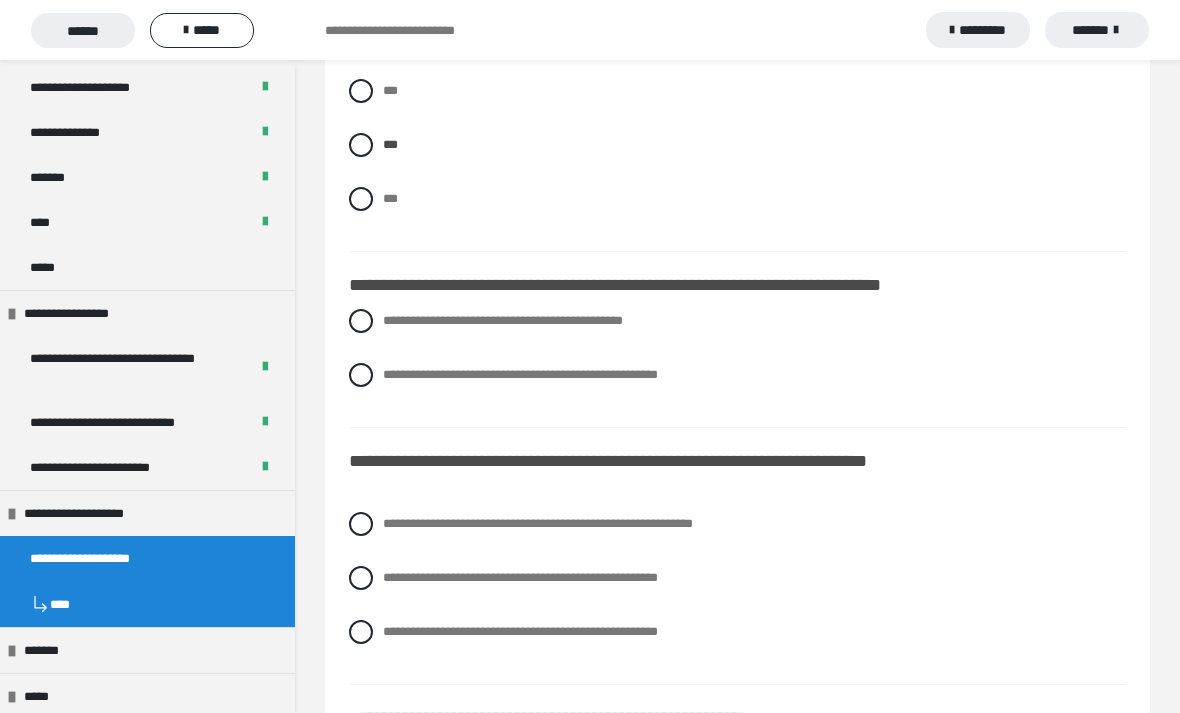 click at bounding box center [361, 375] 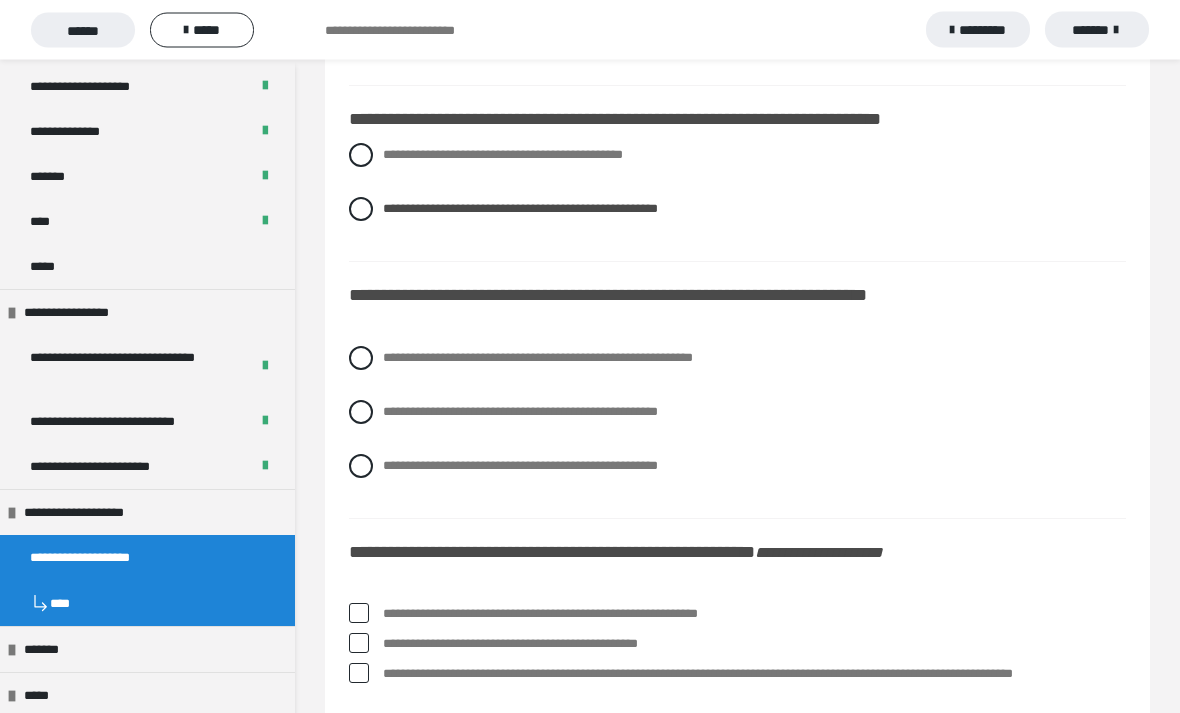scroll, scrollTop: 2272, scrollLeft: 0, axis: vertical 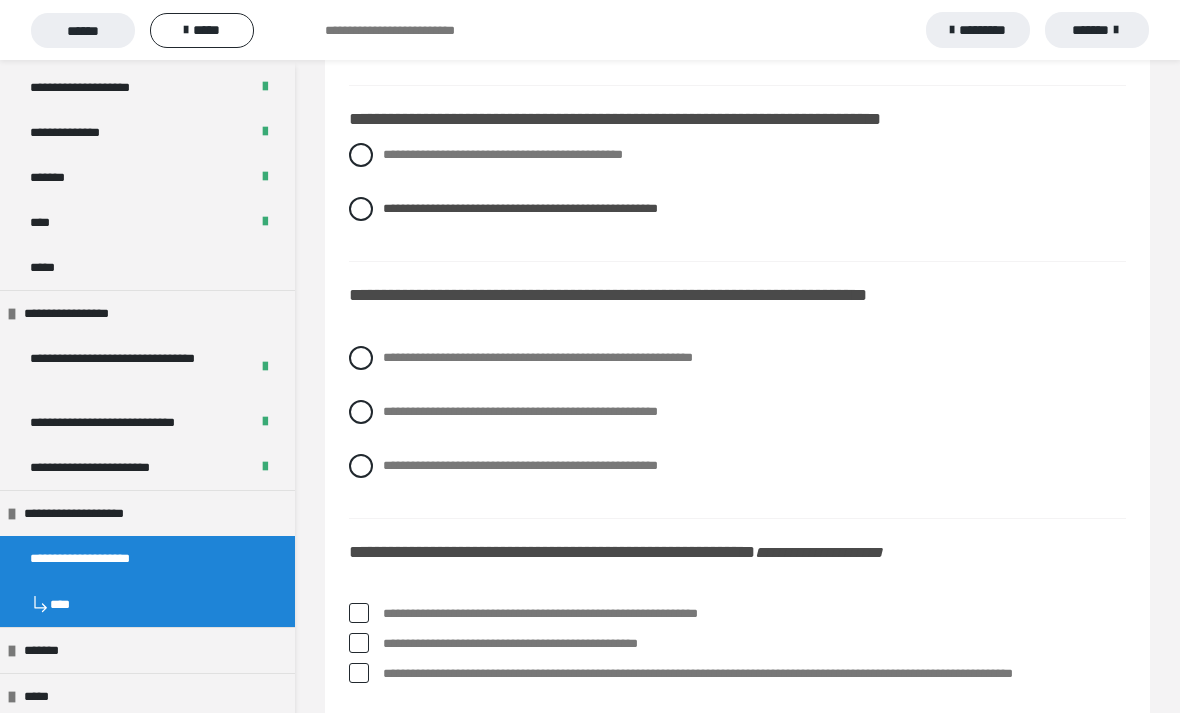 click at bounding box center [361, 466] 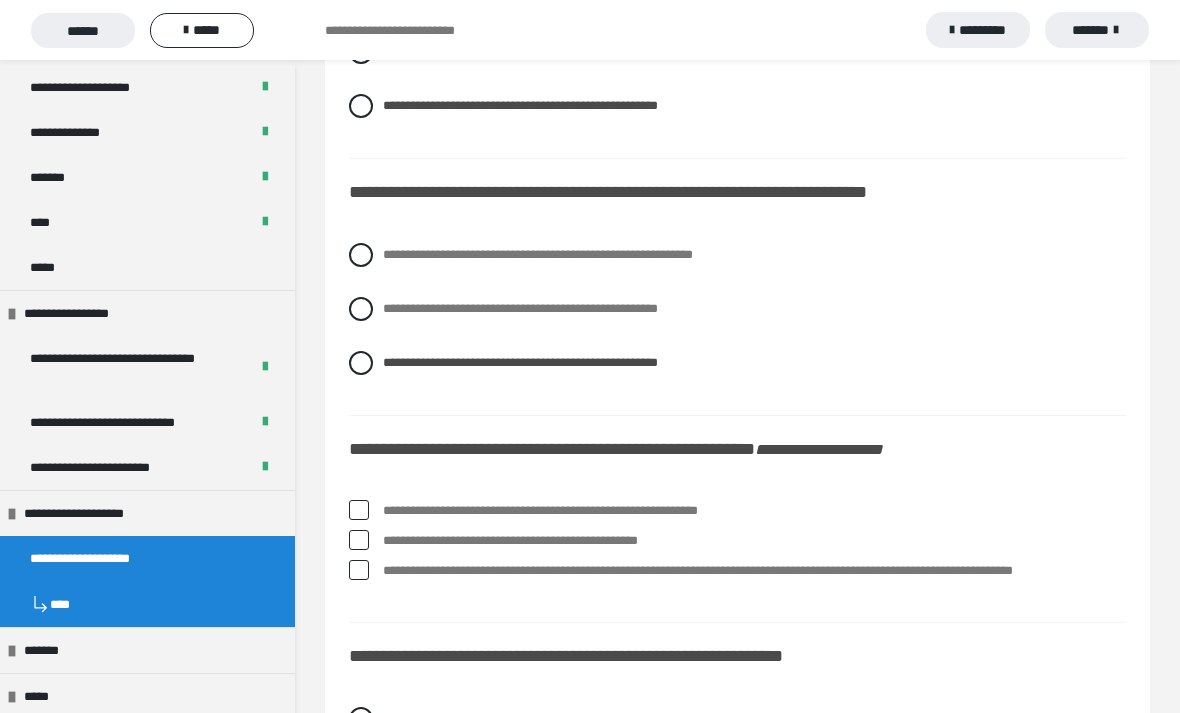 scroll, scrollTop: 2439, scrollLeft: 0, axis: vertical 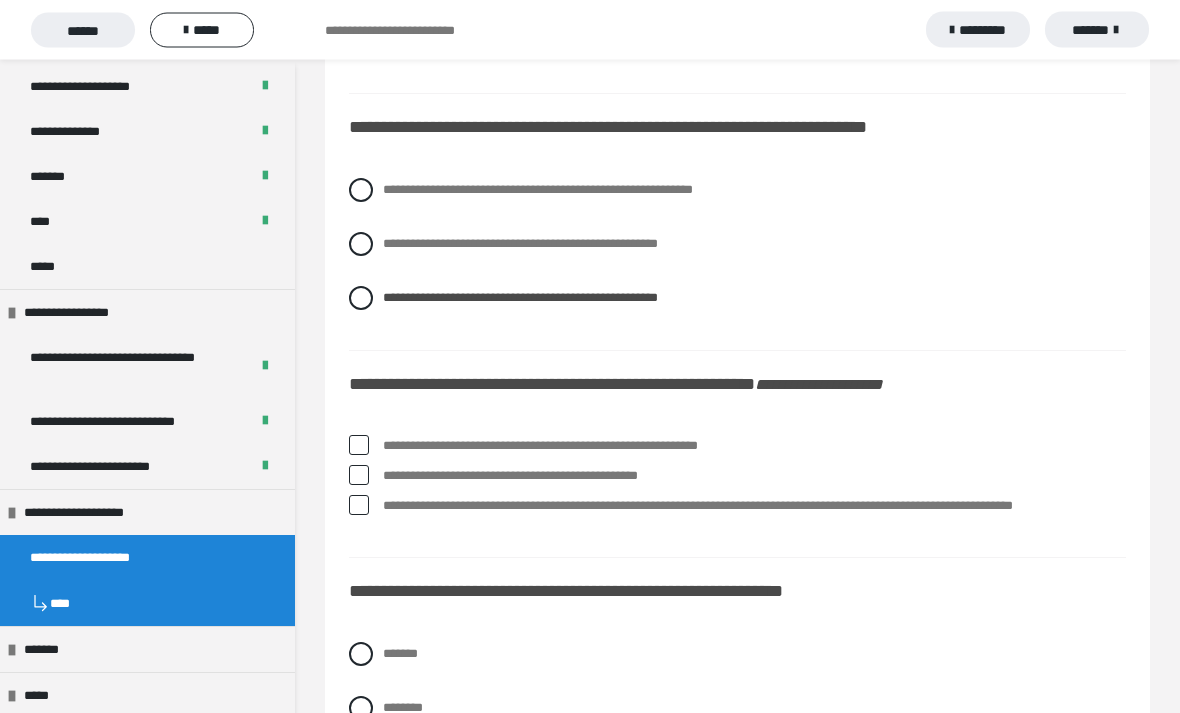 click at bounding box center [359, 446] 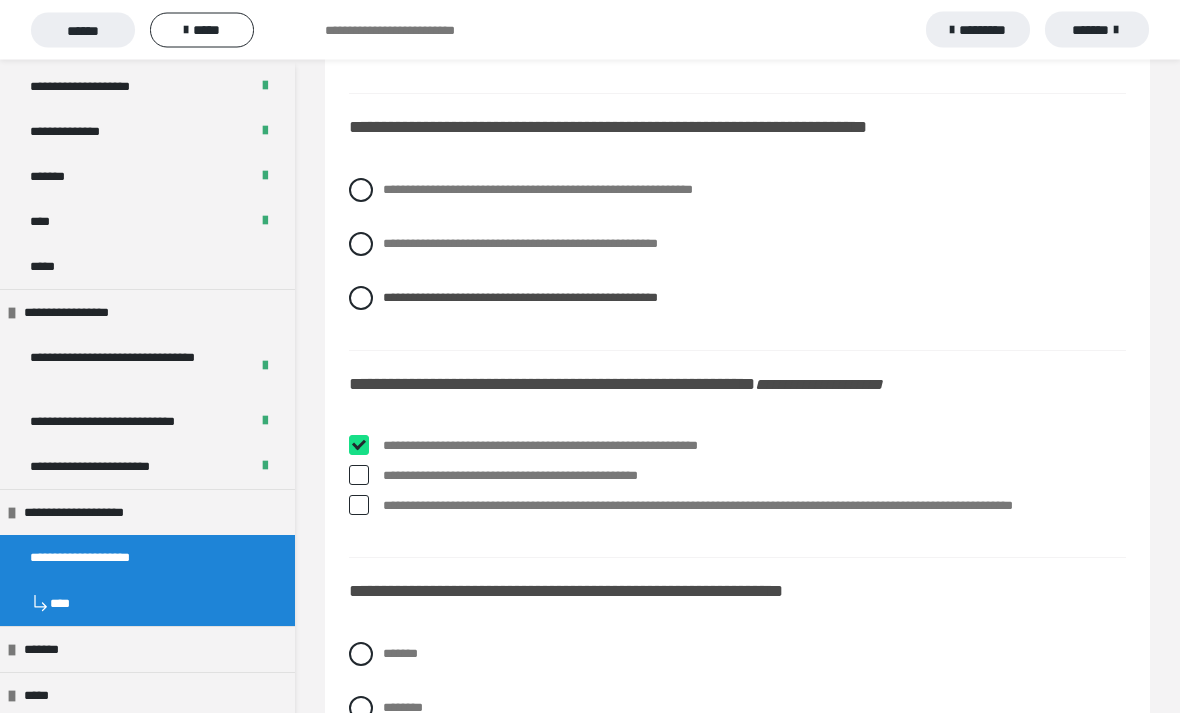 checkbox on "****" 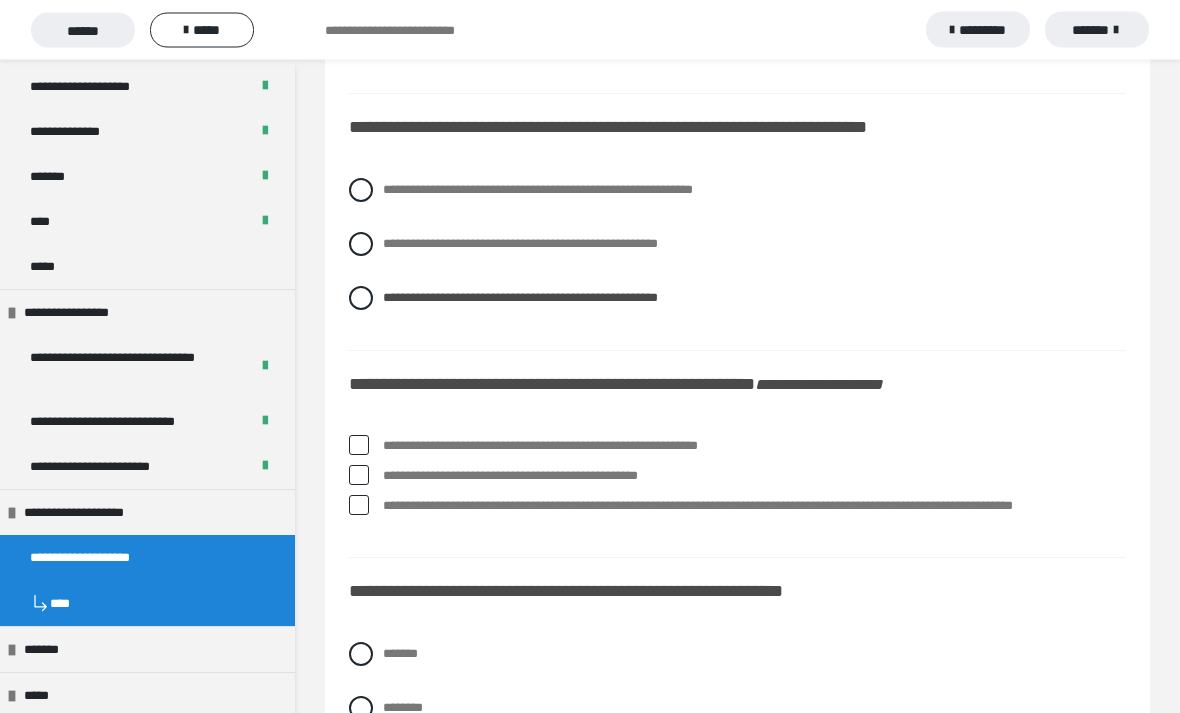 scroll, scrollTop: 2440, scrollLeft: 0, axis: vertical 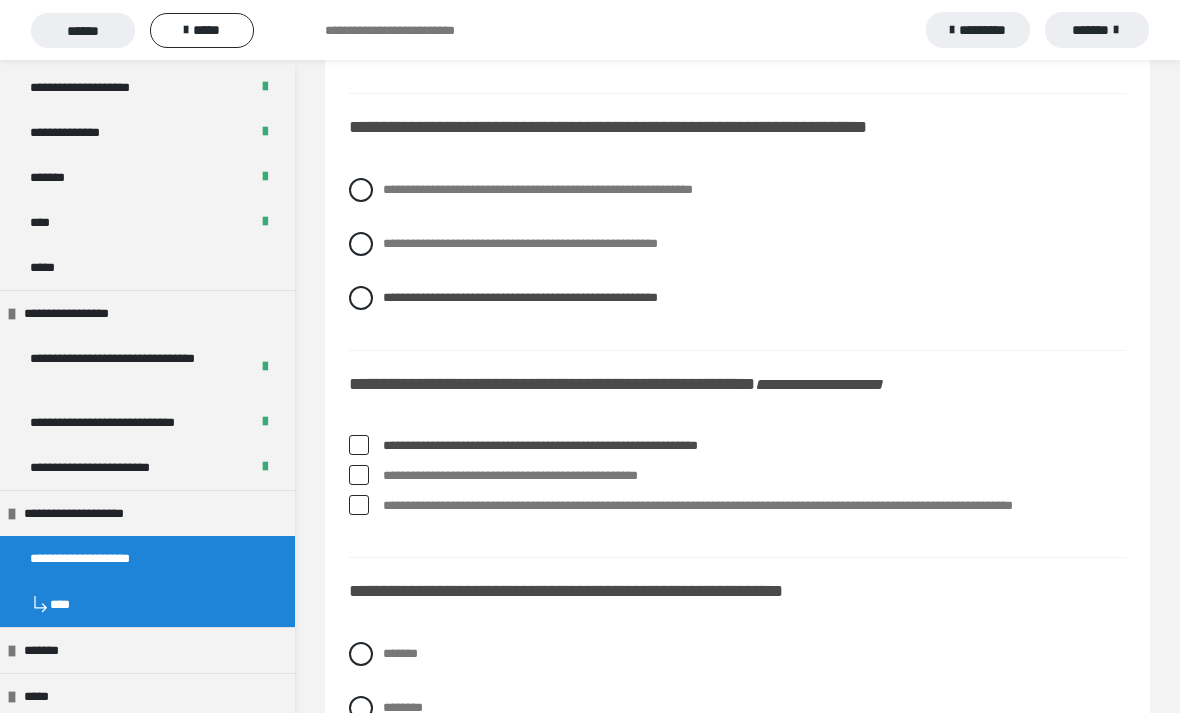 click at bounding box center (359, 475) 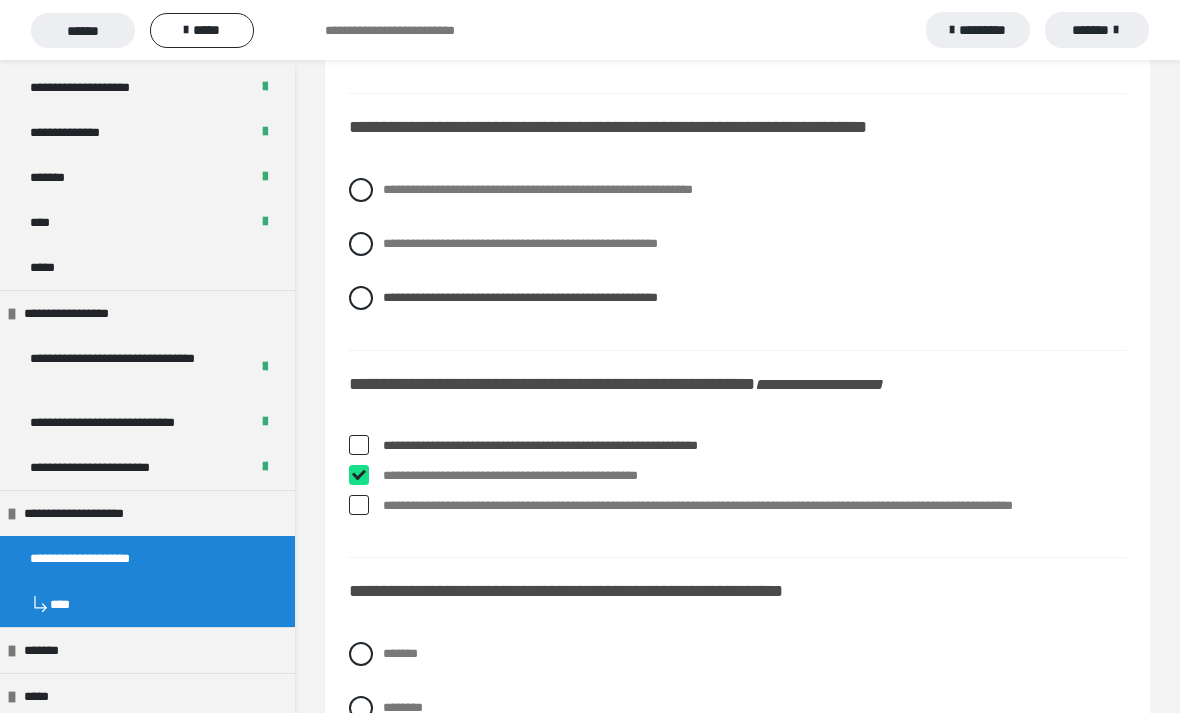 checkbox on "****" 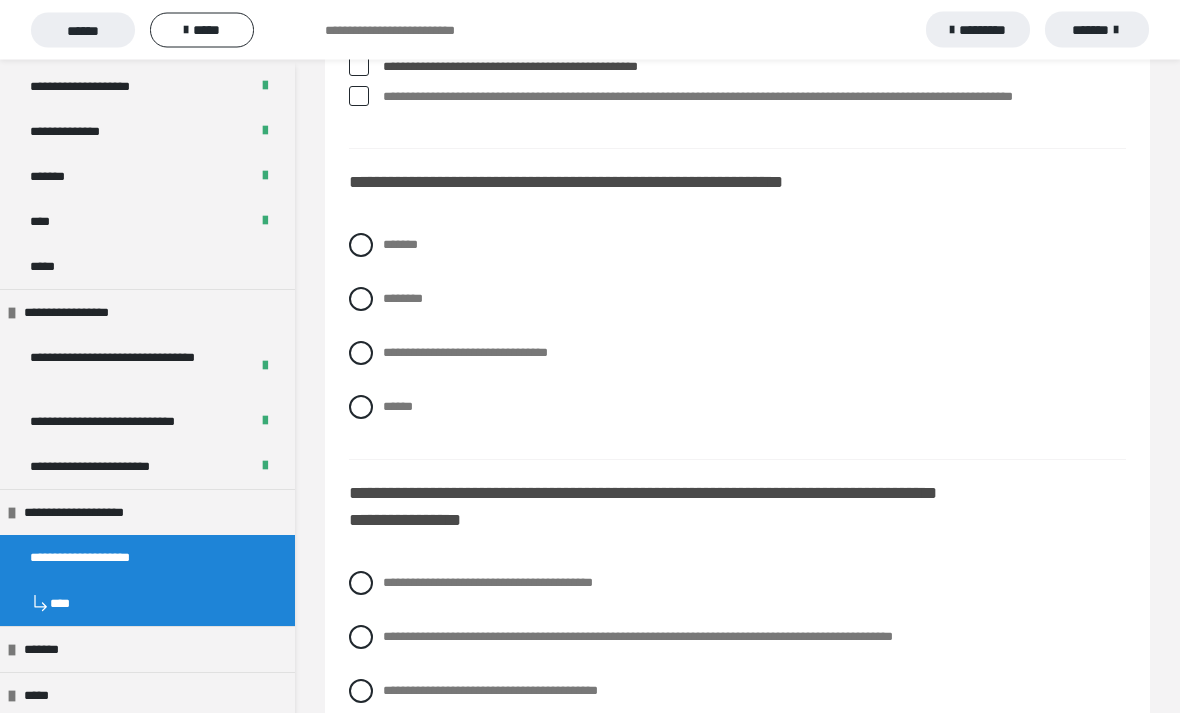 scroll, scrollTop: 2855, scrollLeft: 0, axis: vertical 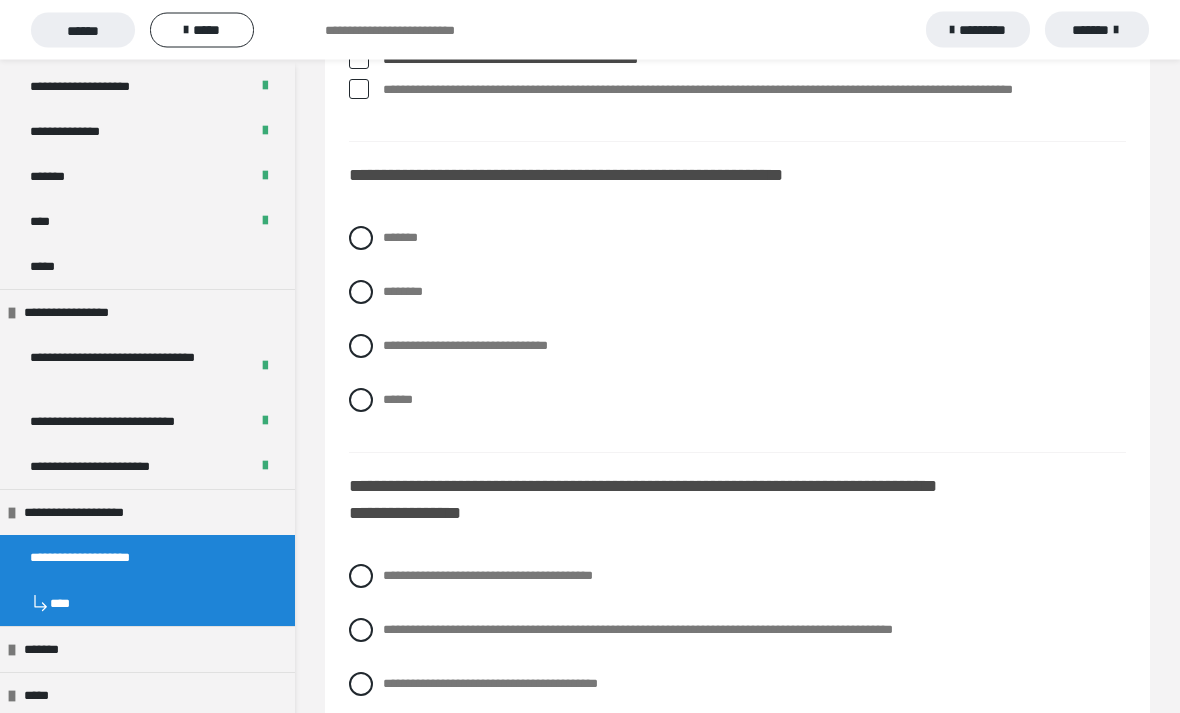 click at bounding box center (361, 293) 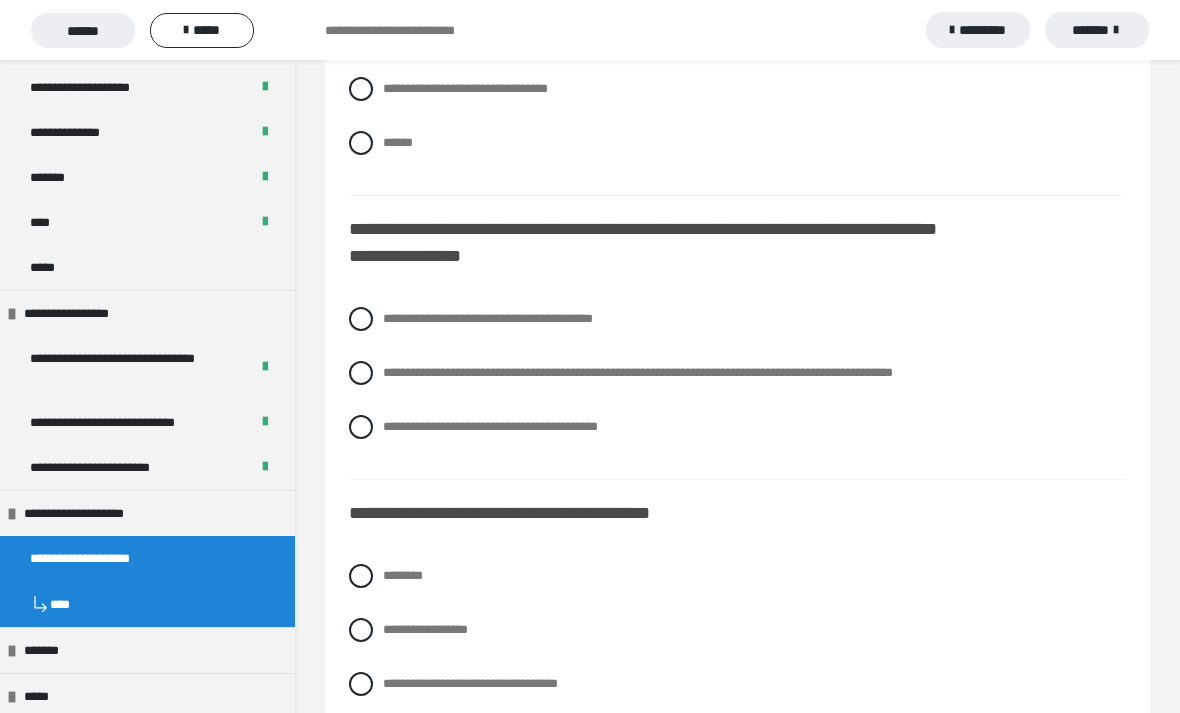 scroll, scrollTop: 3130, scrollLeft: 0, axis: vertical 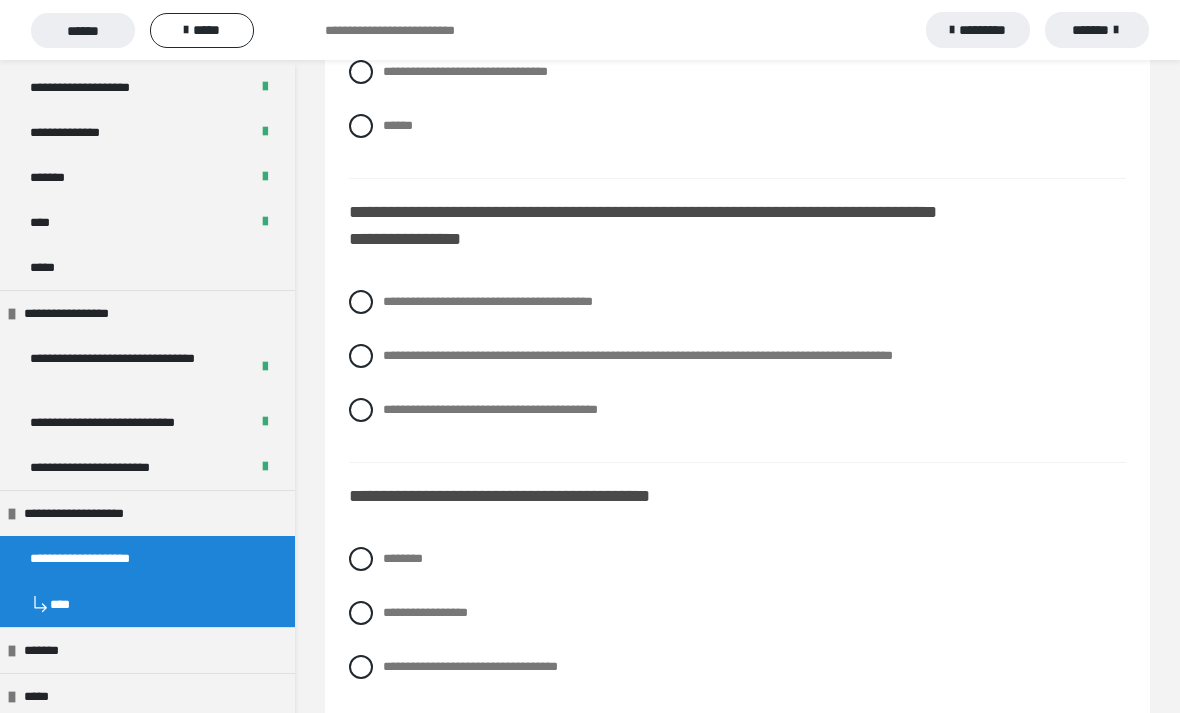 click on "**********" at bounding box center [737, 356] 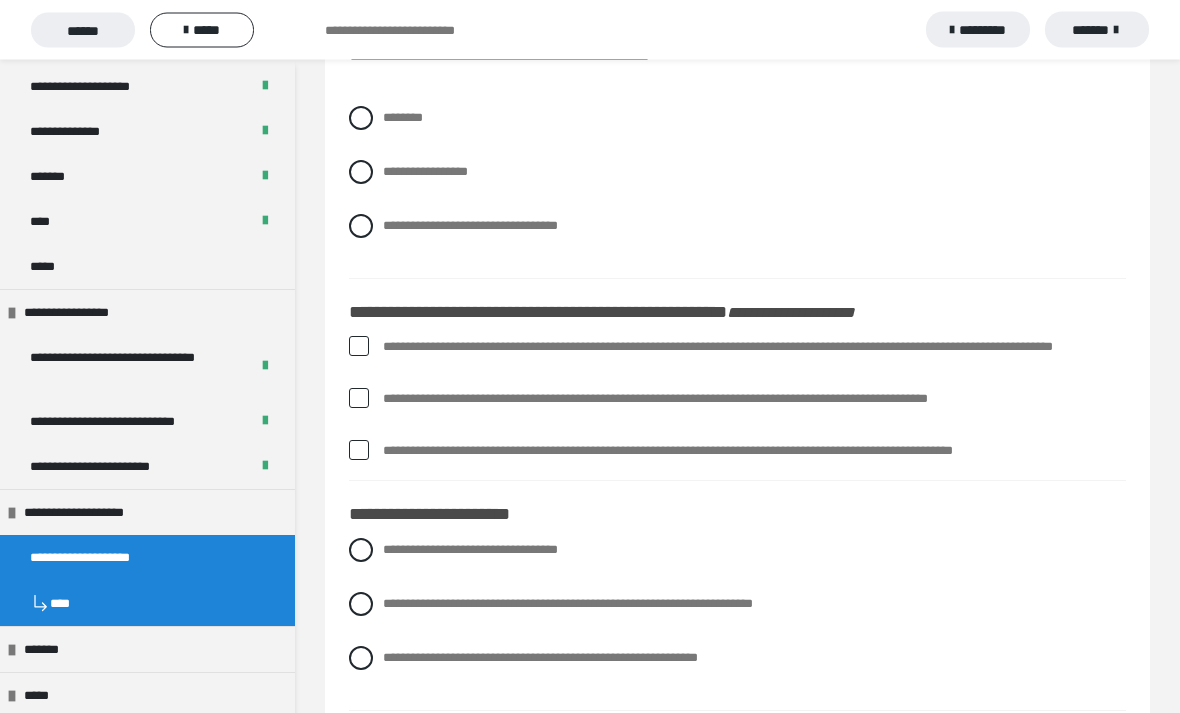 scroll, scrollTop: 3572, scrollLeft: 0, axis: vertical 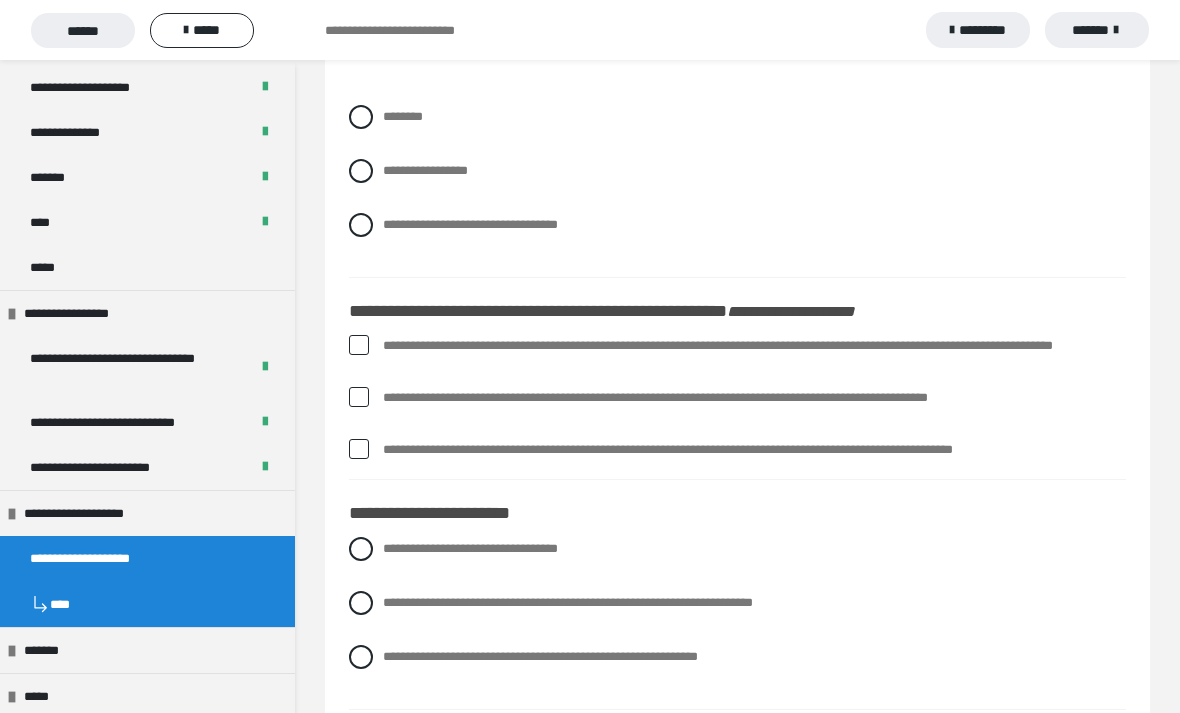 click at bounding box center [361, 225] 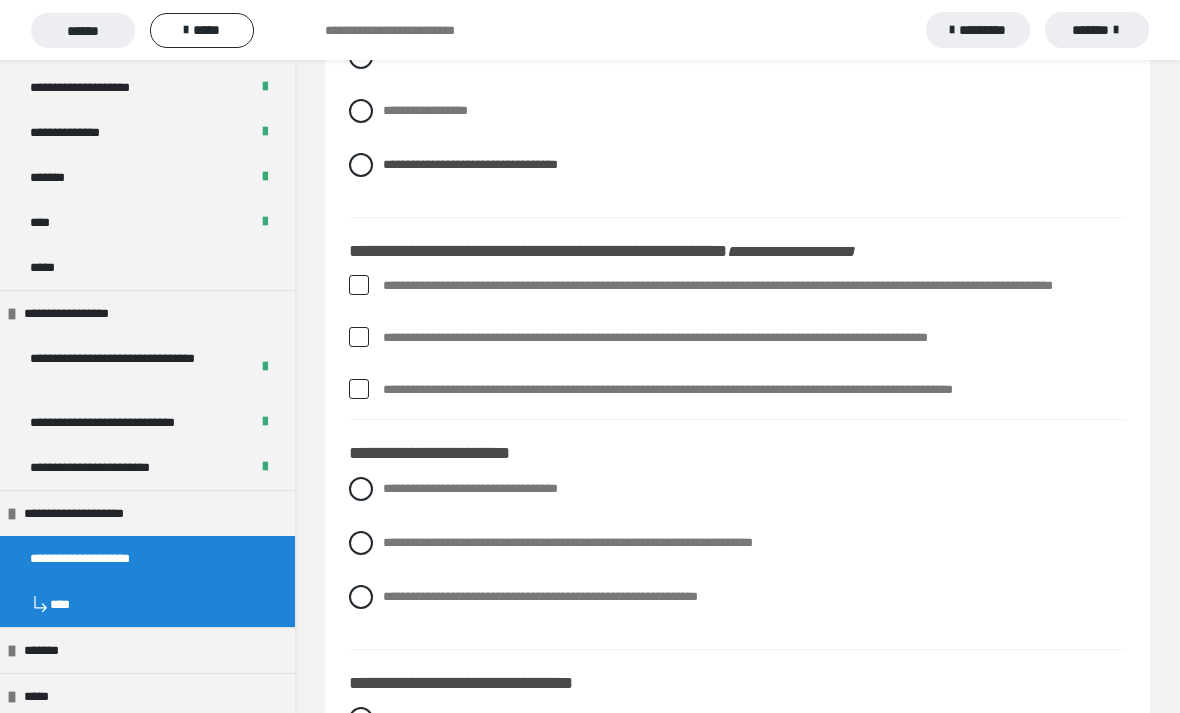 scroll, scrollTop: 3647, scrollLeft: 0, axis: vertical 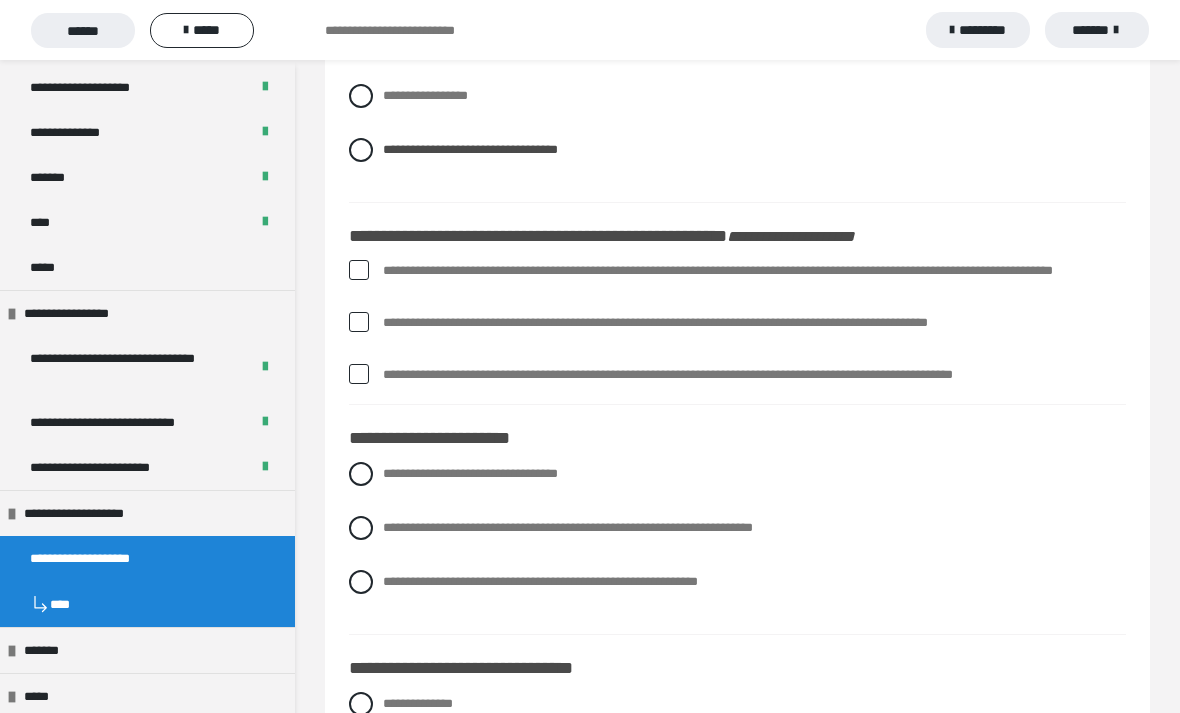 click at bounding box center [359, 270] 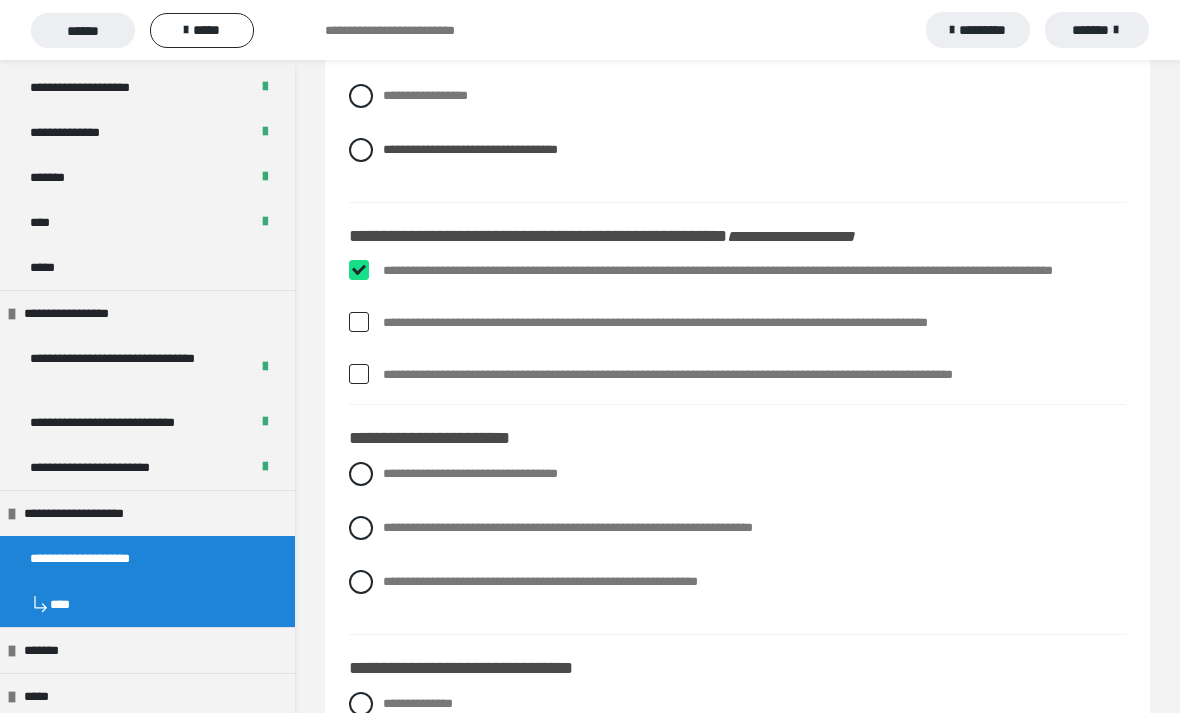 checkbox on "****" 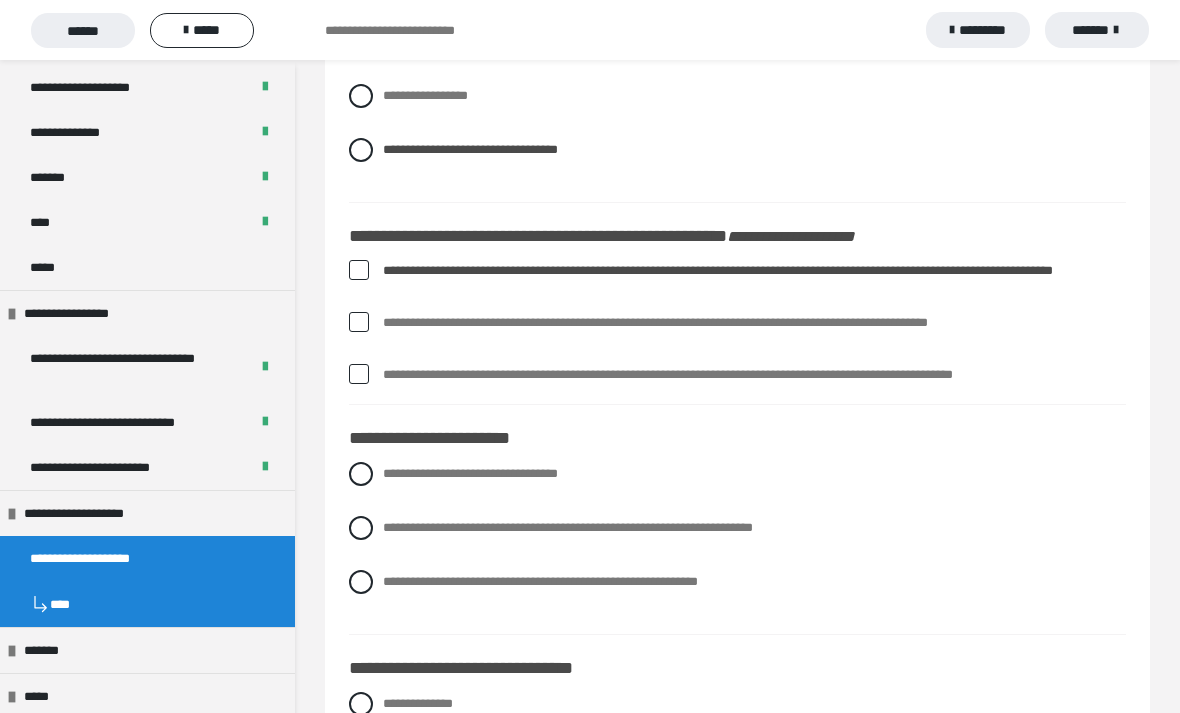 click at bounding box center (359, 374) 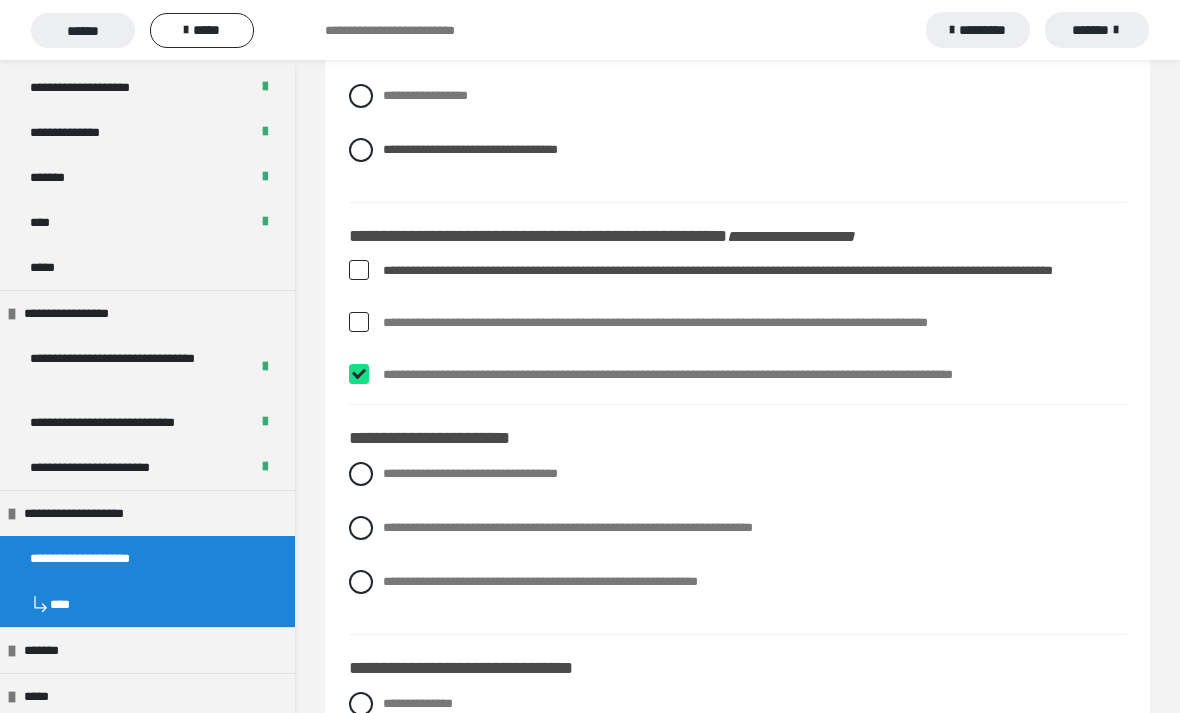 checkbox on "****" 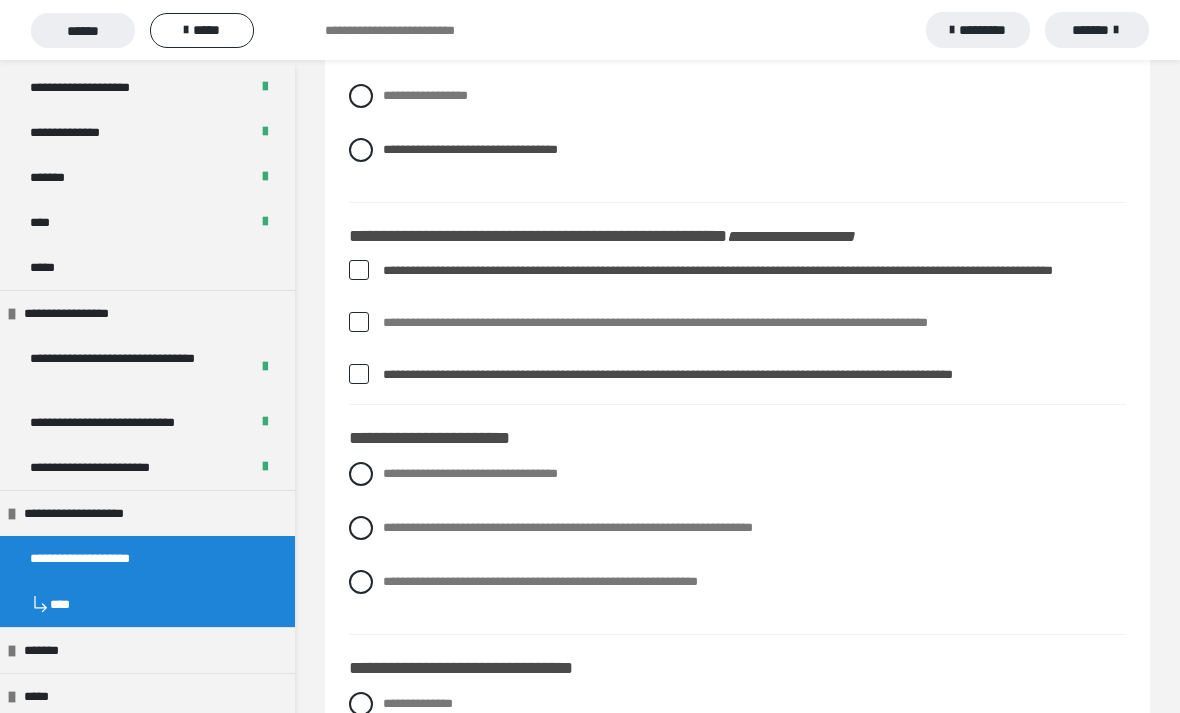 click on "**********" at bounding box center (737, 582) 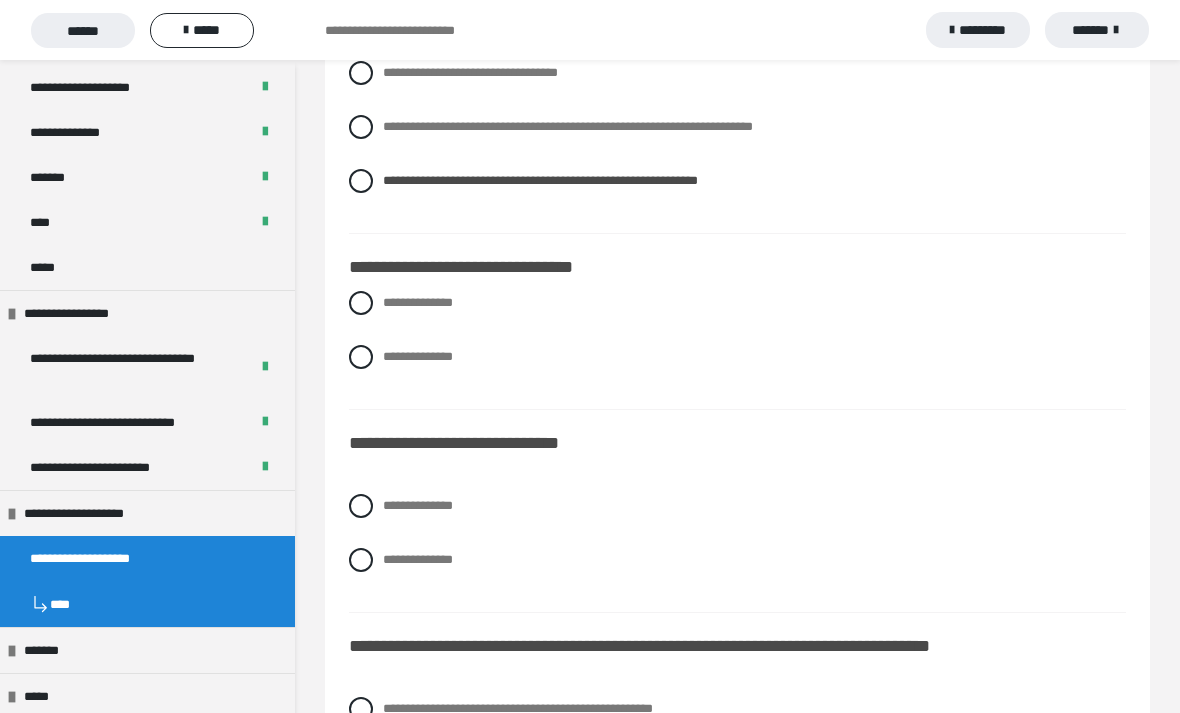 scroll, scrollTop: 4057, scrollLeft: 0, axis: vertical 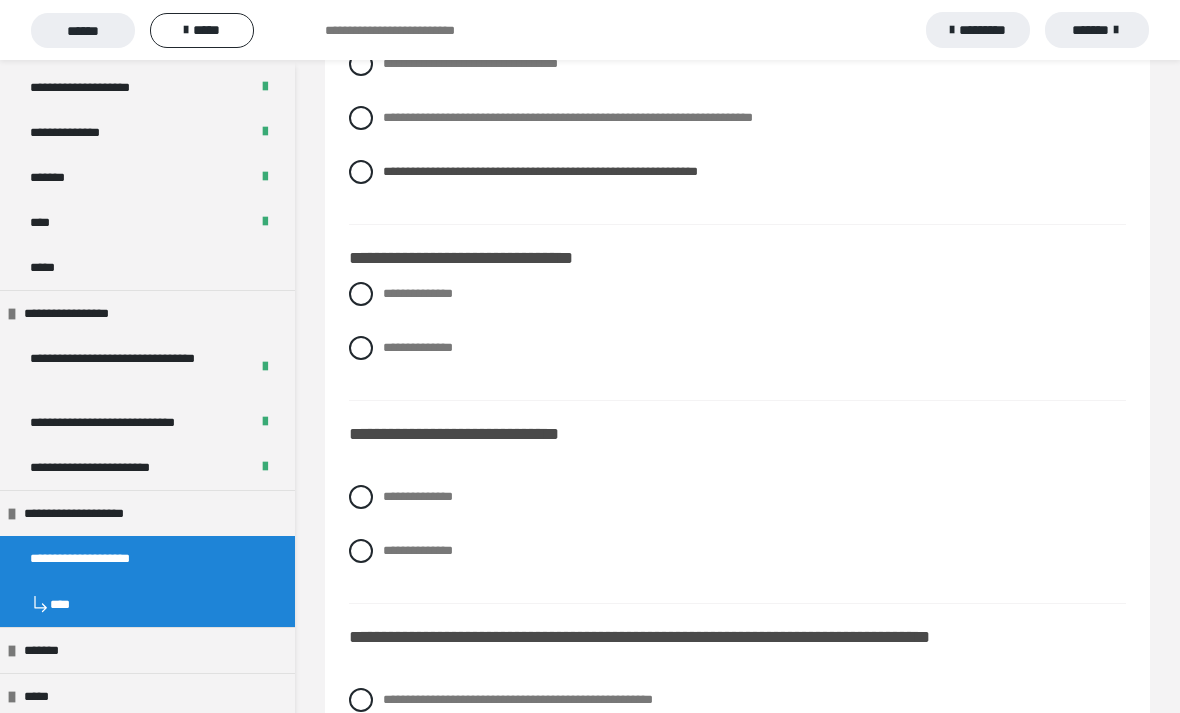 click on "**********" at bounding box center (737, 294) 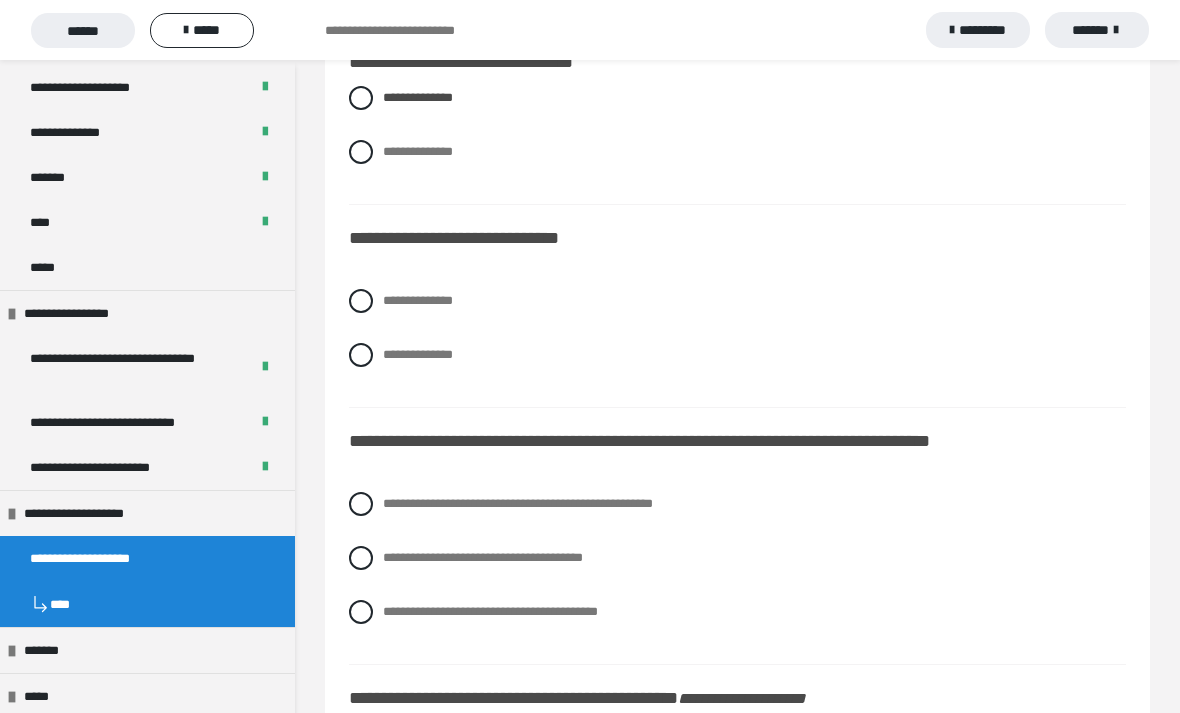 scroll, scrollTop: 4254, scrollLeft: 0, axis: vertical 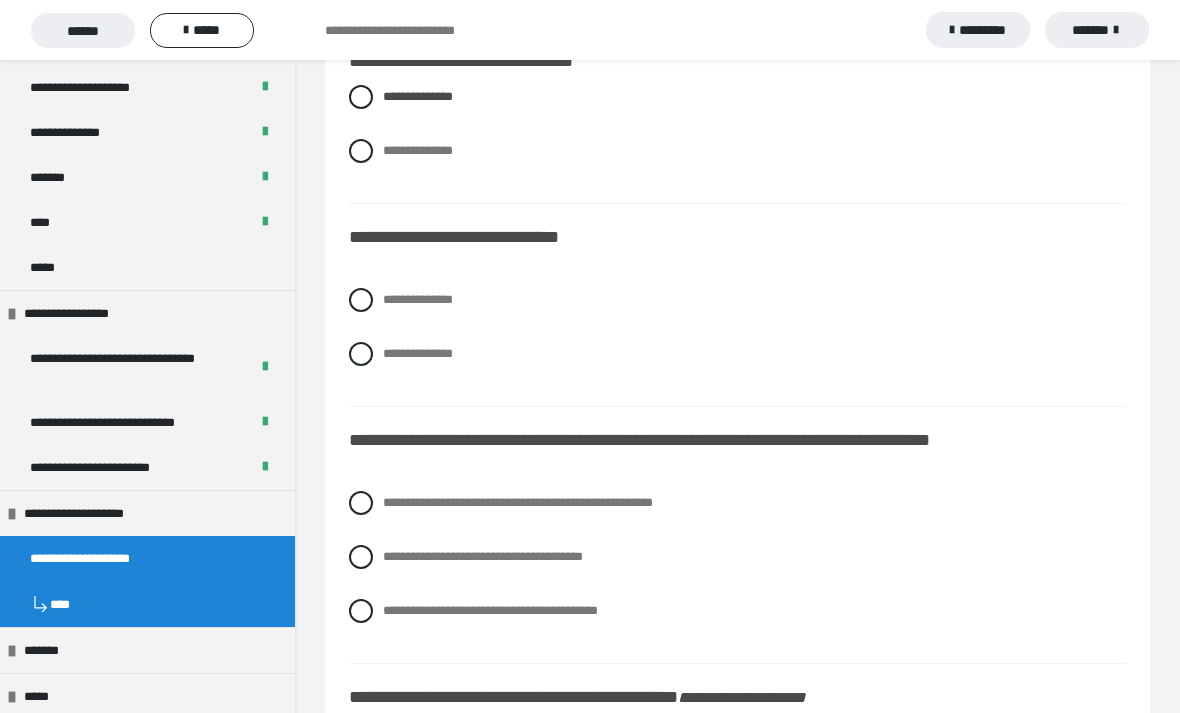 click at bounding box center (361, 300) 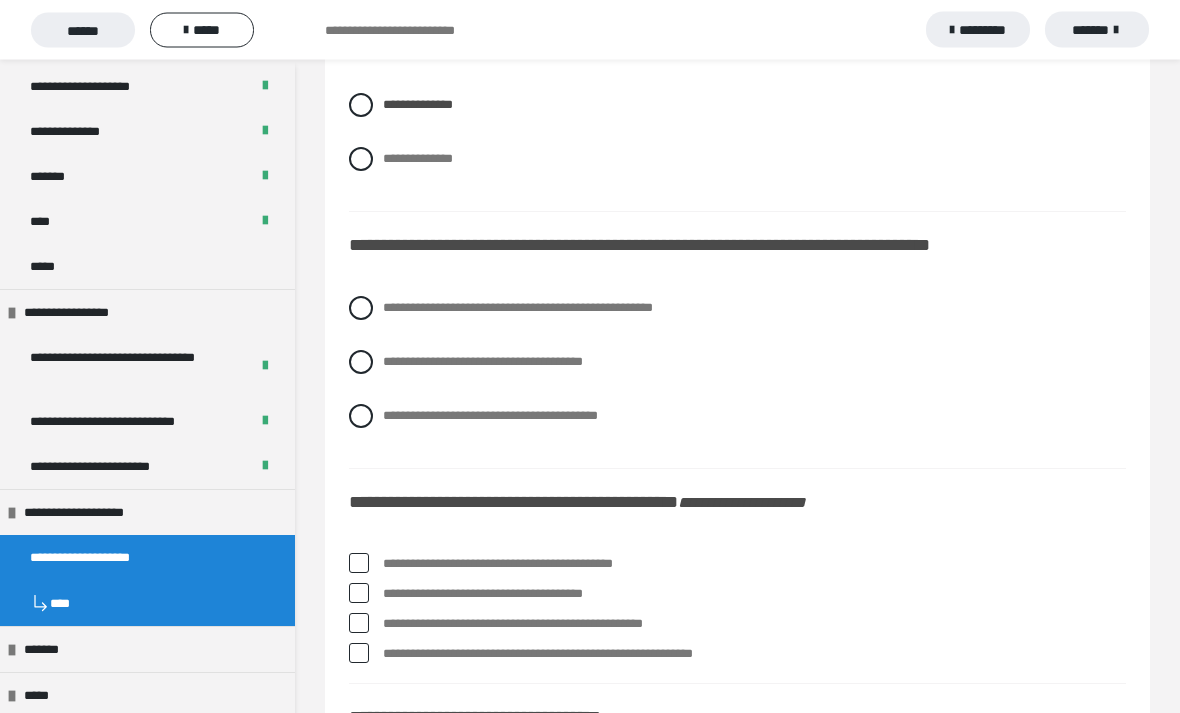 scroll, scrollTop: 4451, scrollLeft: 0, axis: vertical 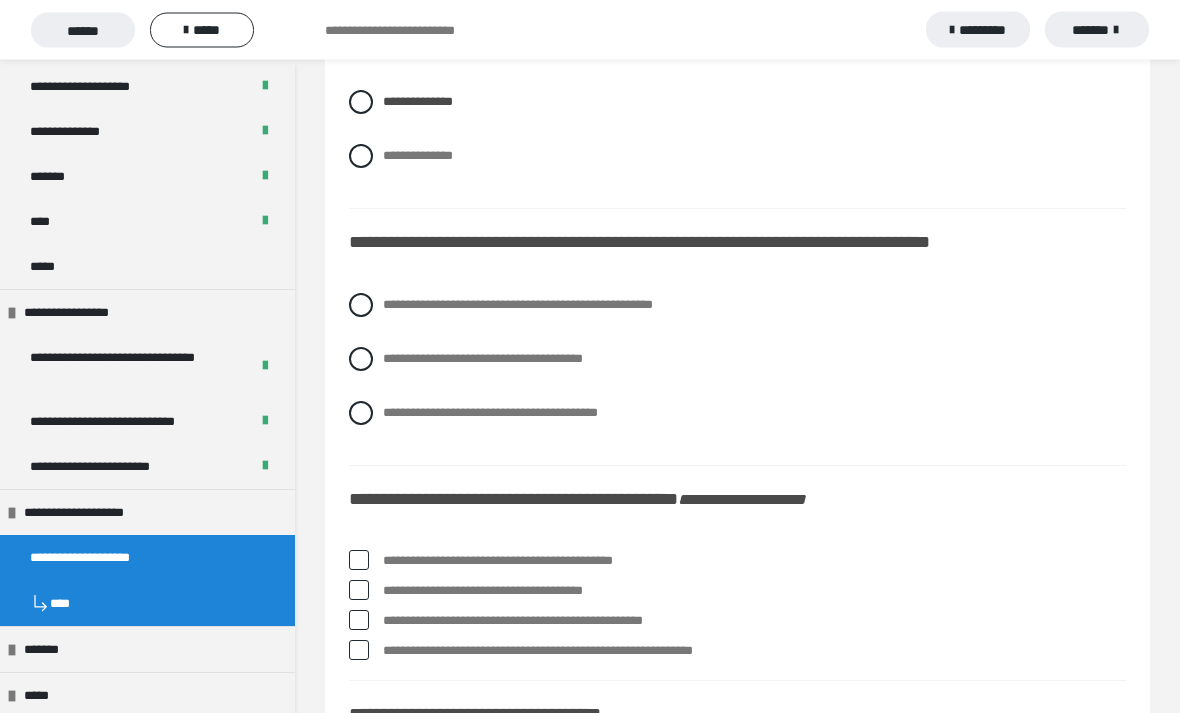 click at bounding box center [361, 360] 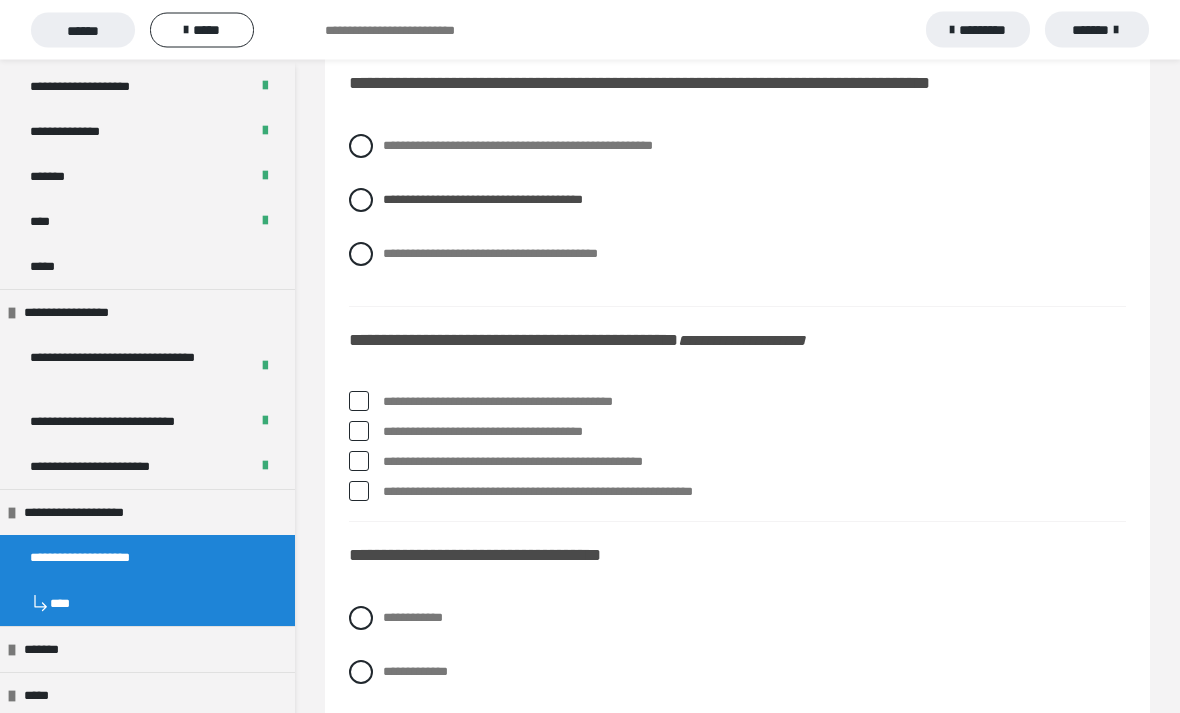 click at bounding box center (359, 432) 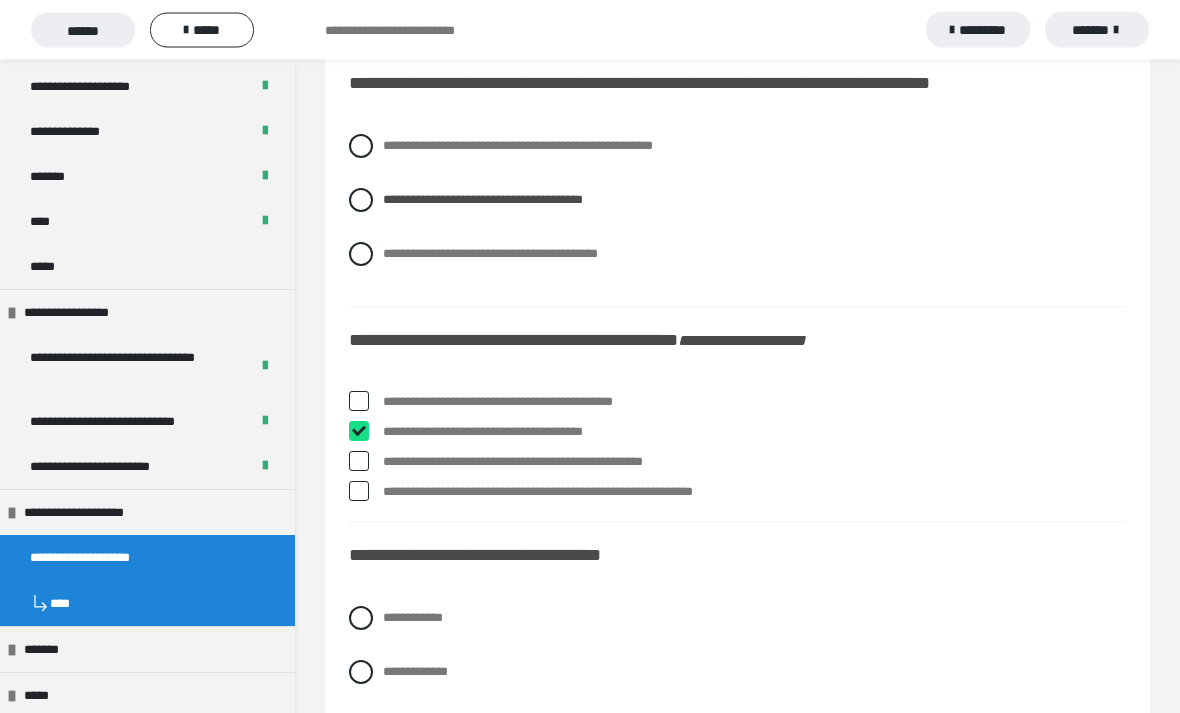 checkbox on "****" 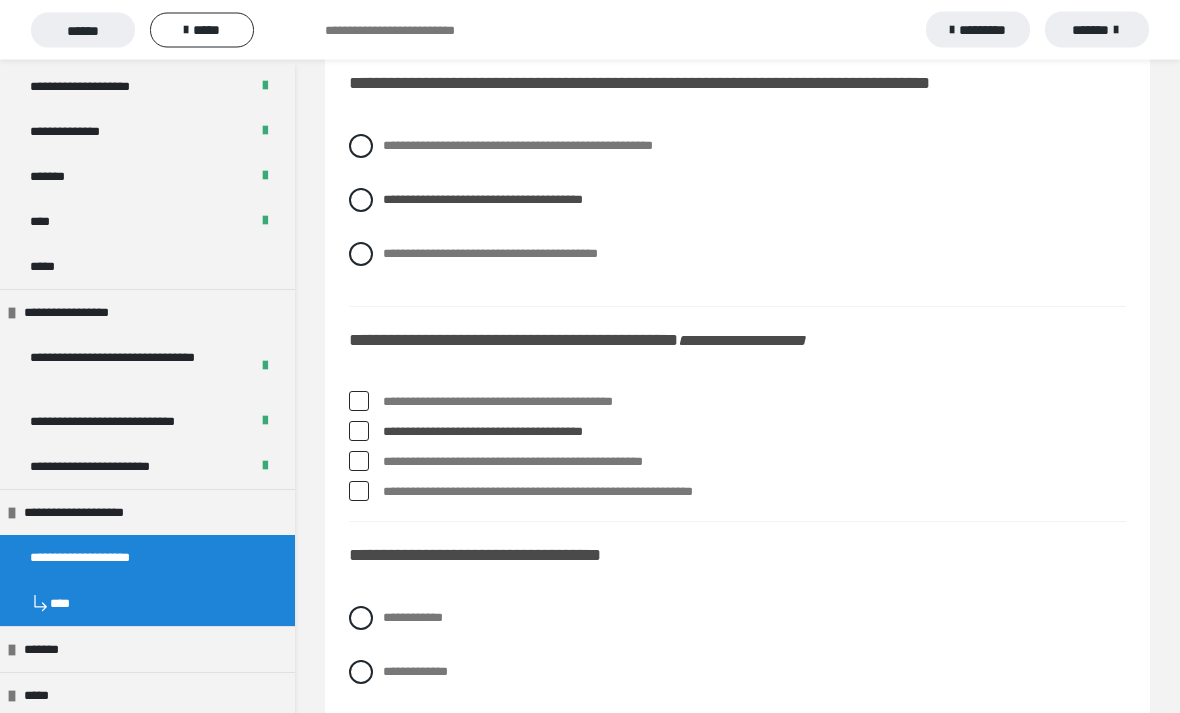scroll, scrollTop: 4611, scrollLeft: 0, axis: vertical 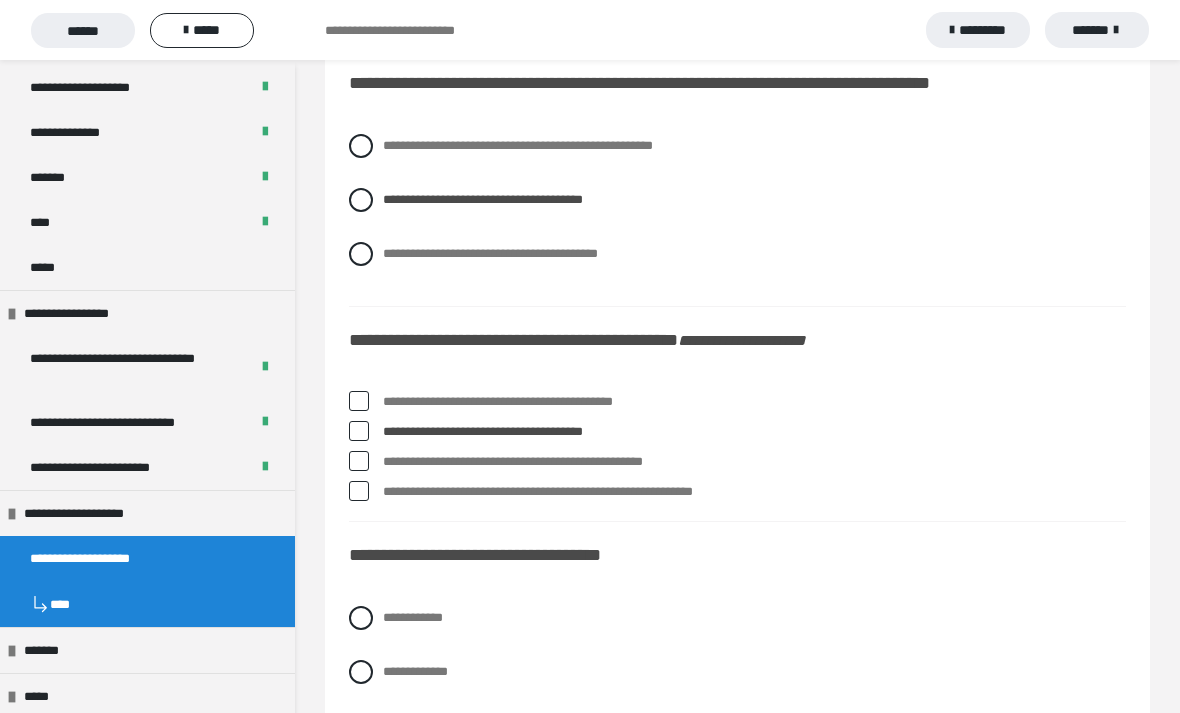 click at bounding box center (359, 461) 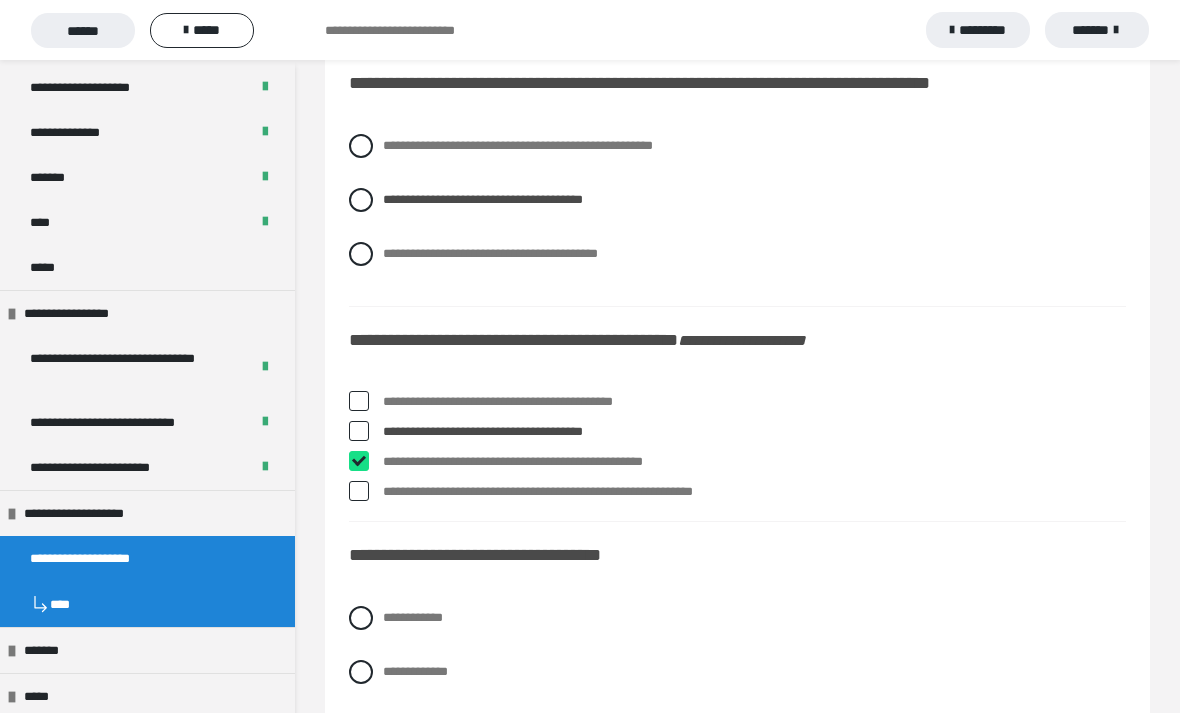 checkbox on "****" 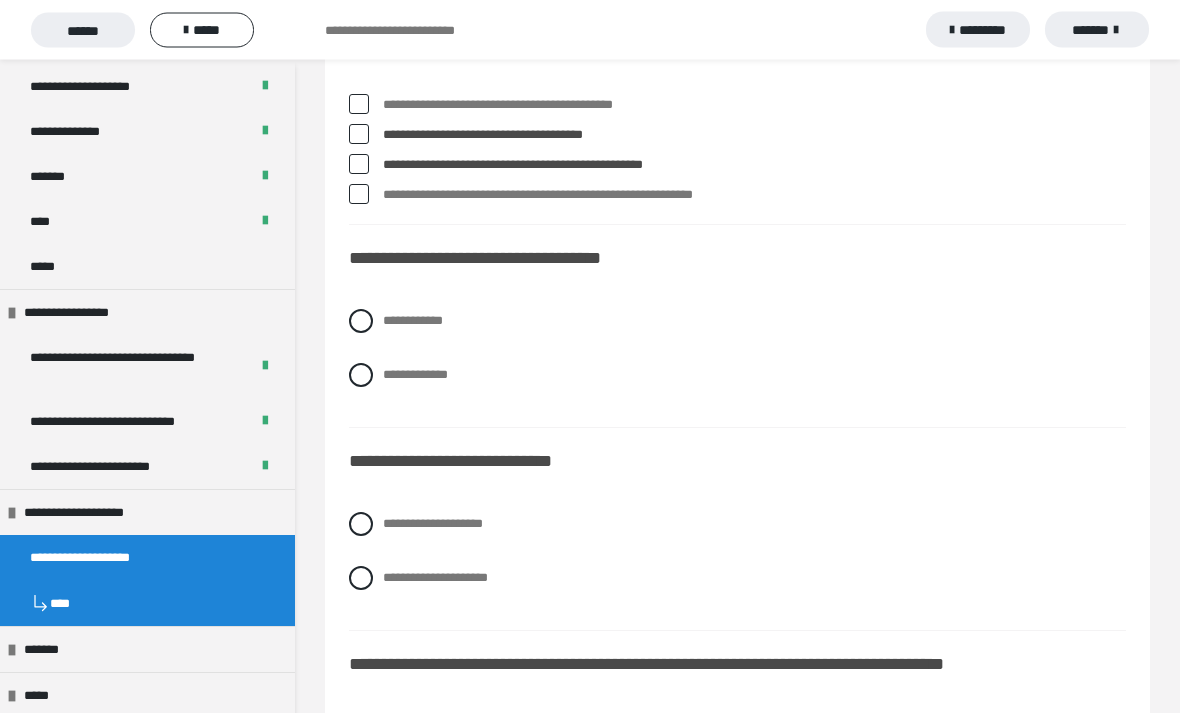 scroll, scrollTop: 4908, scrollLeft: 0, axis: vertical 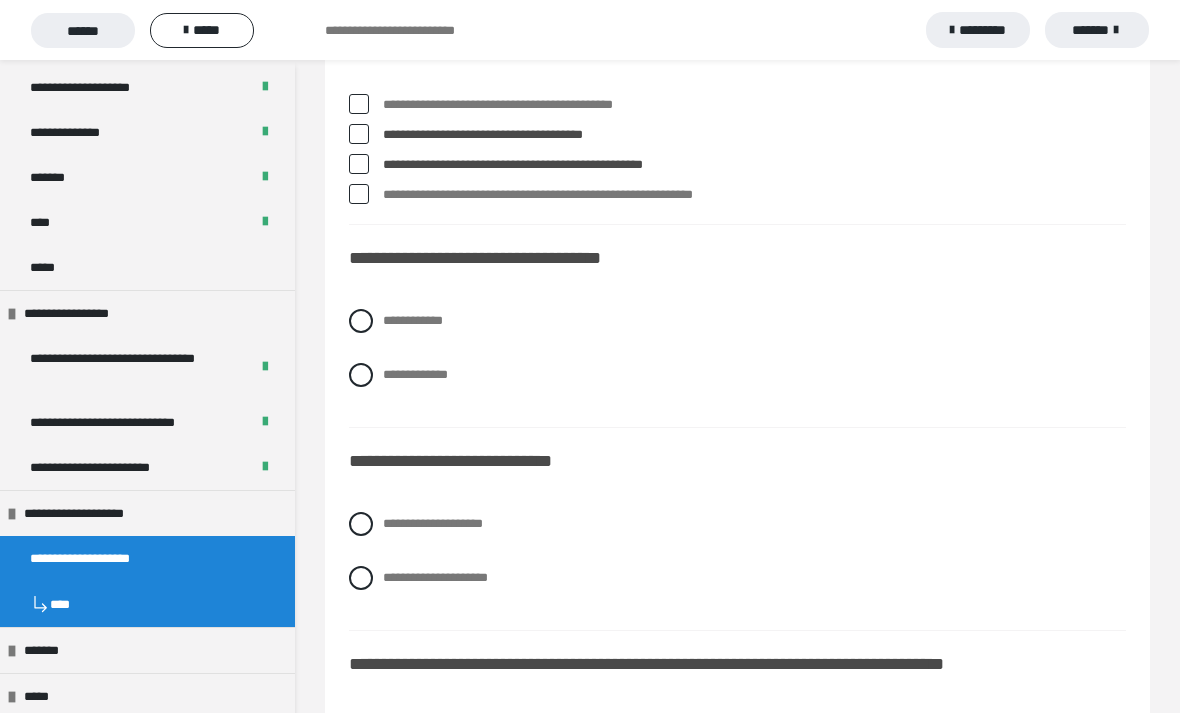 click at bounding box center (361, 321) 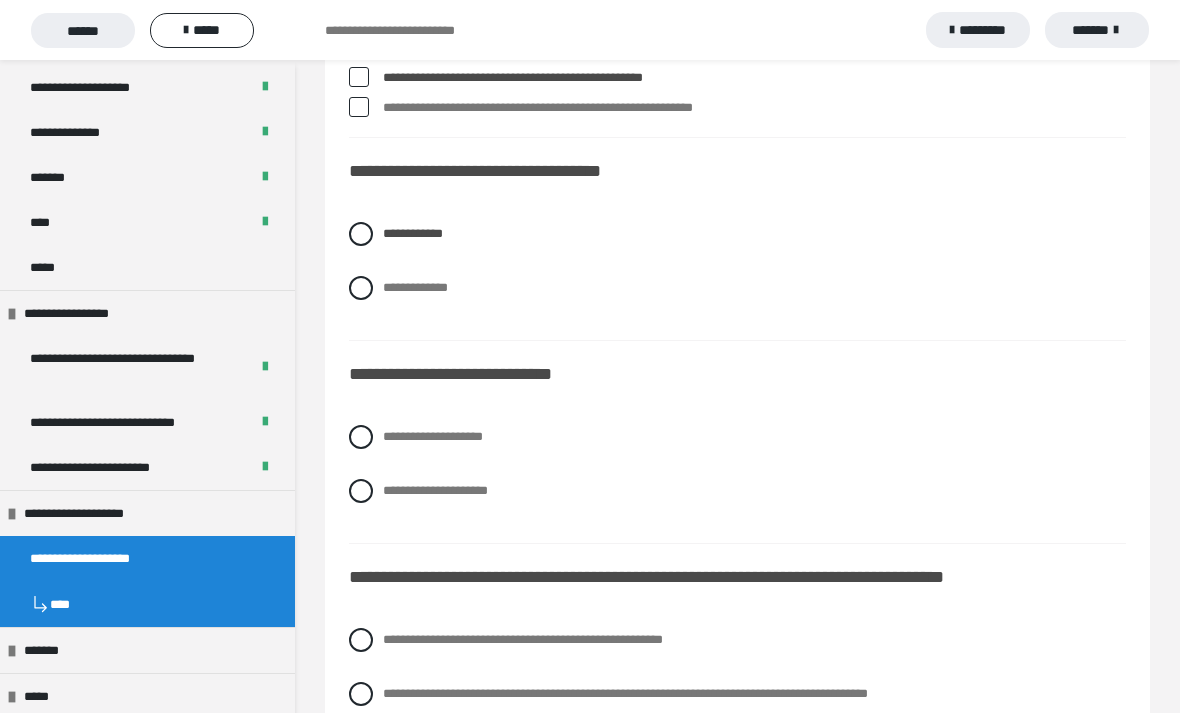 scroll, scrollTop: 4996, scrollLeft: 0, axis: vertical 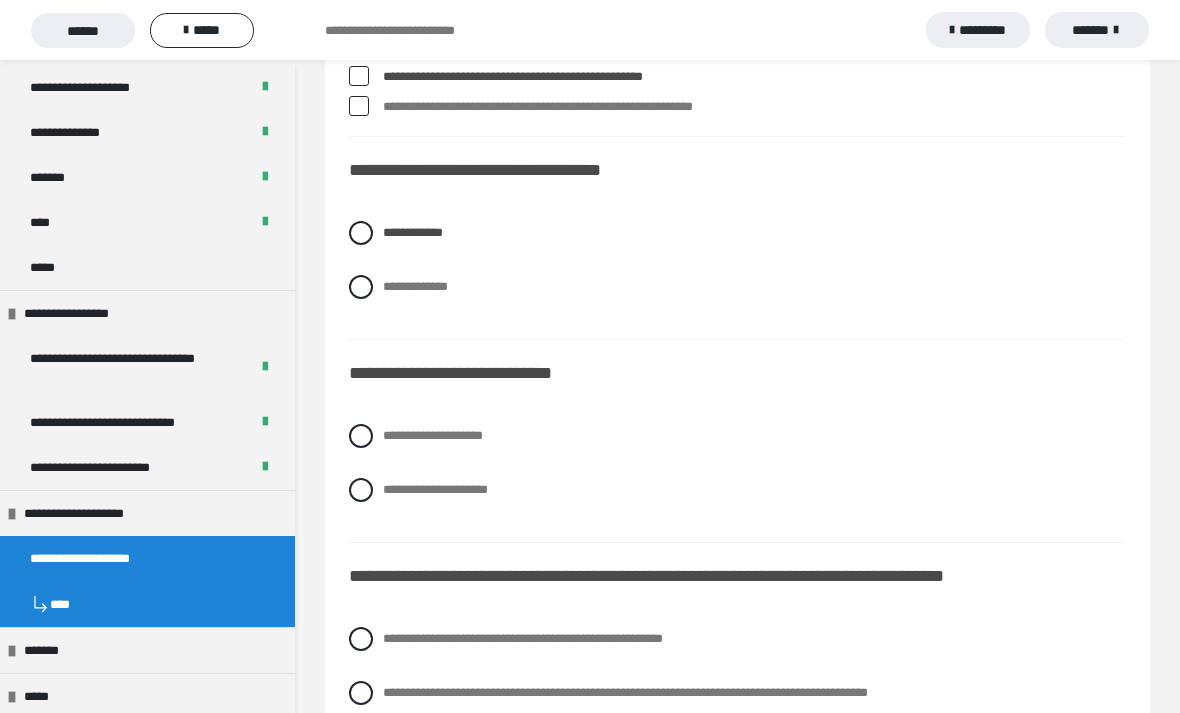 click at bounding box center (361, 490) 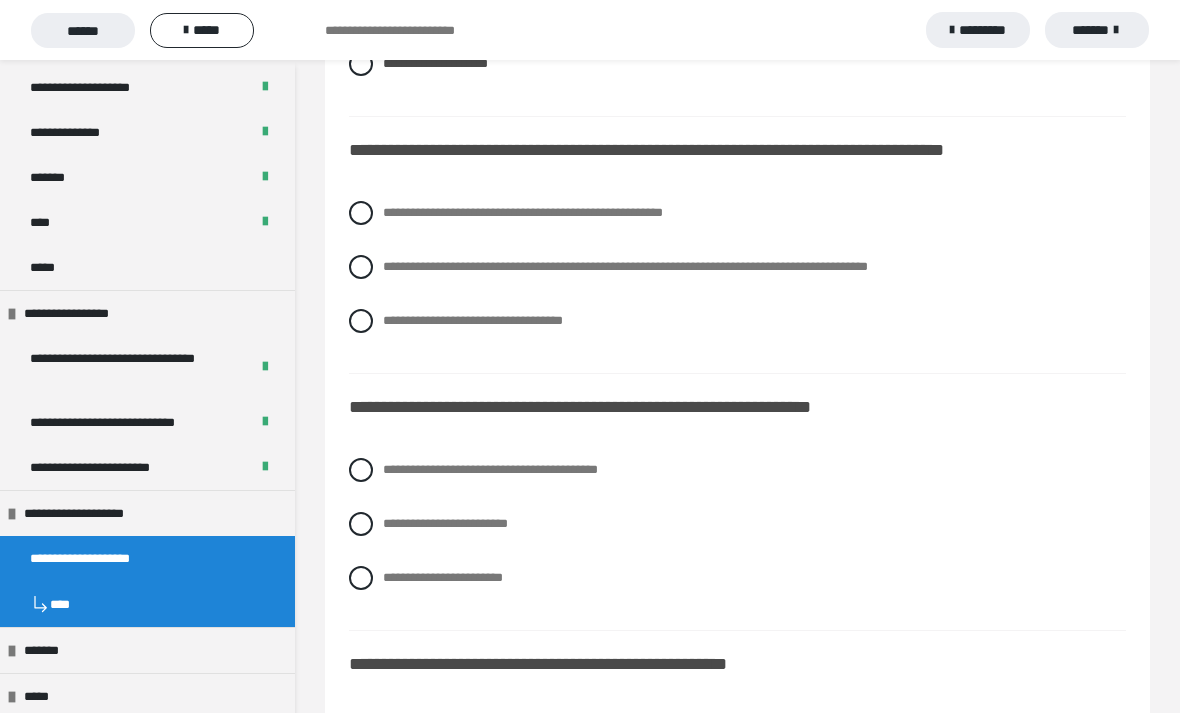 scroll, scrollTop: 5423, scrollLeft: 0, axis: vertical 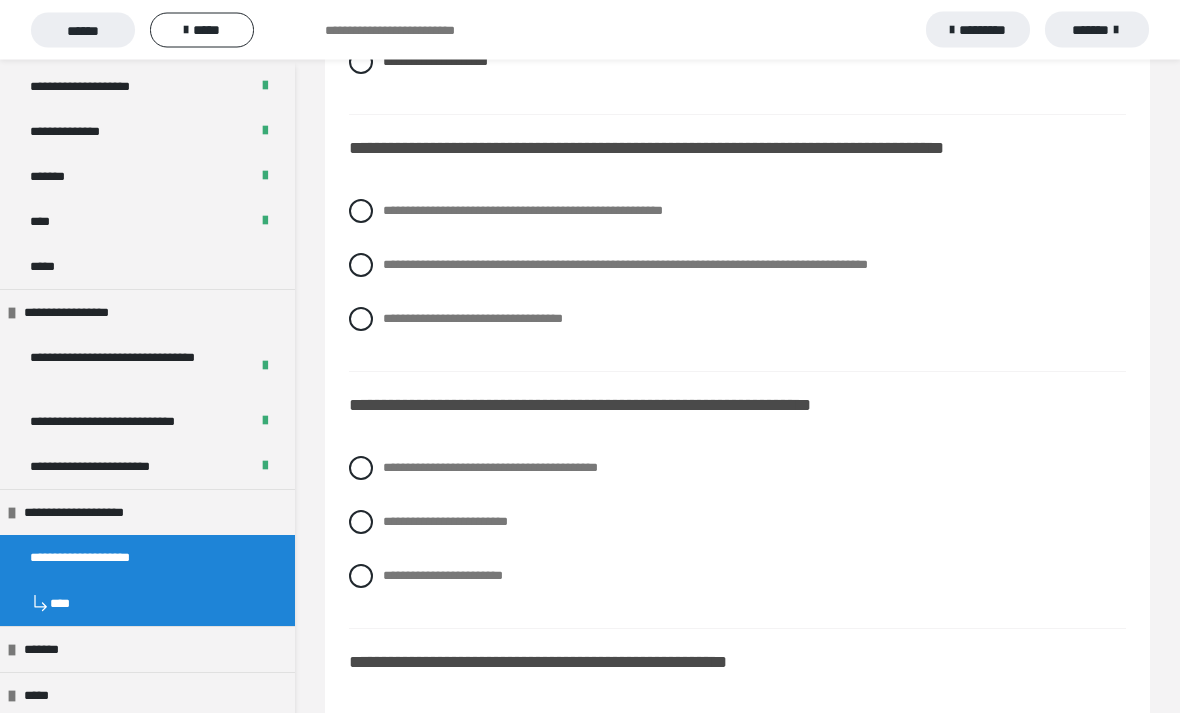 click on "**********" at bounding box center (737, 266) 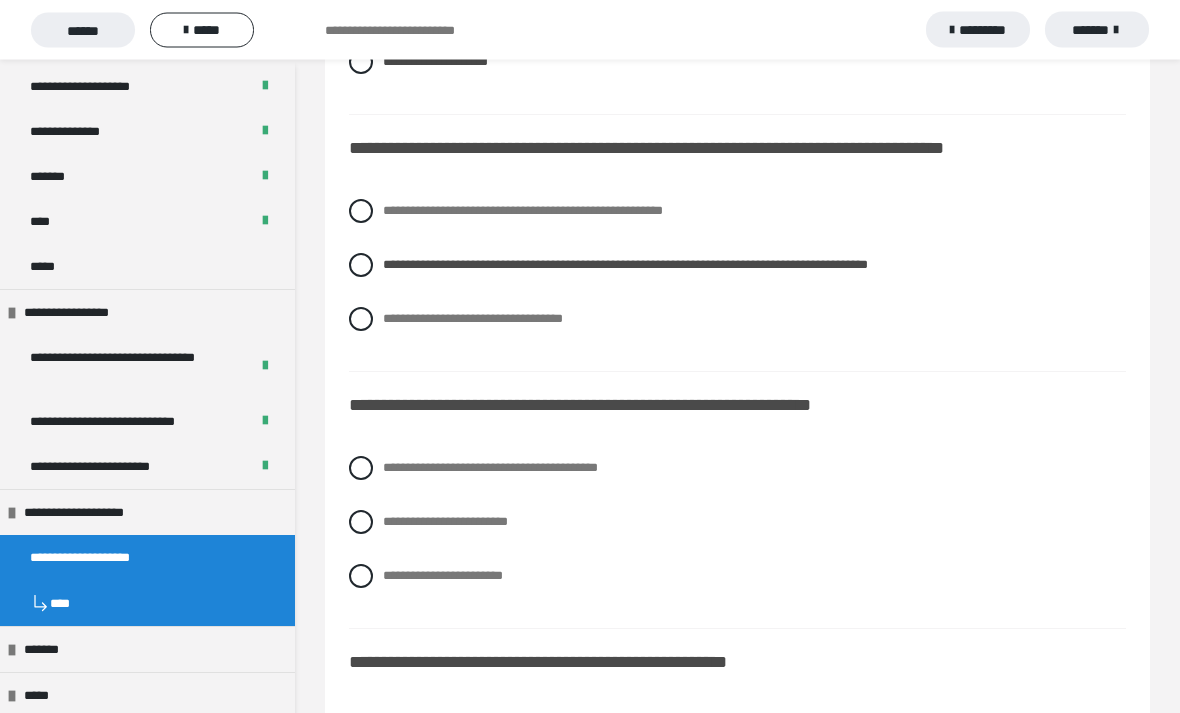 scroll, scrollTop: 5424, scrollLeft: 0, axis: vertical 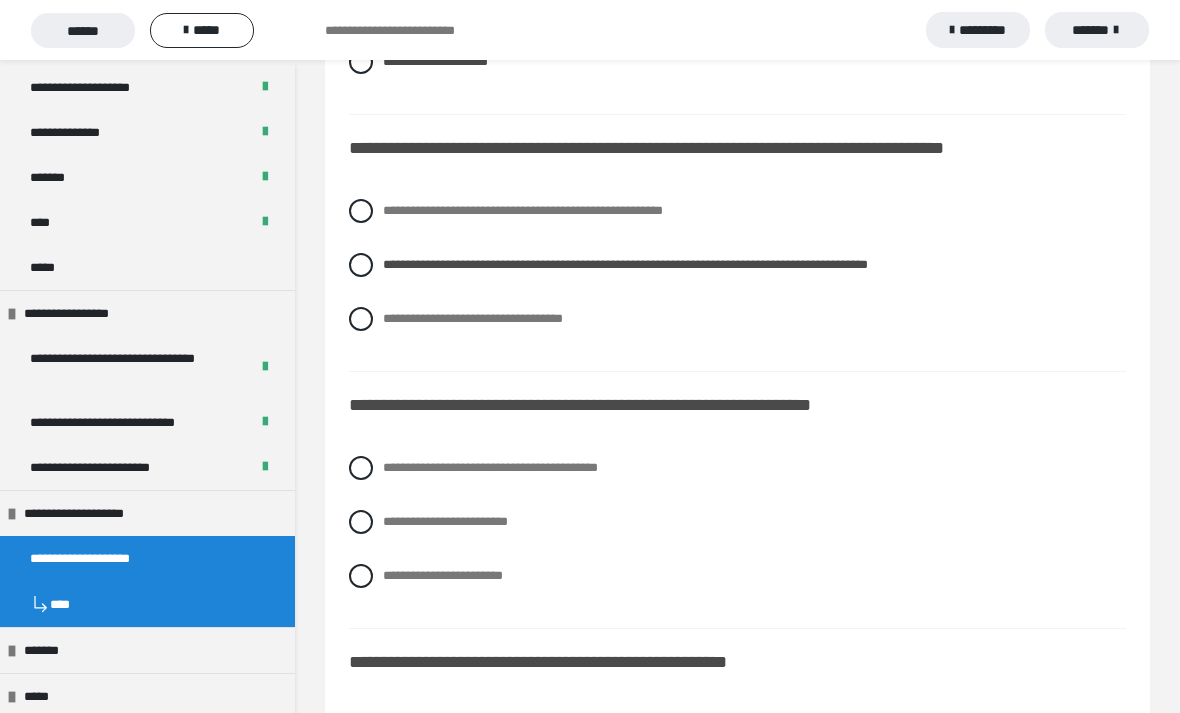 click at bounding box center [361, 576] 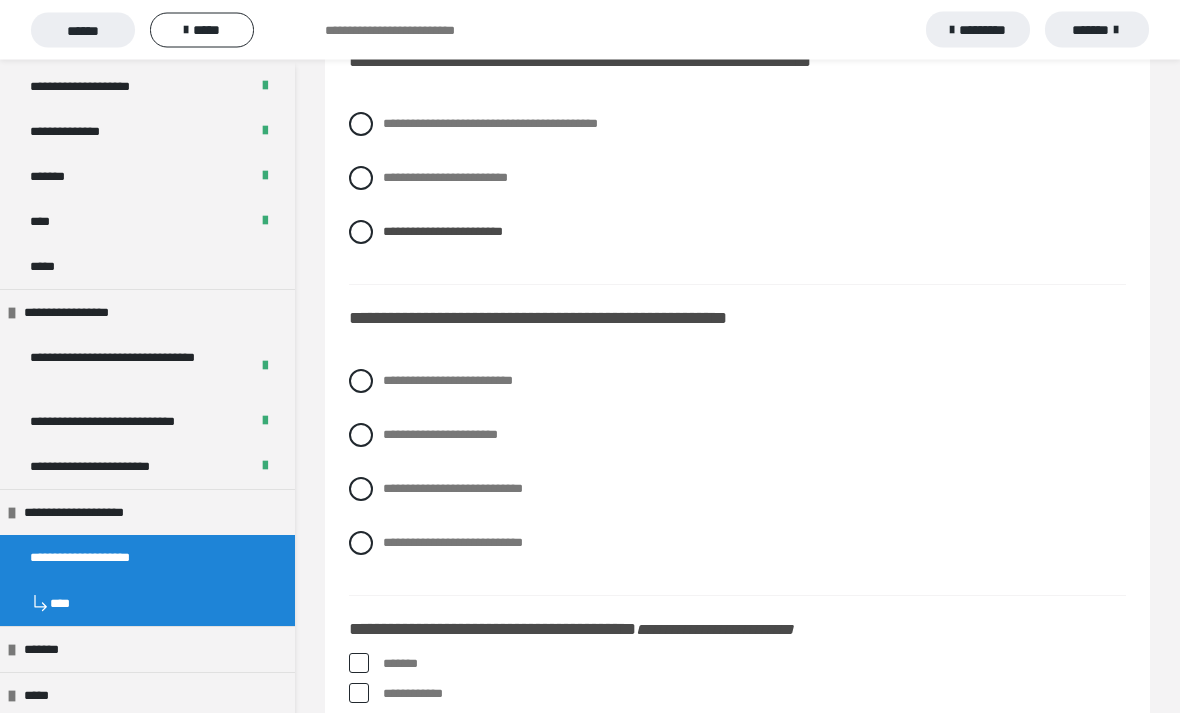 scroll, scrollTop: 5768, scrollLeft: 0, axis: vertical 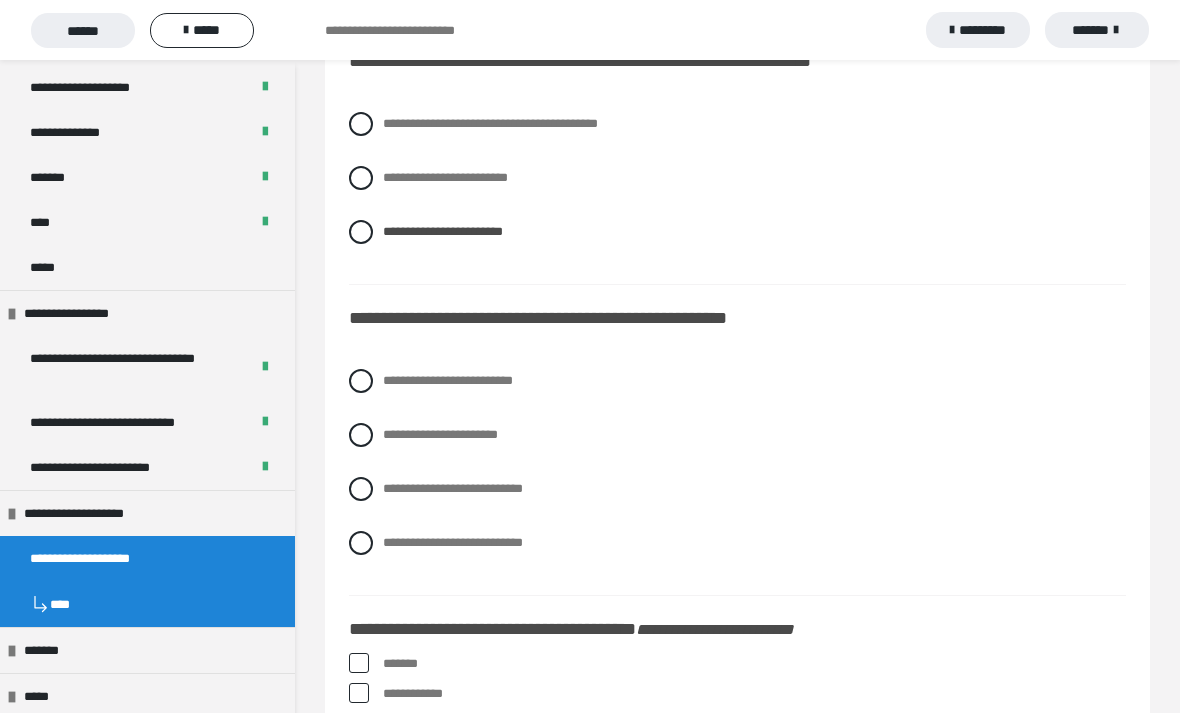 click at bounding box center [361, 435] 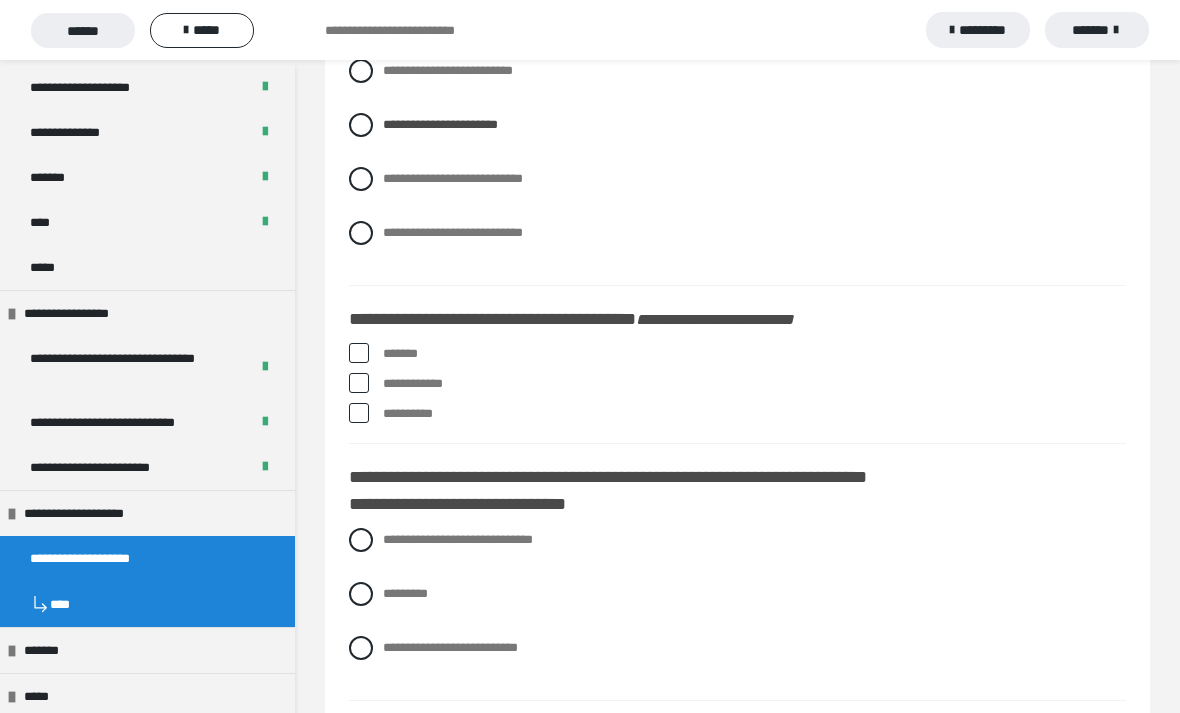 scroll, scrollTop: 6132, scrollLeft: 0, axis: vertical 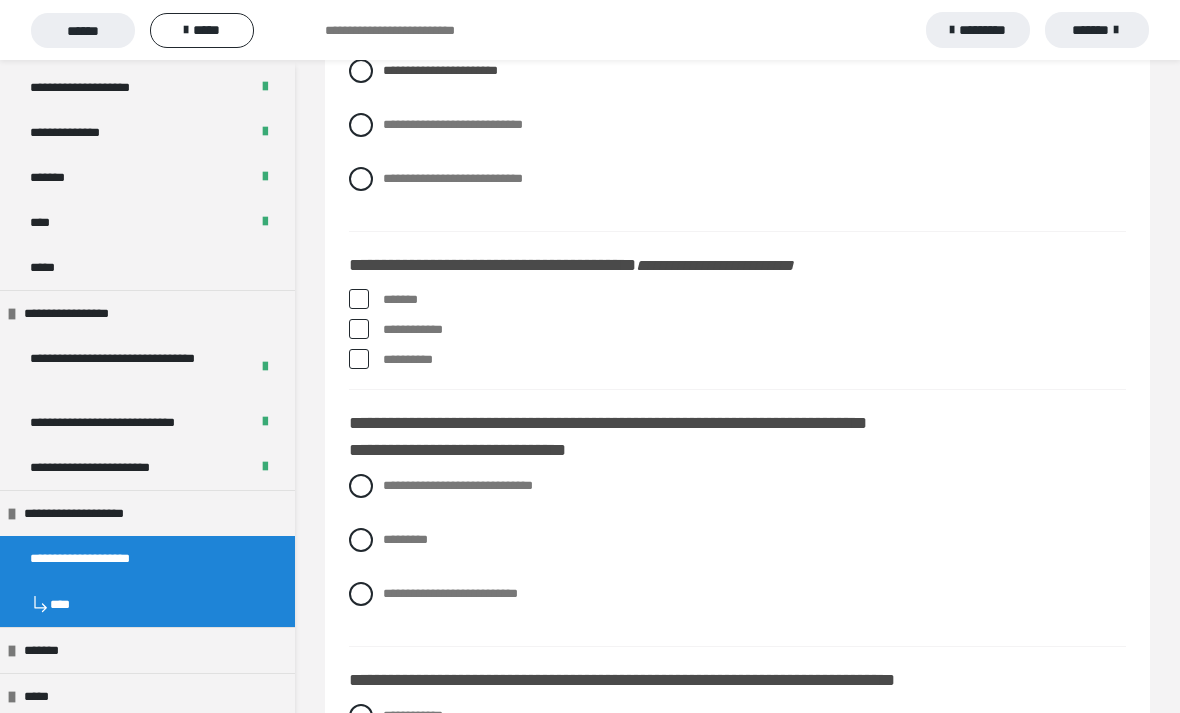 click at bounding box center [359, 299] 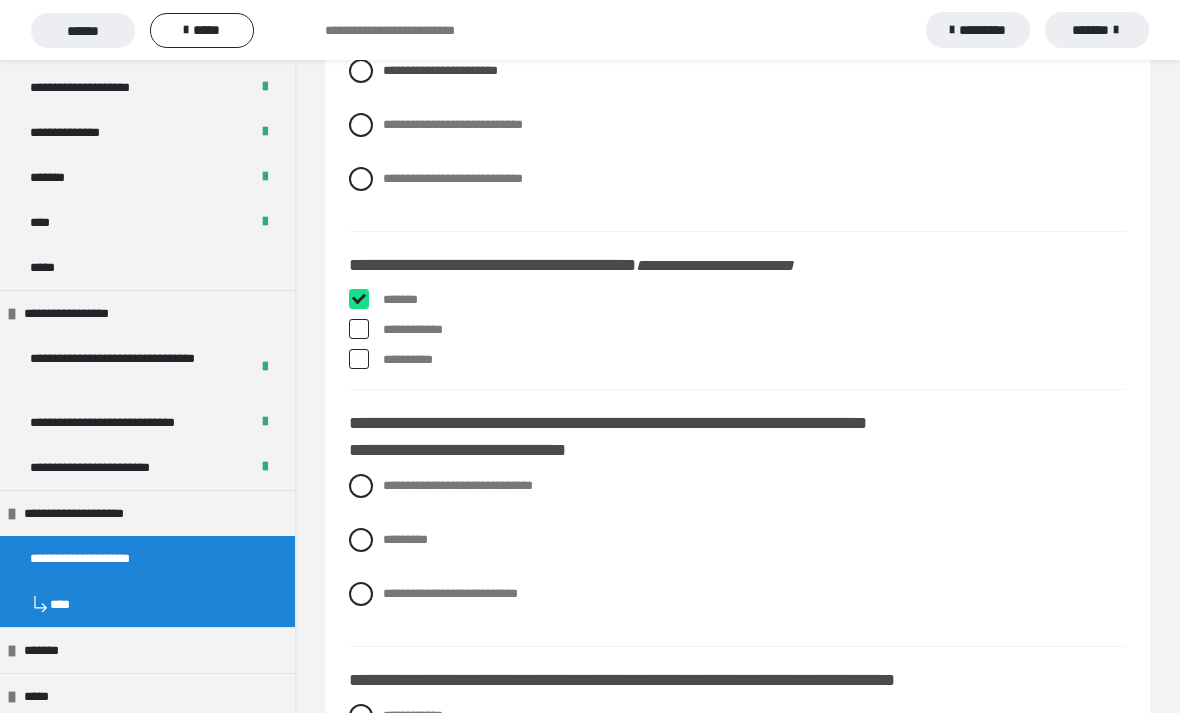 checkbox on "****" 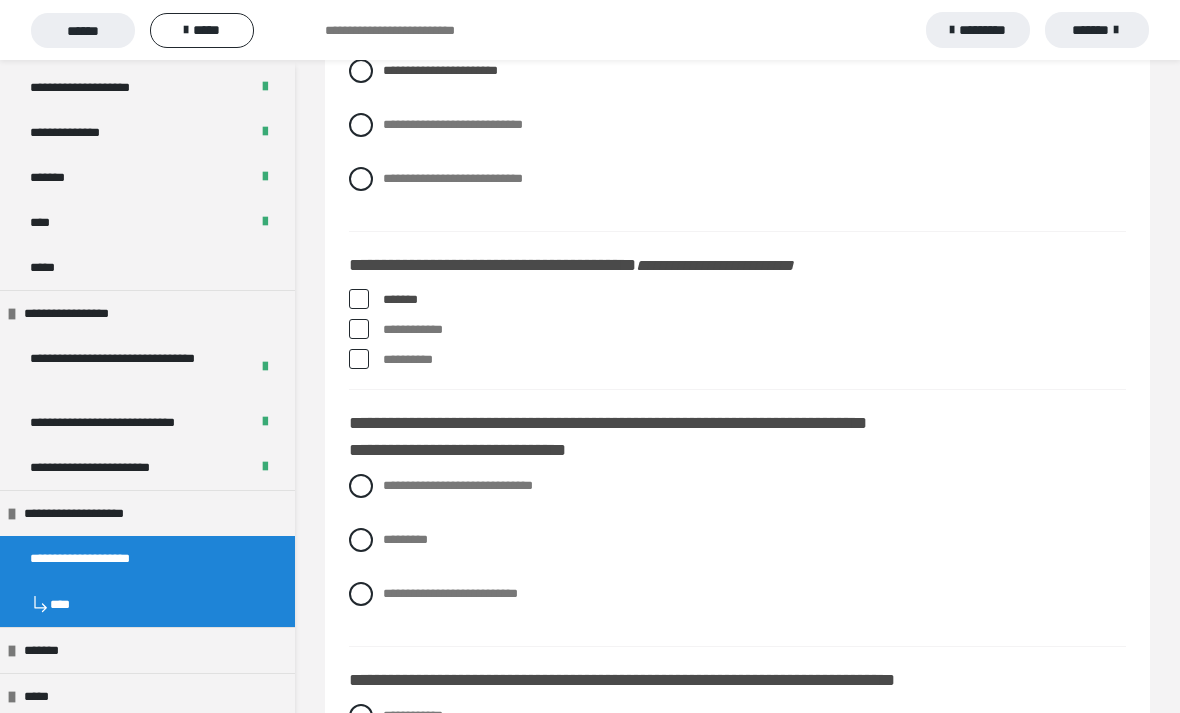 click on "**********" at bounding box center (737, 360) 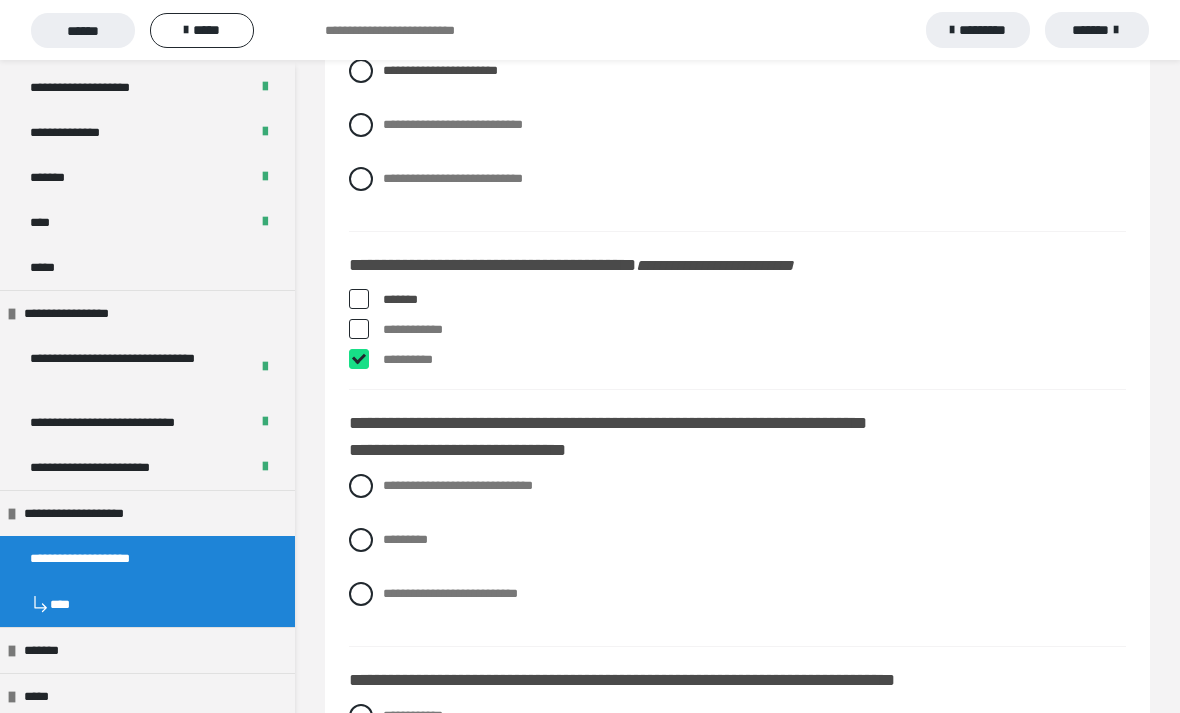 checkbox on "****" 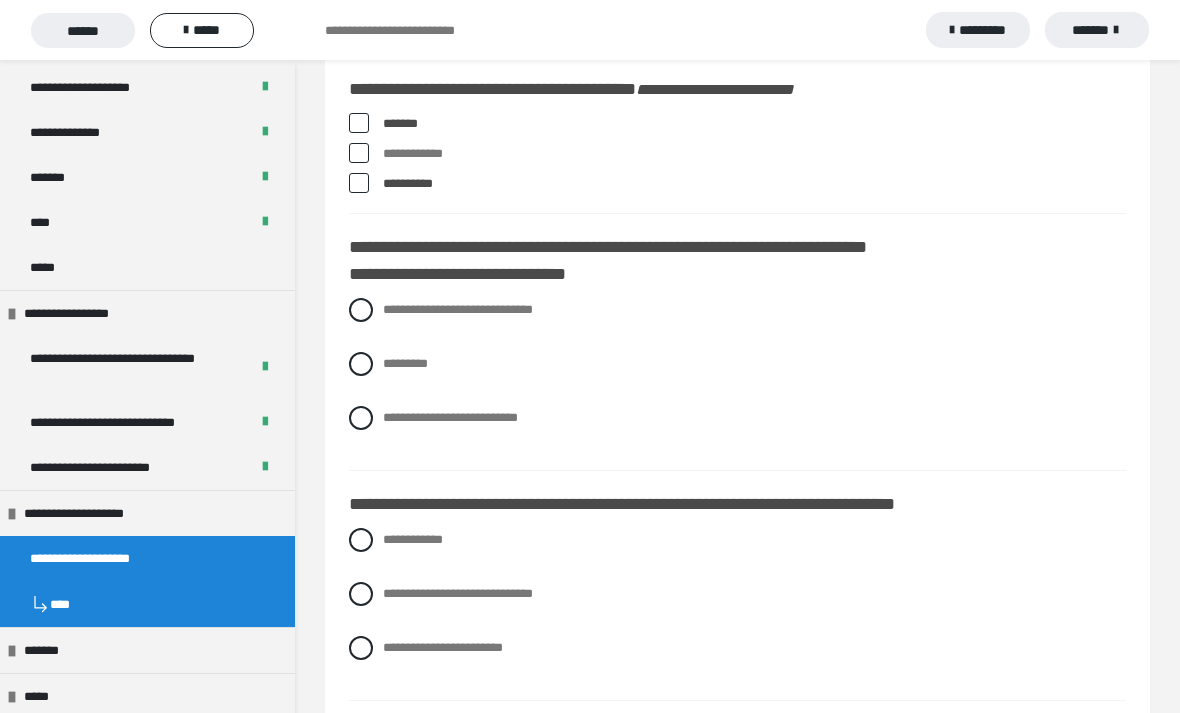 scroll, scrollTop: 6309, scrollLeft: 0, axis: vertical 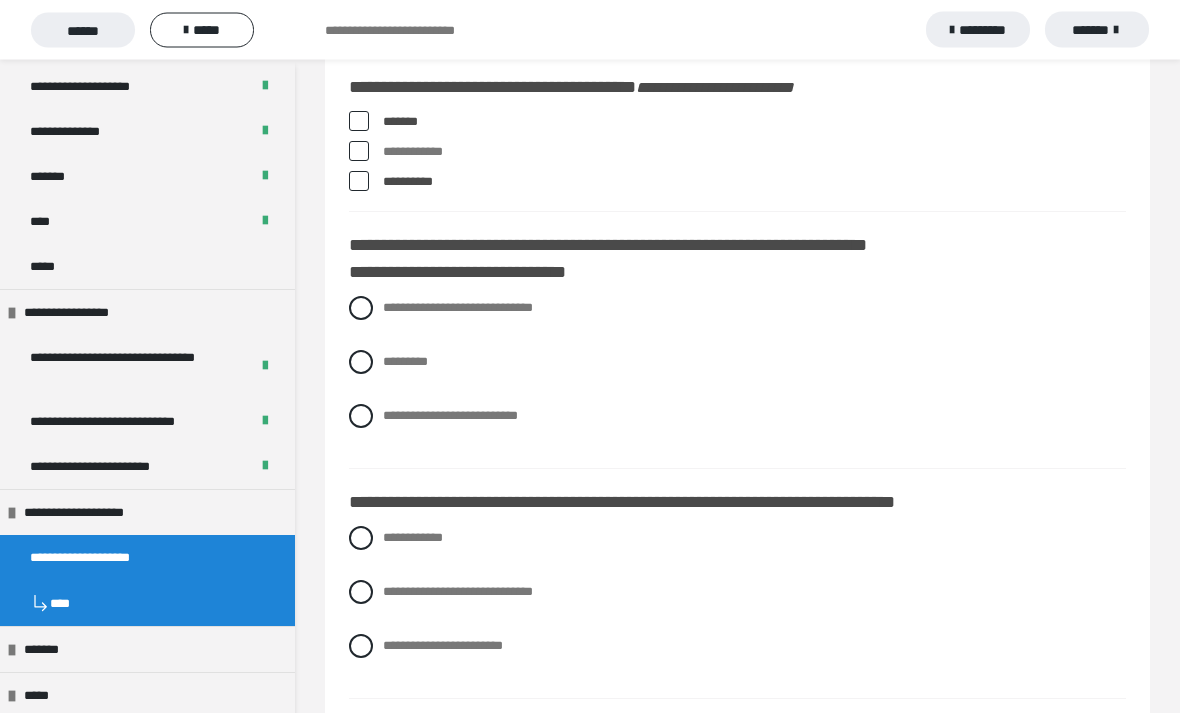click at bounding box center [361, 309] 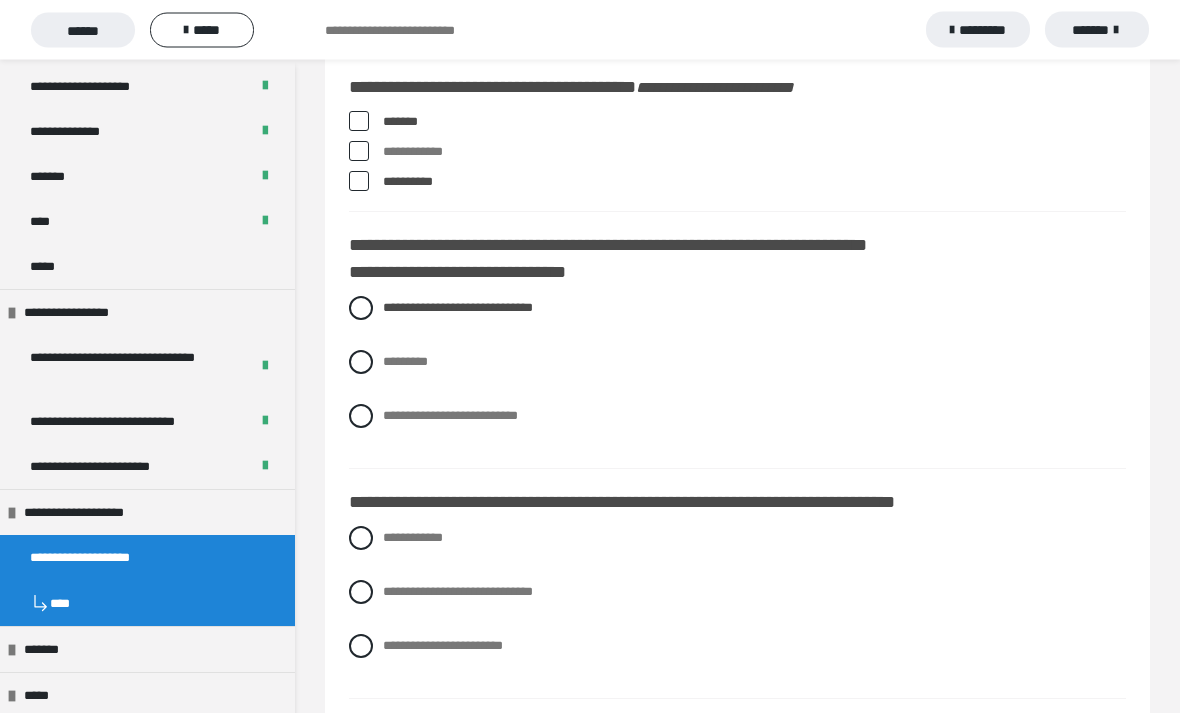 scroll, scrollTop: 6310, scrollLeft: 0, axis: vertical 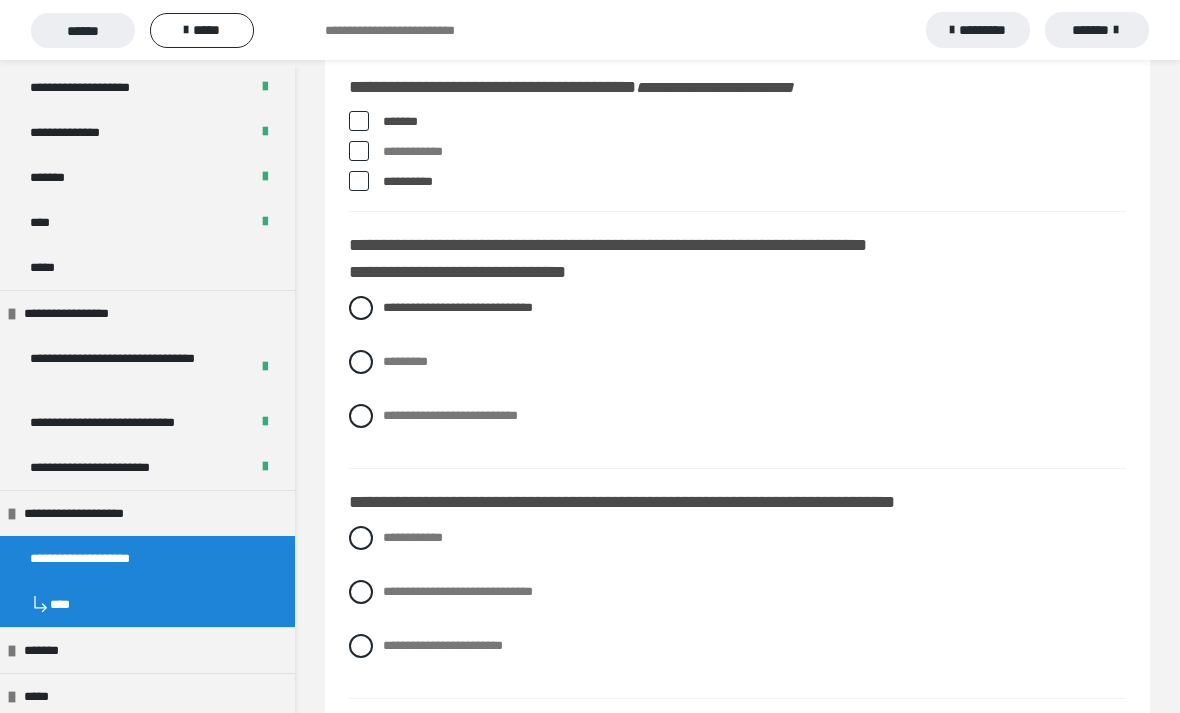 click at bounding box center (361, 538) 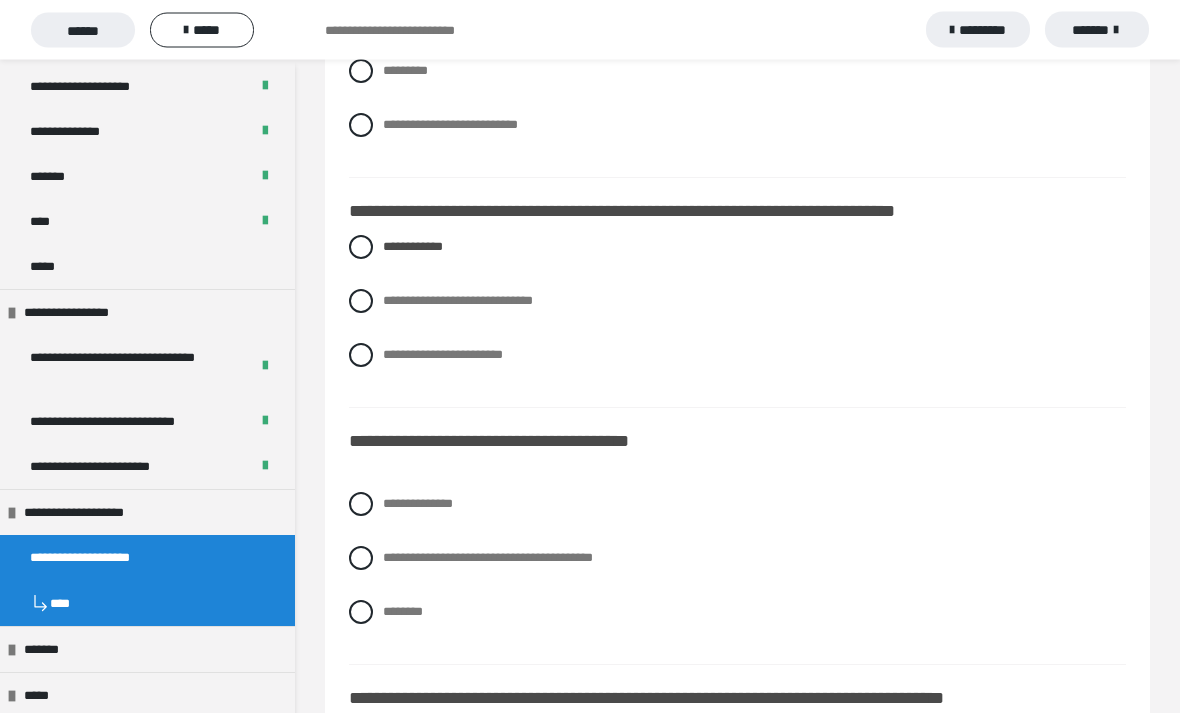 scroll, scrollTop: 6602, scrollLeft: 0, axis: vertical 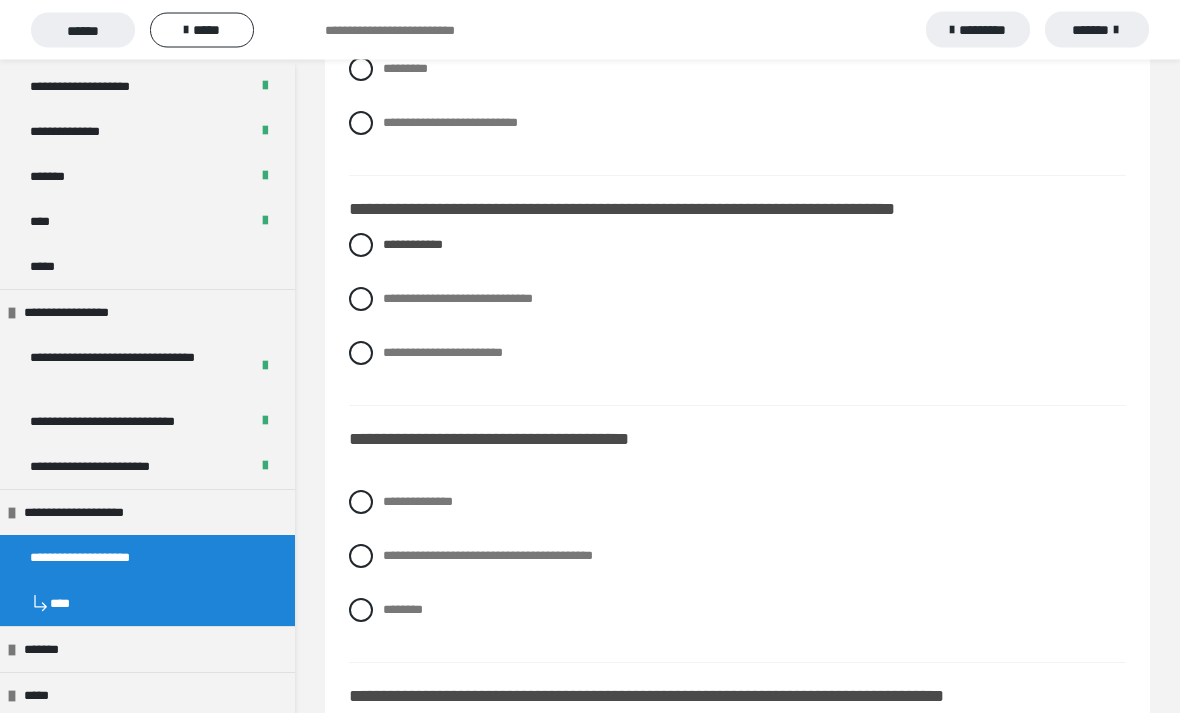 click on "**********" at bounding box center (737, 503) 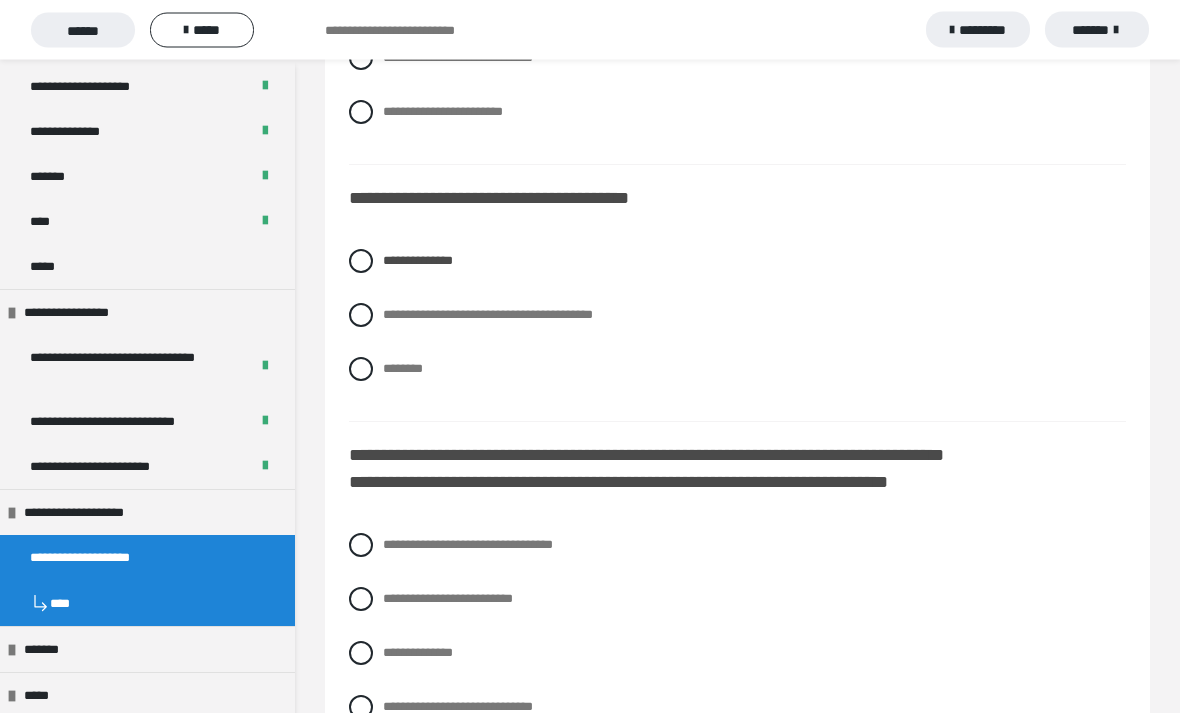 scroll, scrollTop: 6851, scrollLeft: 0, axis: vertical 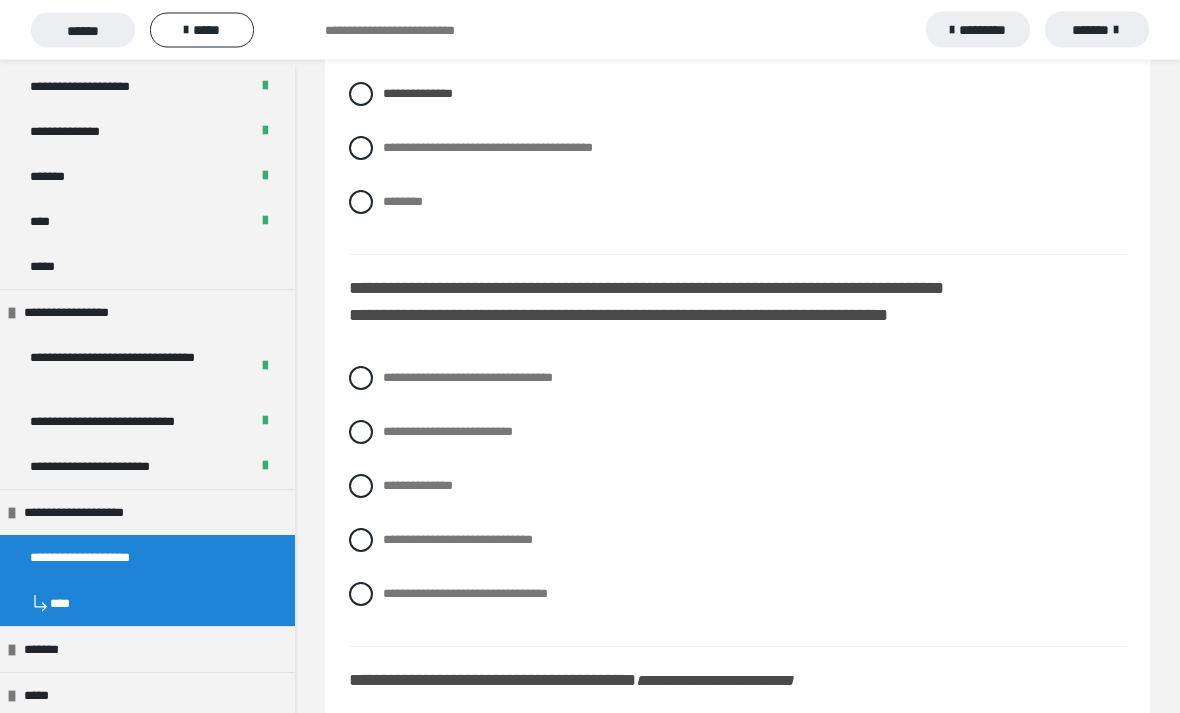 click on "**********" at bounding box center (389, 481) 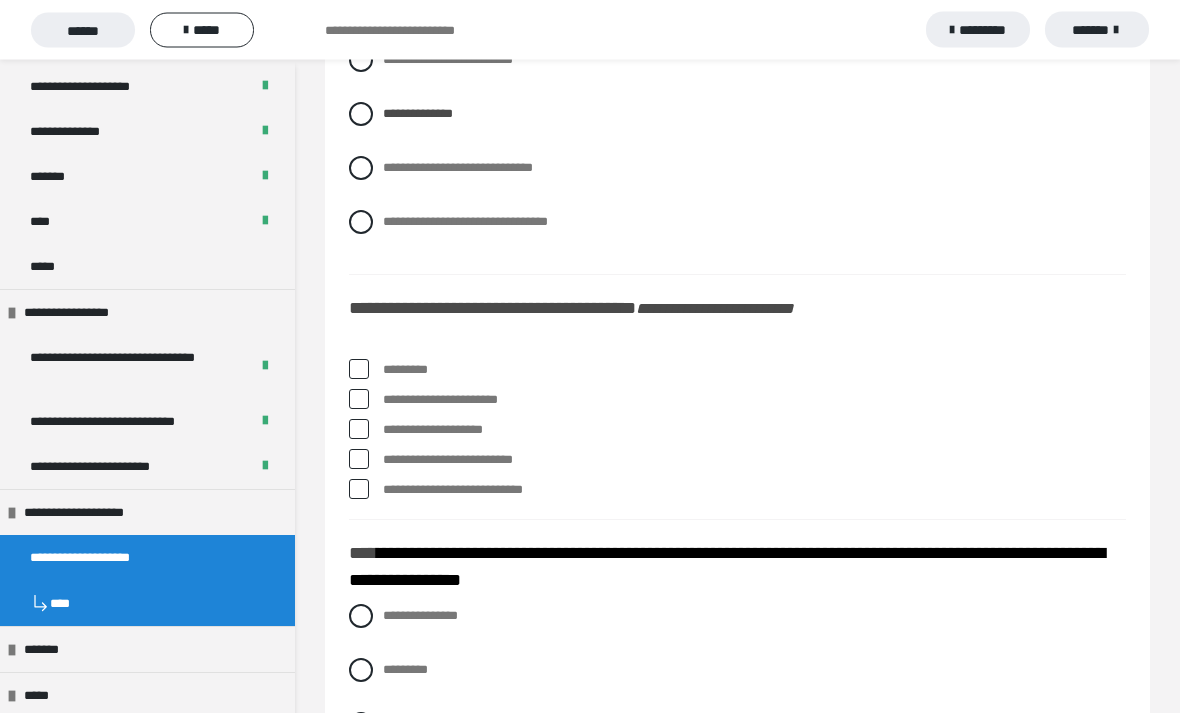 scroll, scrollTop: 7443, scrollLeft: 0, axis: vertical 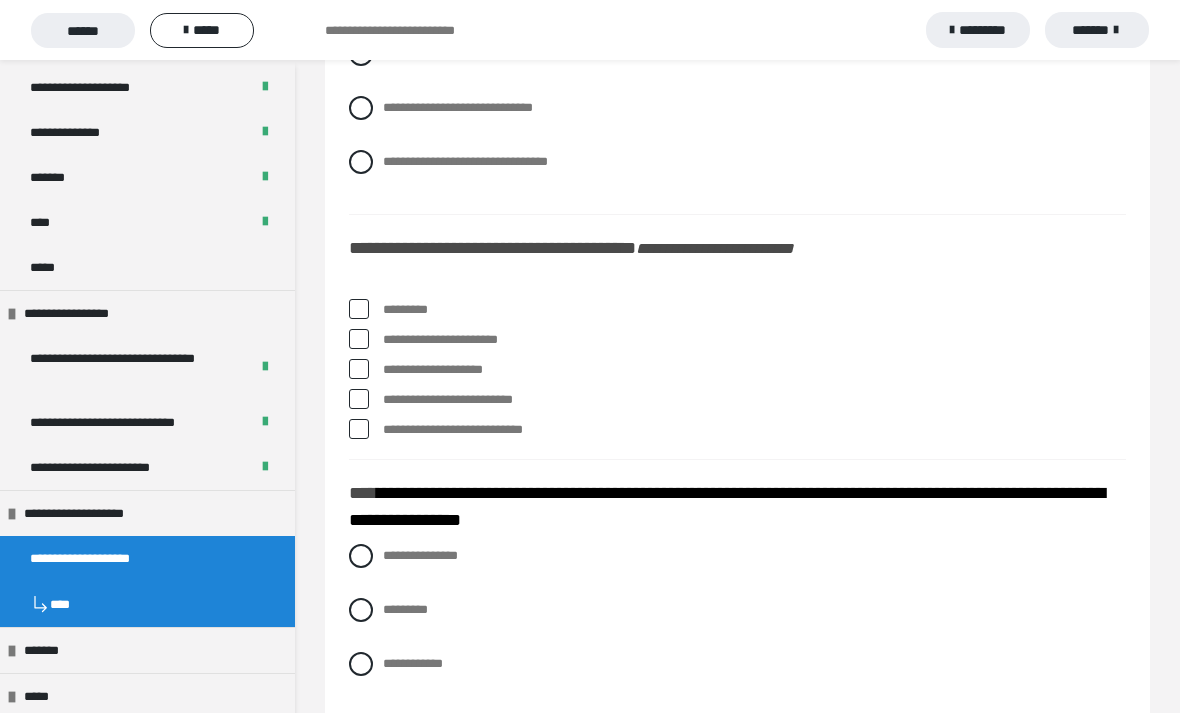 click at bounding box center (359, 309) 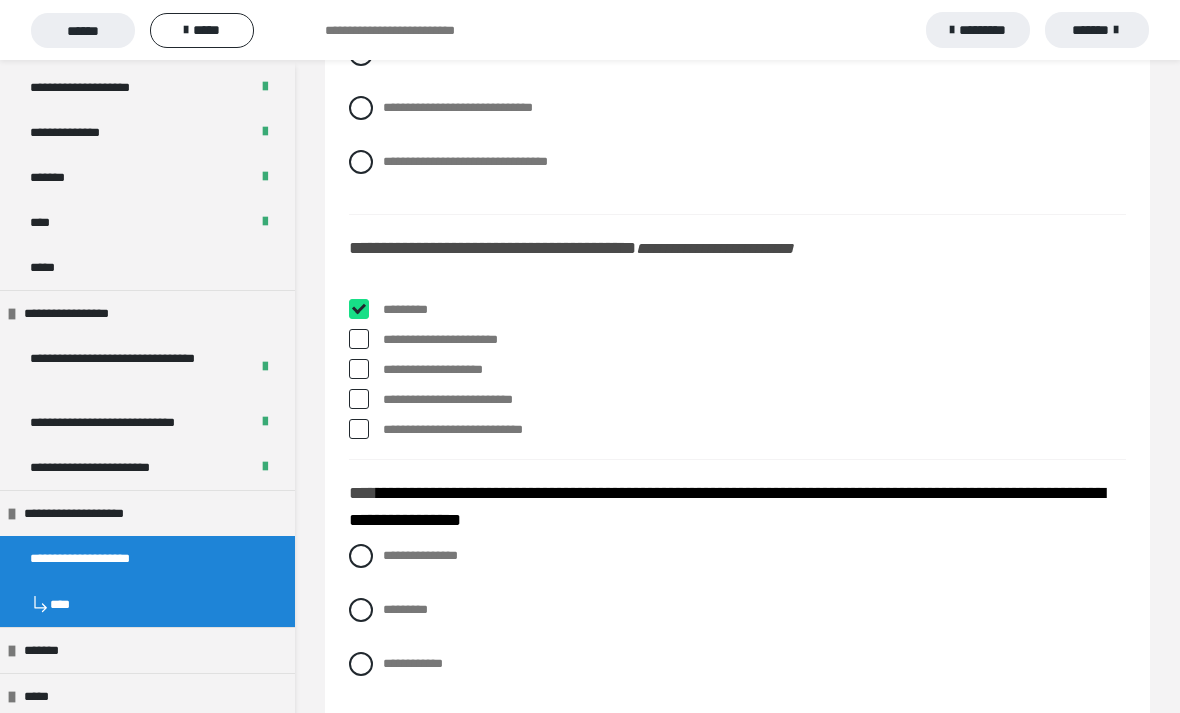checkbox on "****" 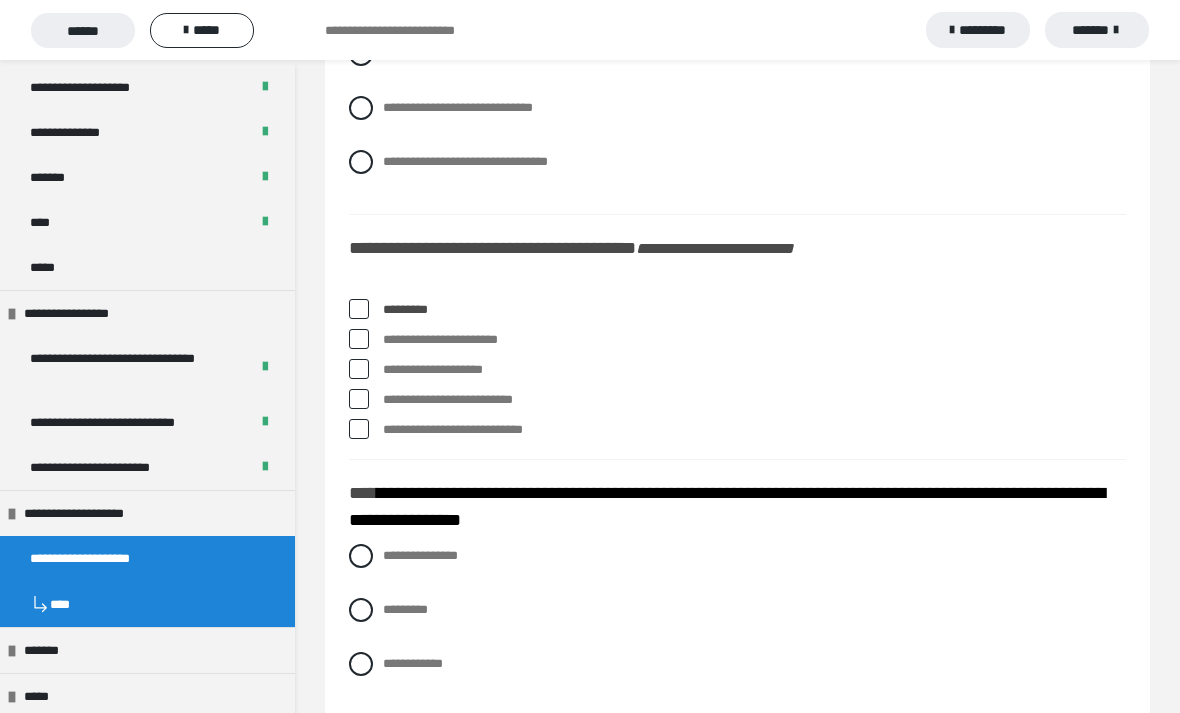 click on "**********" at bounding box center (737, 340) 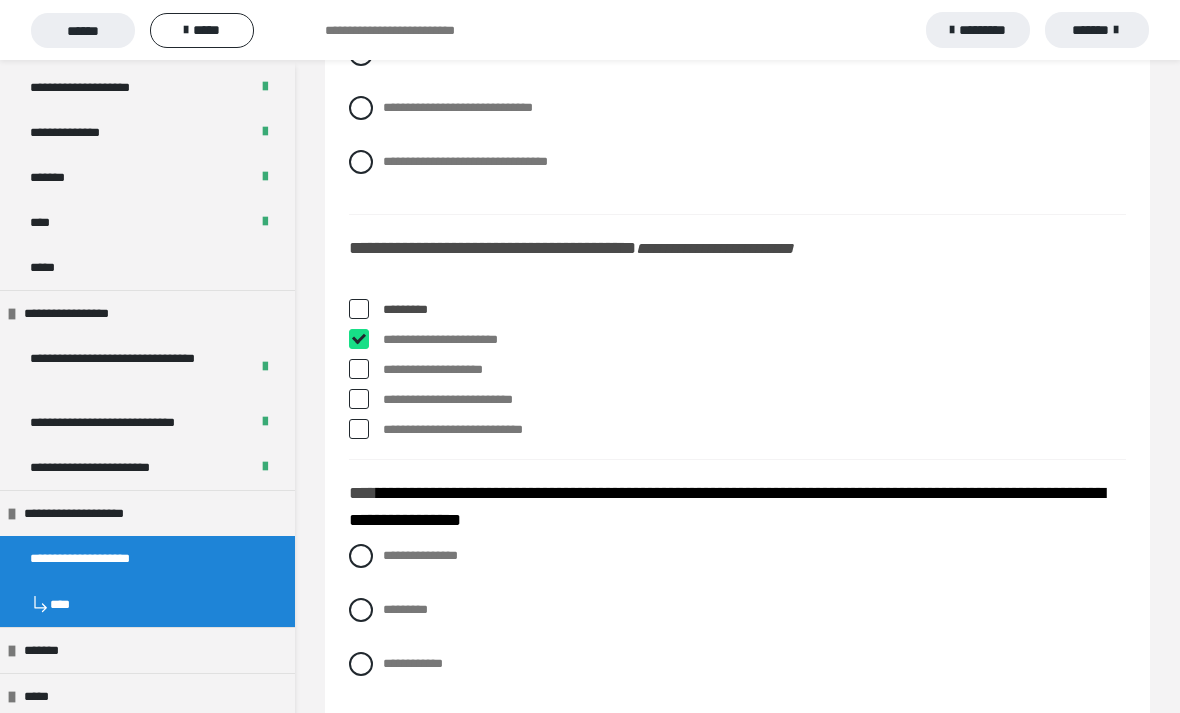 checkbox on "****" 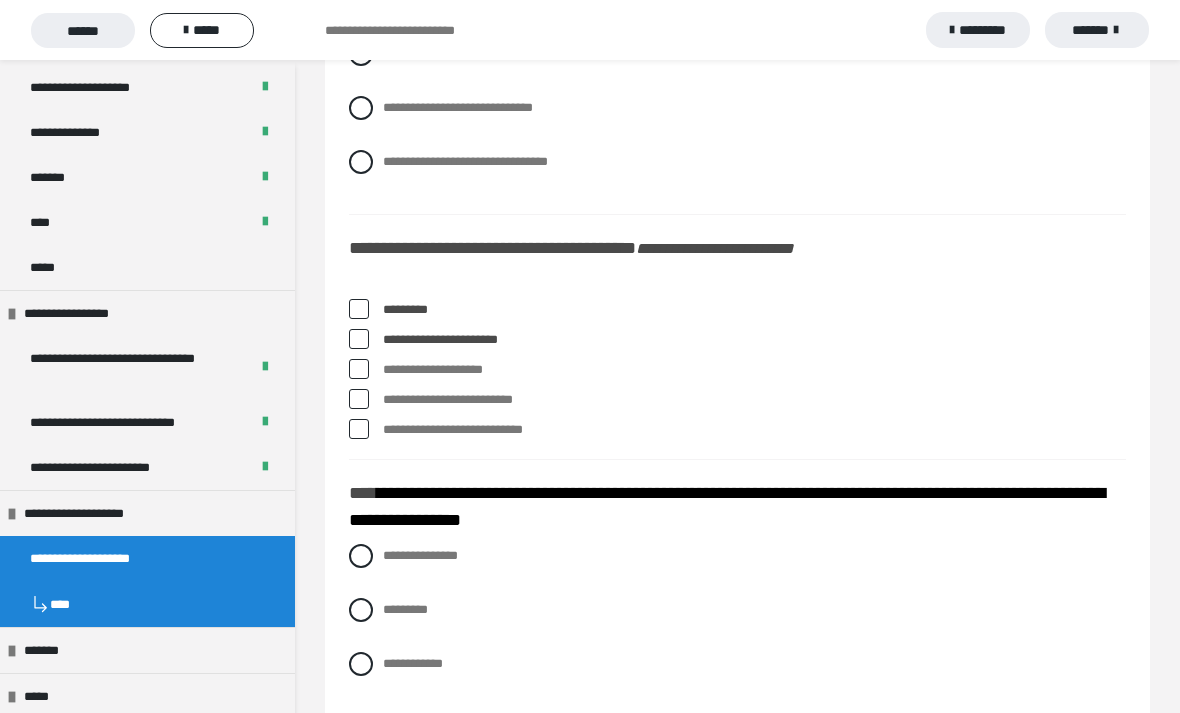 click on "**********" at bounding box center [737, 400] 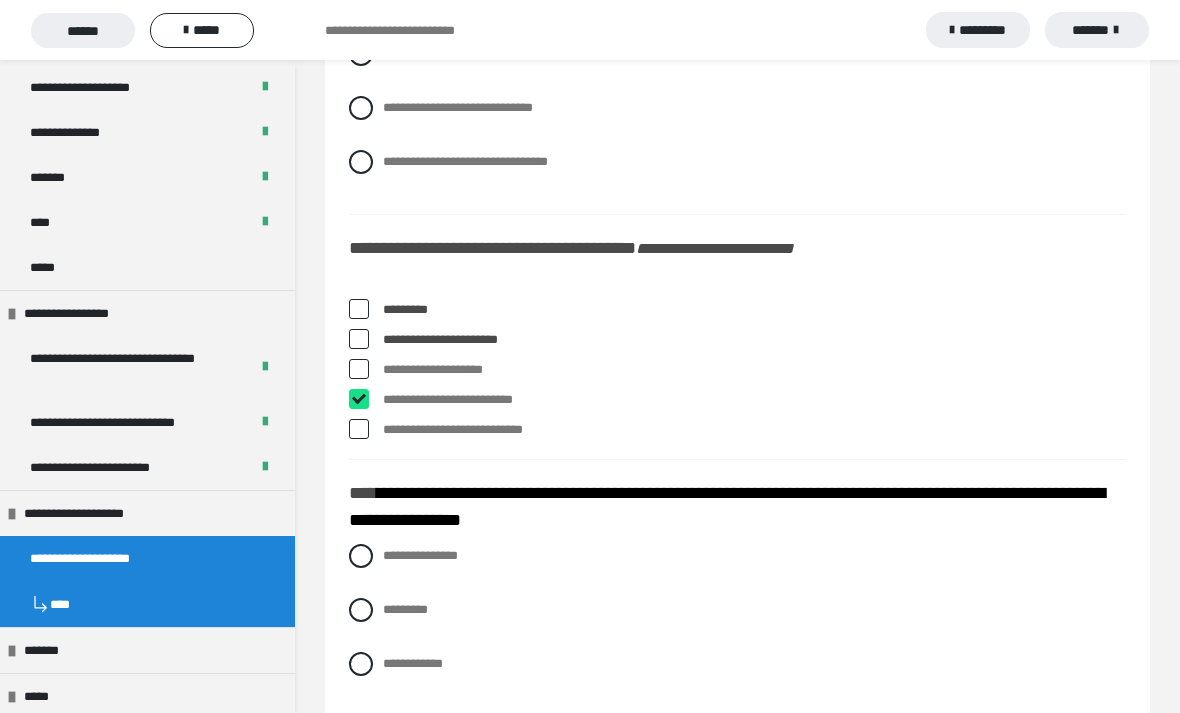 checkbox on "****" 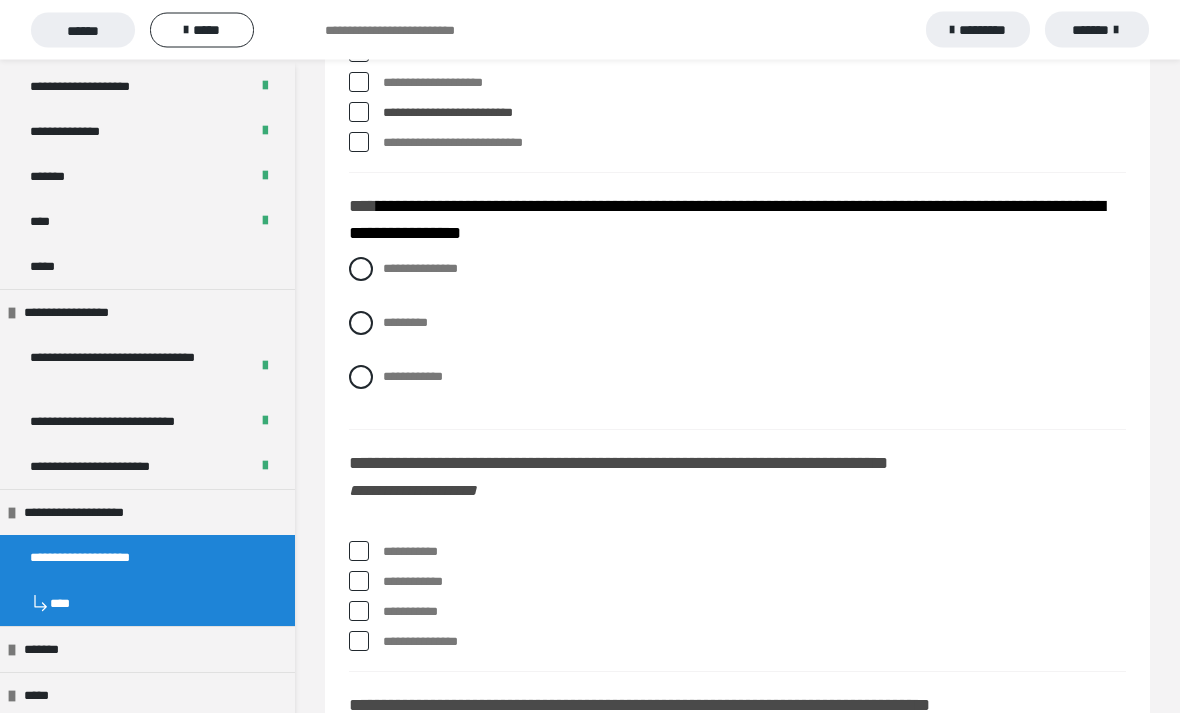 scroll, scrollTop: 7803, scrollLeft: 0, axis: vertical 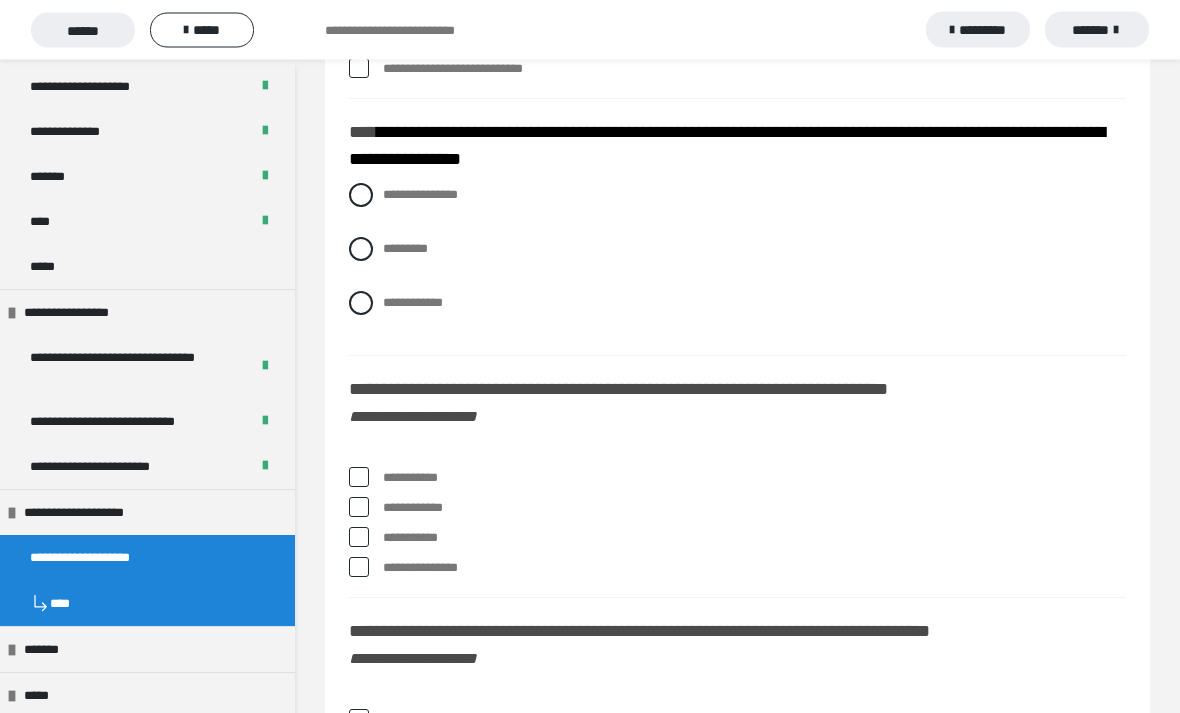 click at bounding box center [361, 250] 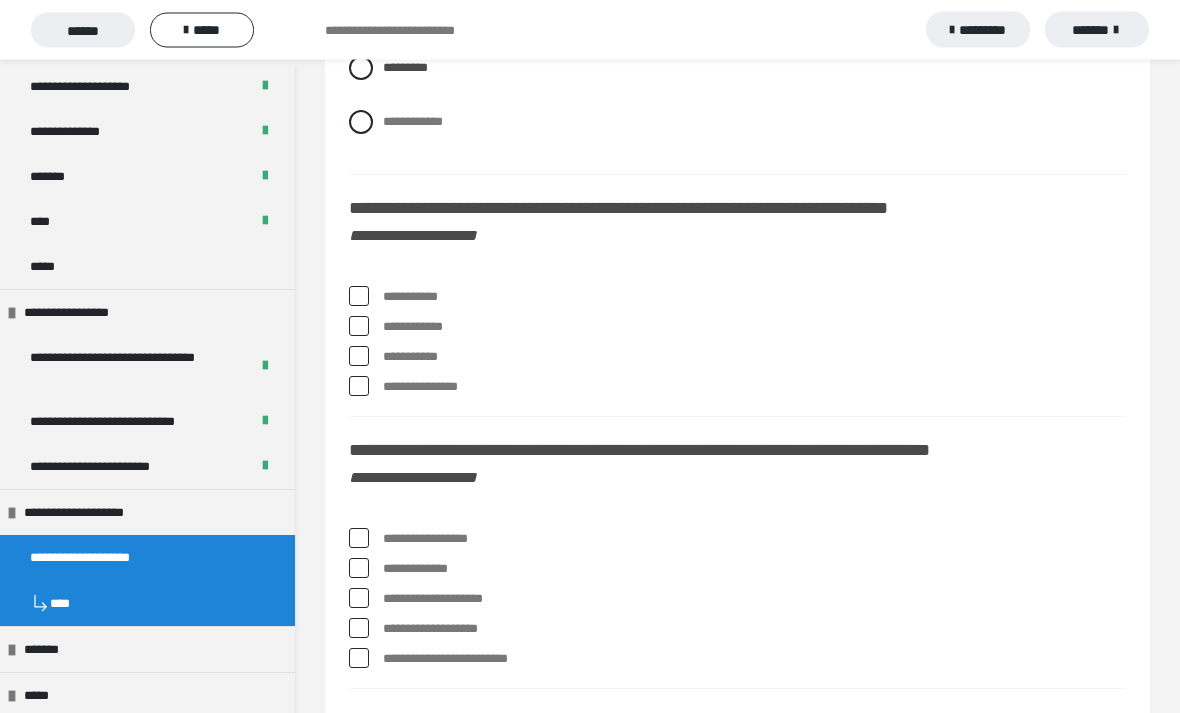 scroll, scrollTop: 7985, scrollLeft: 0, axis: vertical 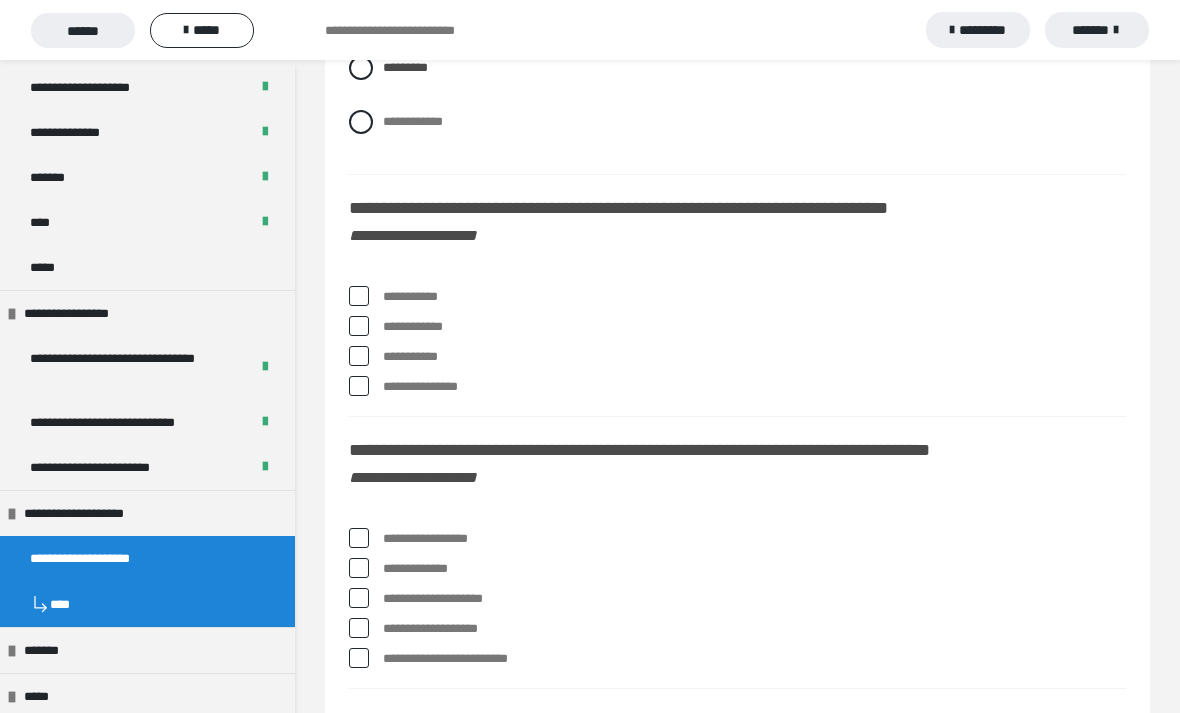 click at bounding box center (359, 296) 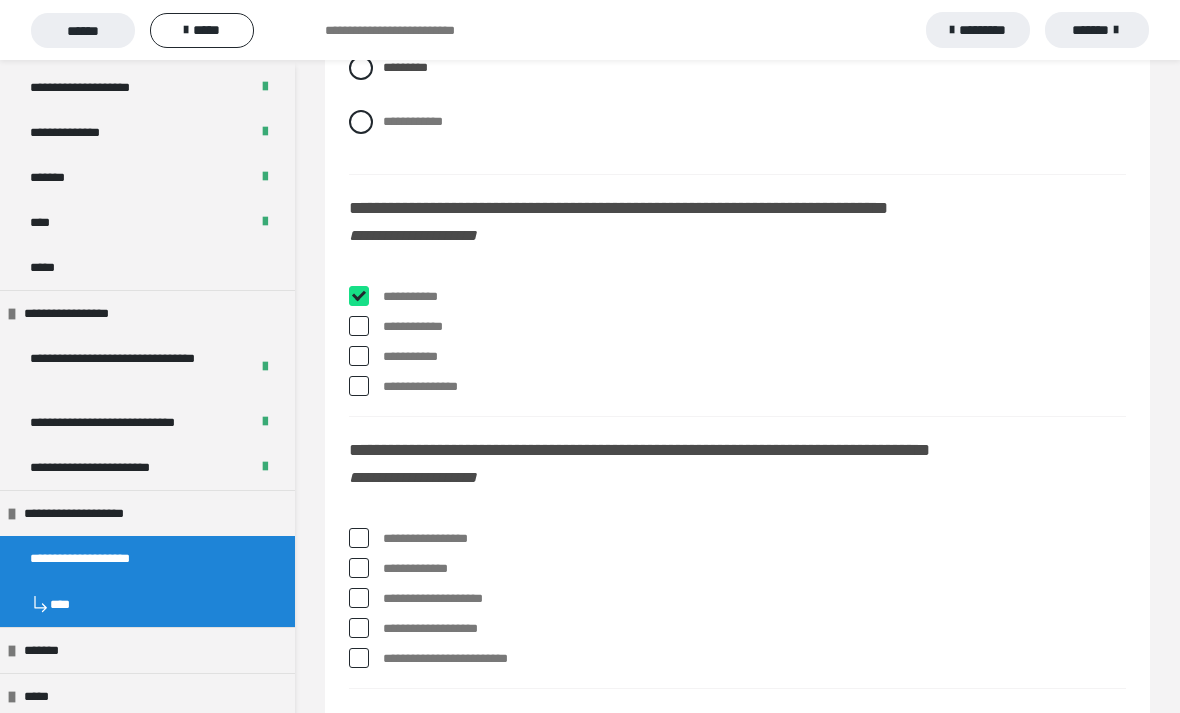 checkbox on "****" 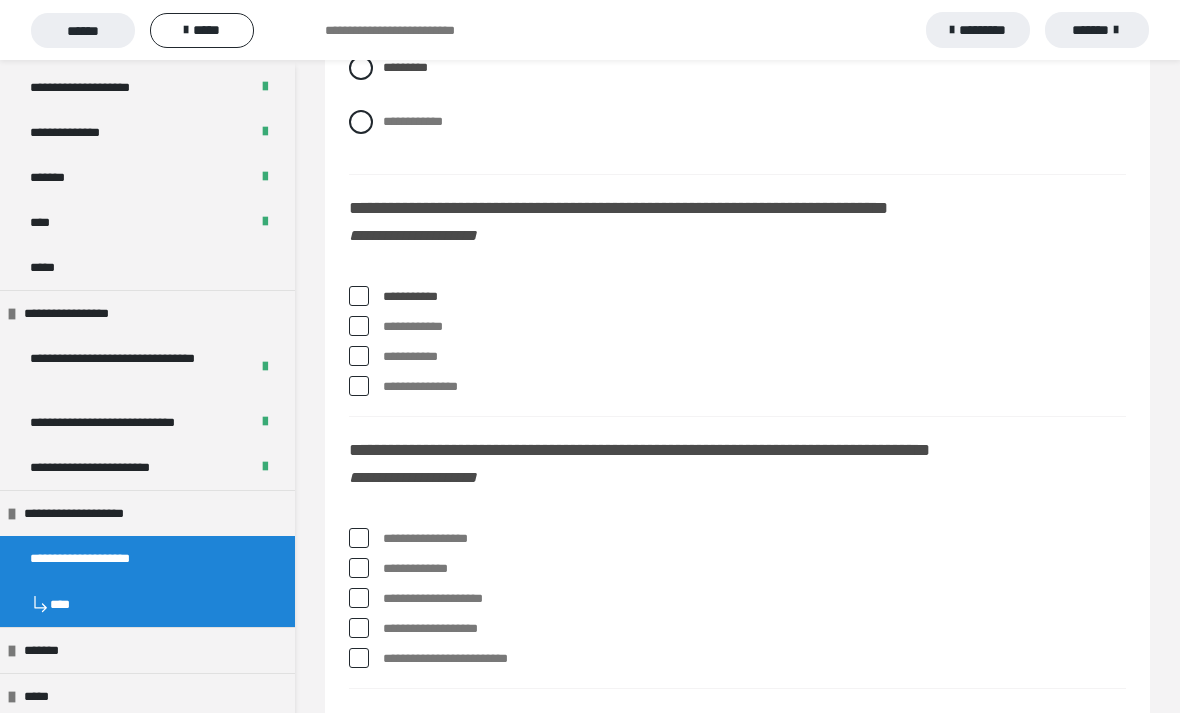 click on "**********" at bounding box center [737, 357] 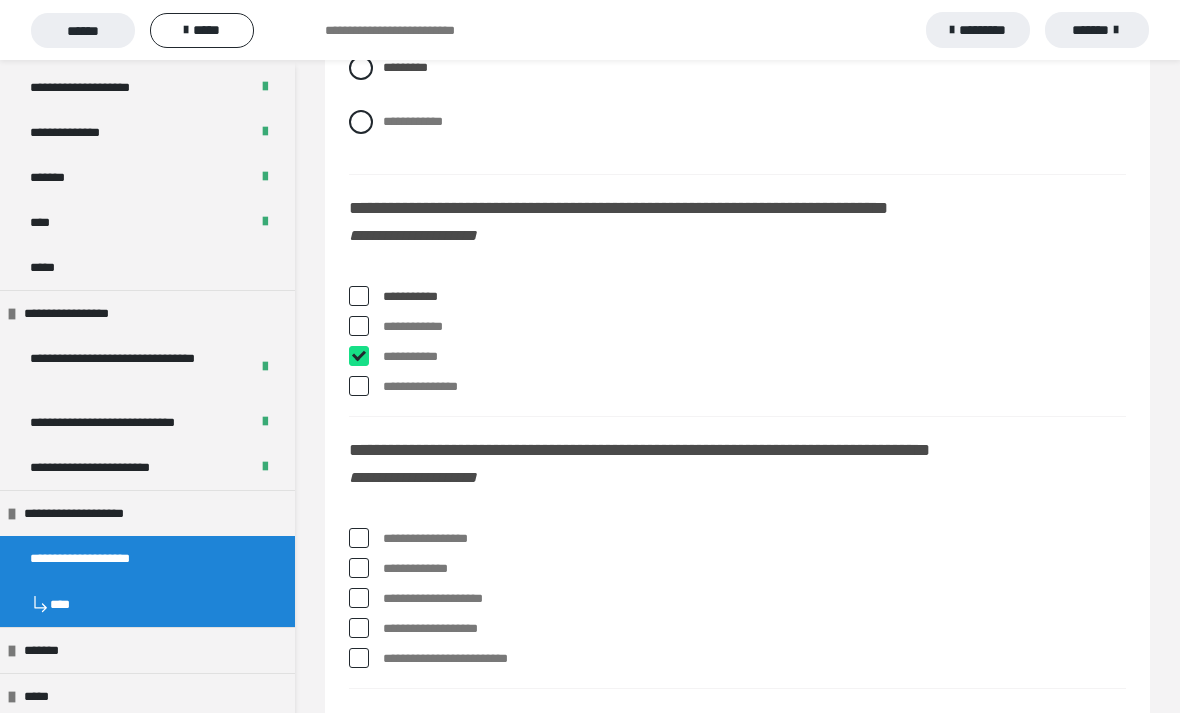 checkbox on "****" 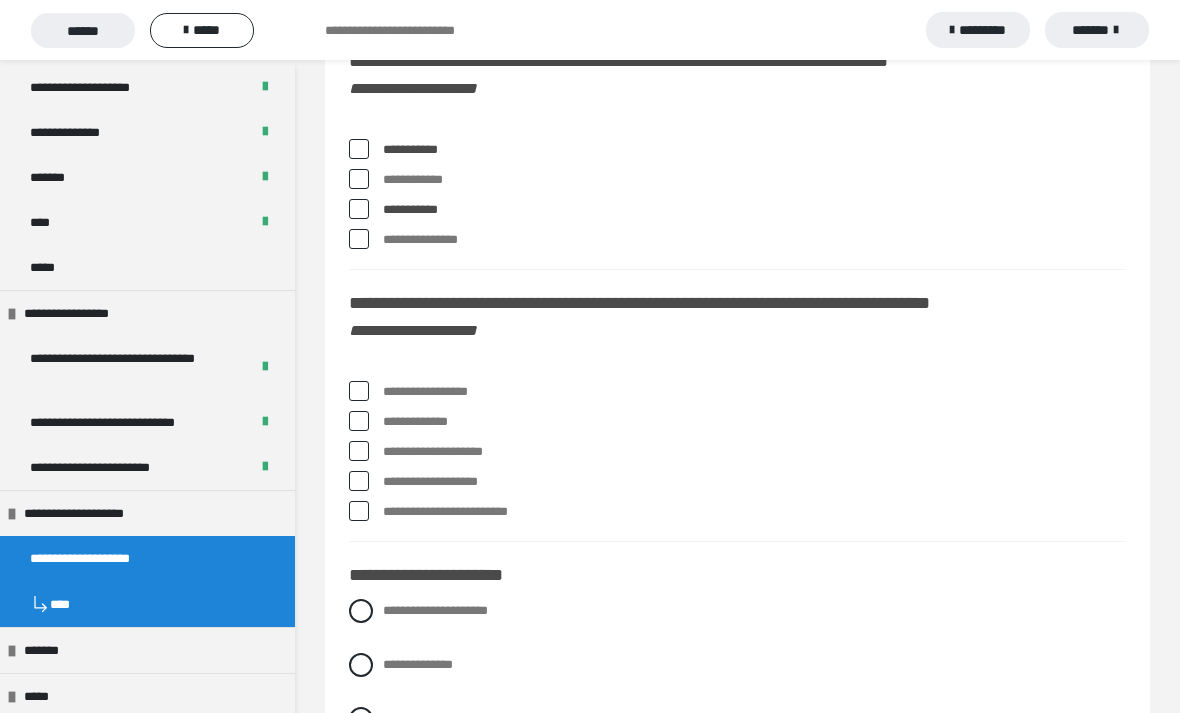 scroll, scrollTop: 8134, scrollLeft: 0, axis: vertical 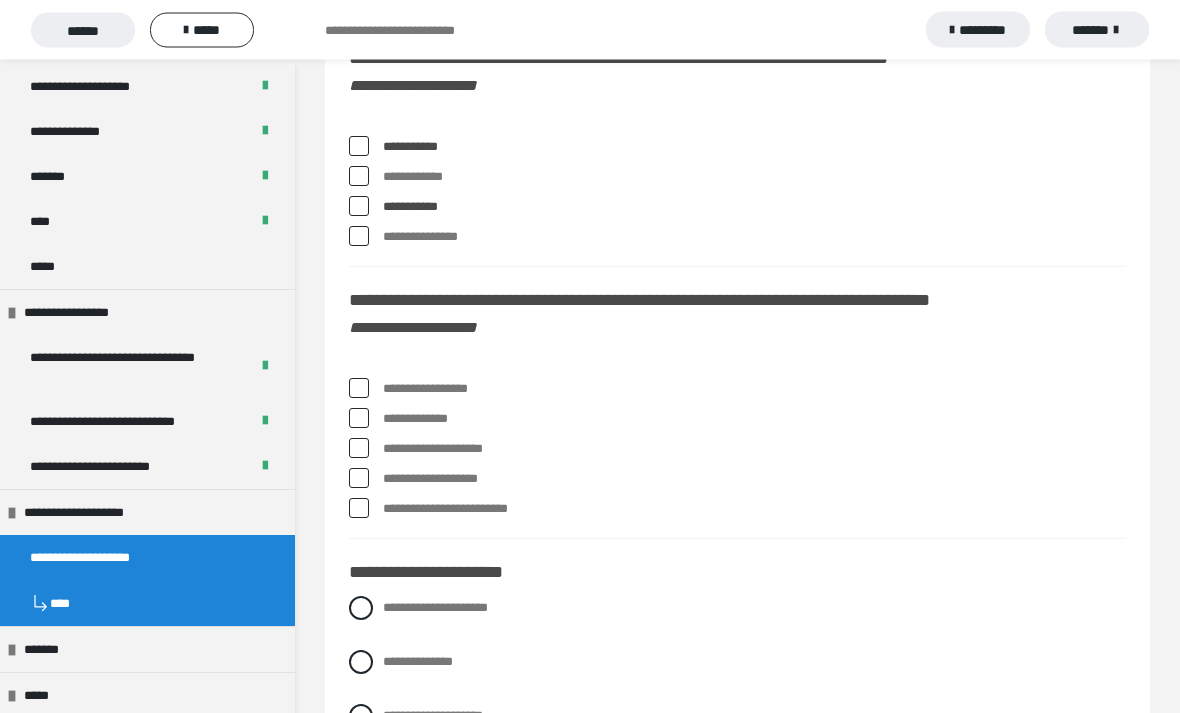 click on "**********" at bounding box center [737, 450] 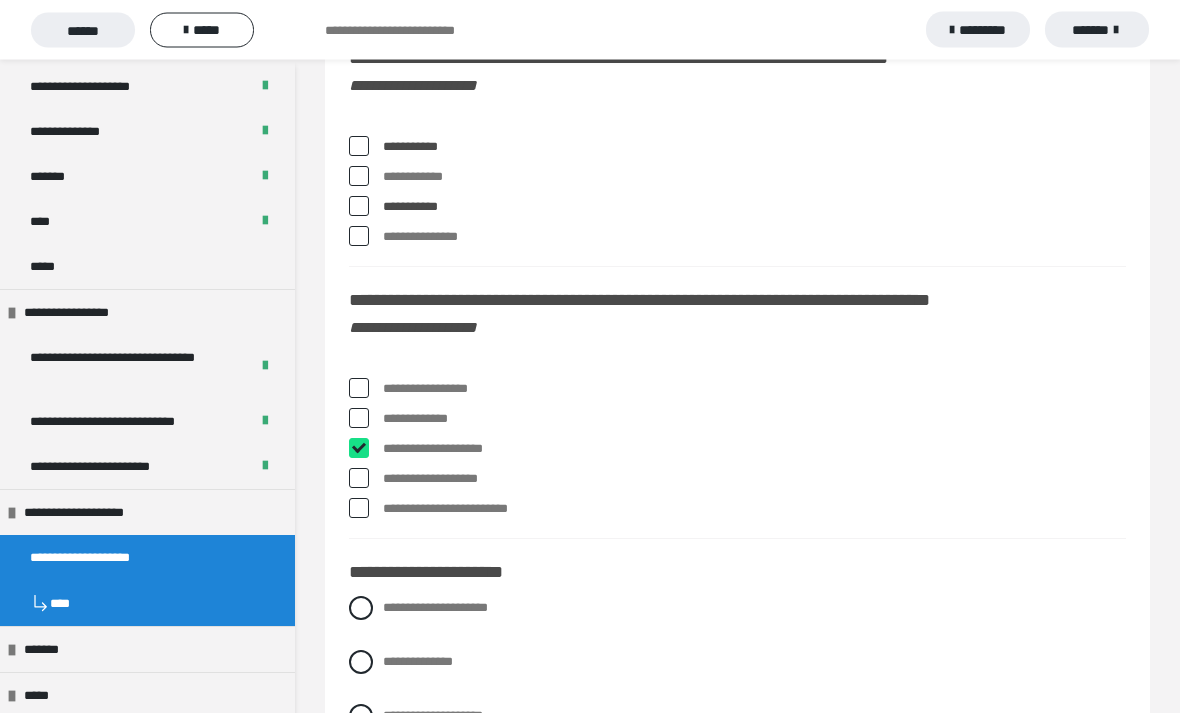 checkbox on "****" 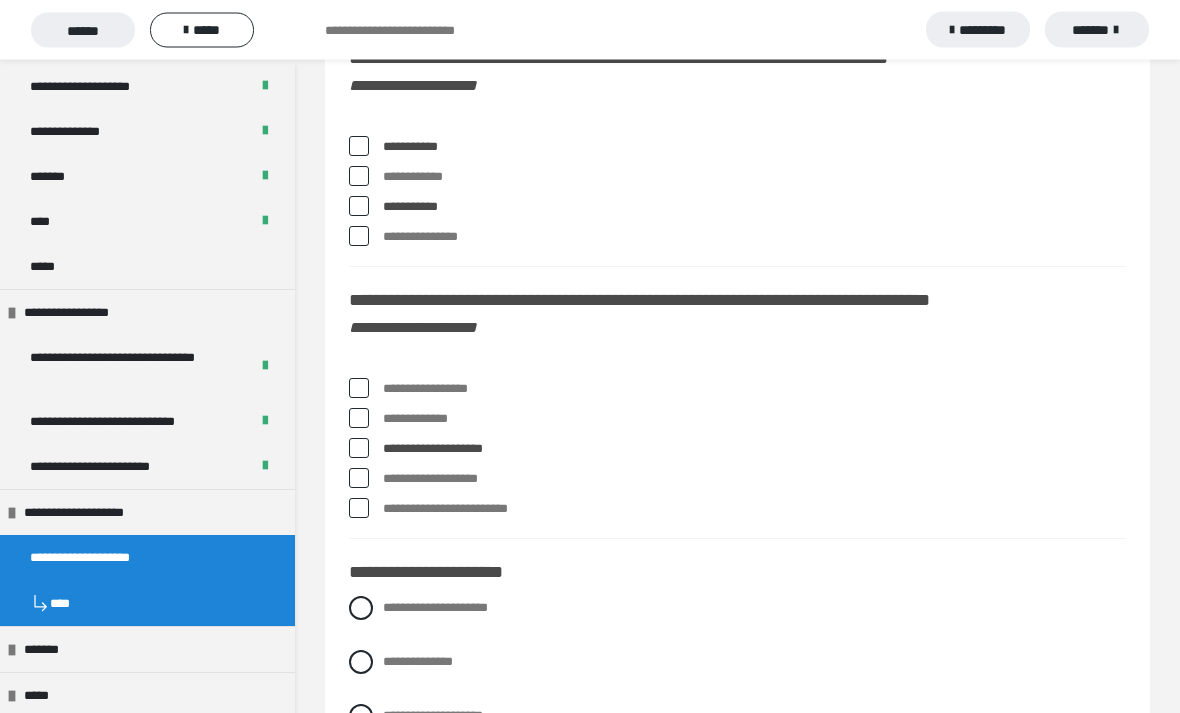 scroll, scrollTop: 8135, scrollLeft: 0, axis: vertical 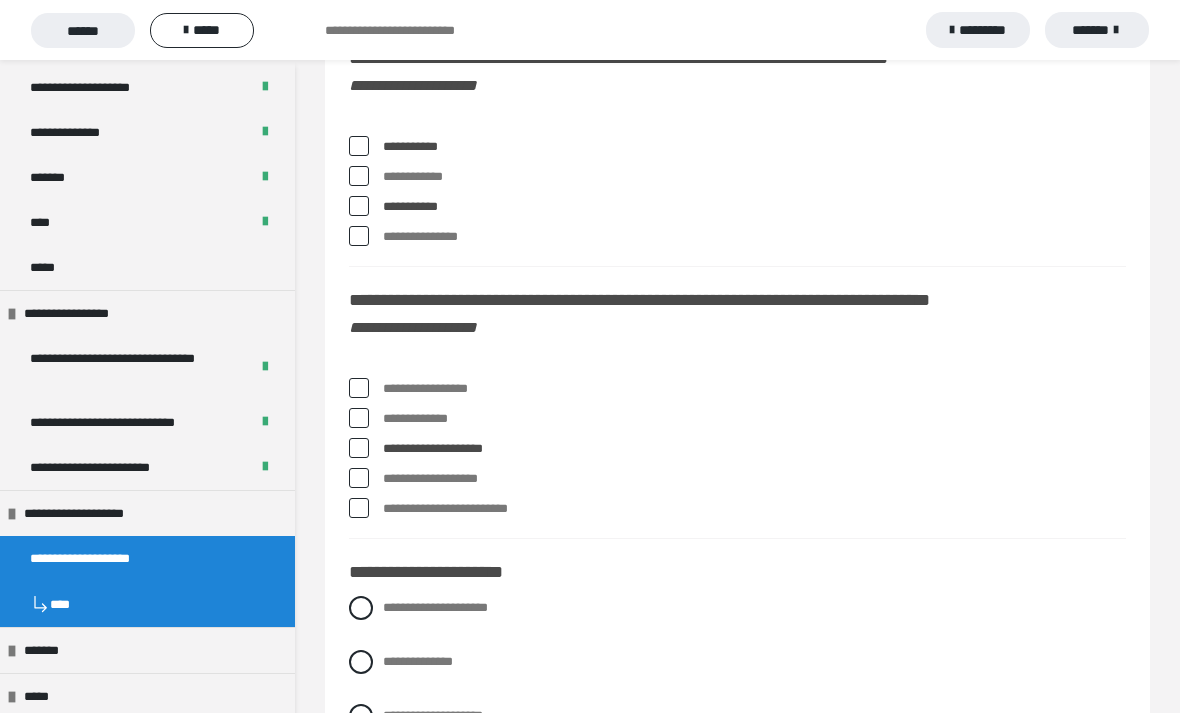 click on "**********" at bounding box center (737, 389) 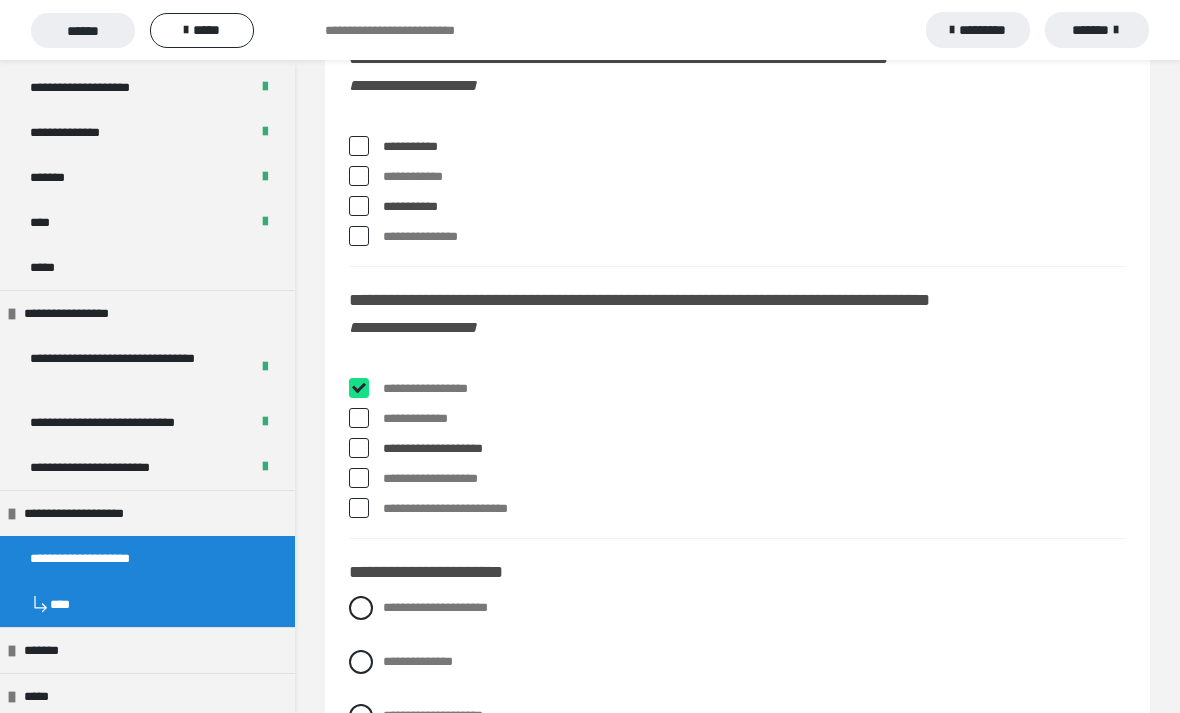 checkbox on "****" 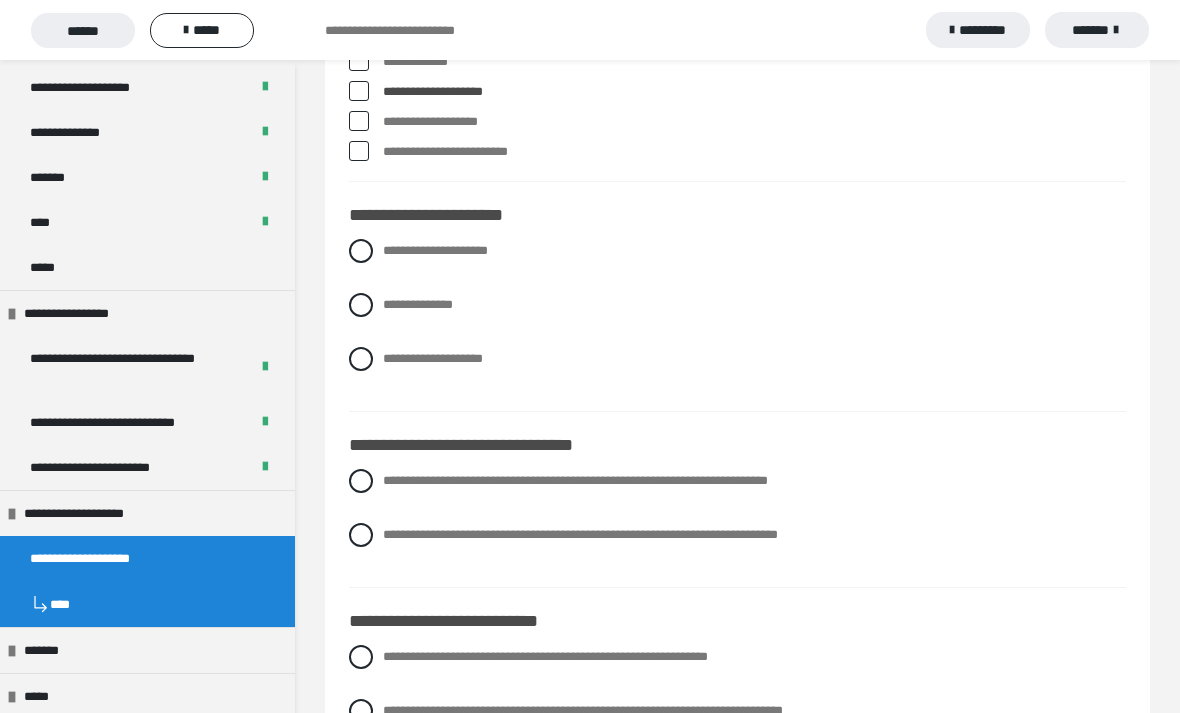 scroll, scrollTop: 8493, scrollLeft: 0, axis: vertical 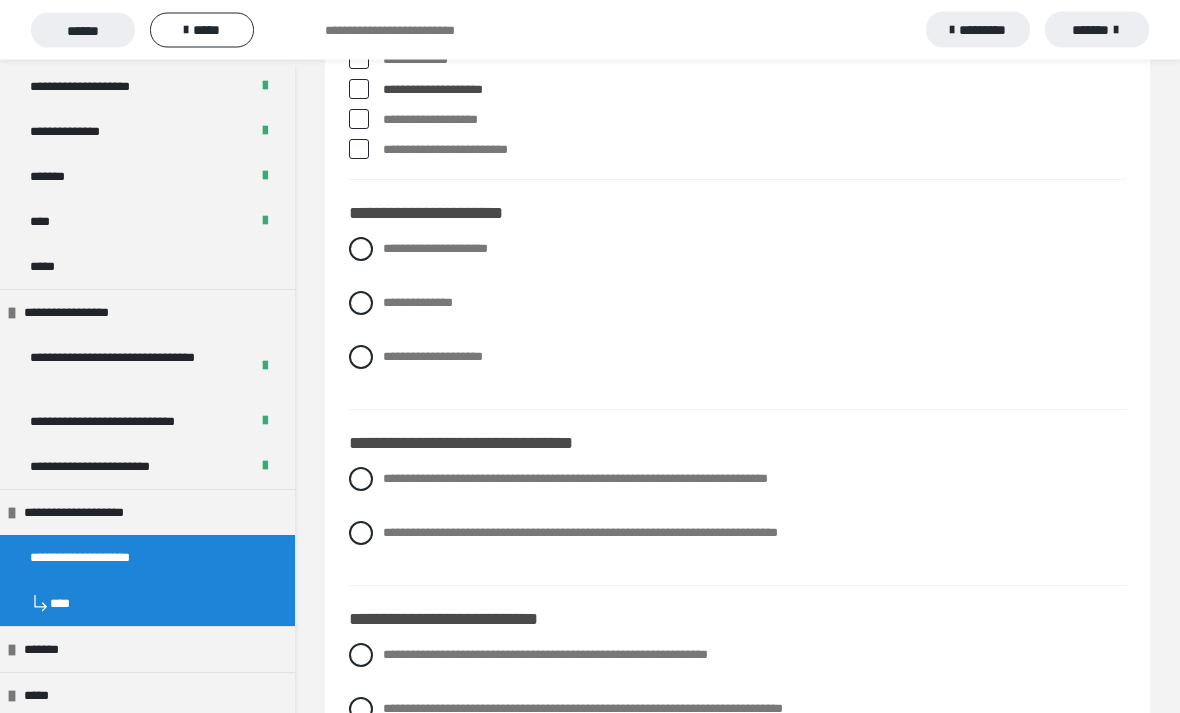 click at bounding box center (361, 304) 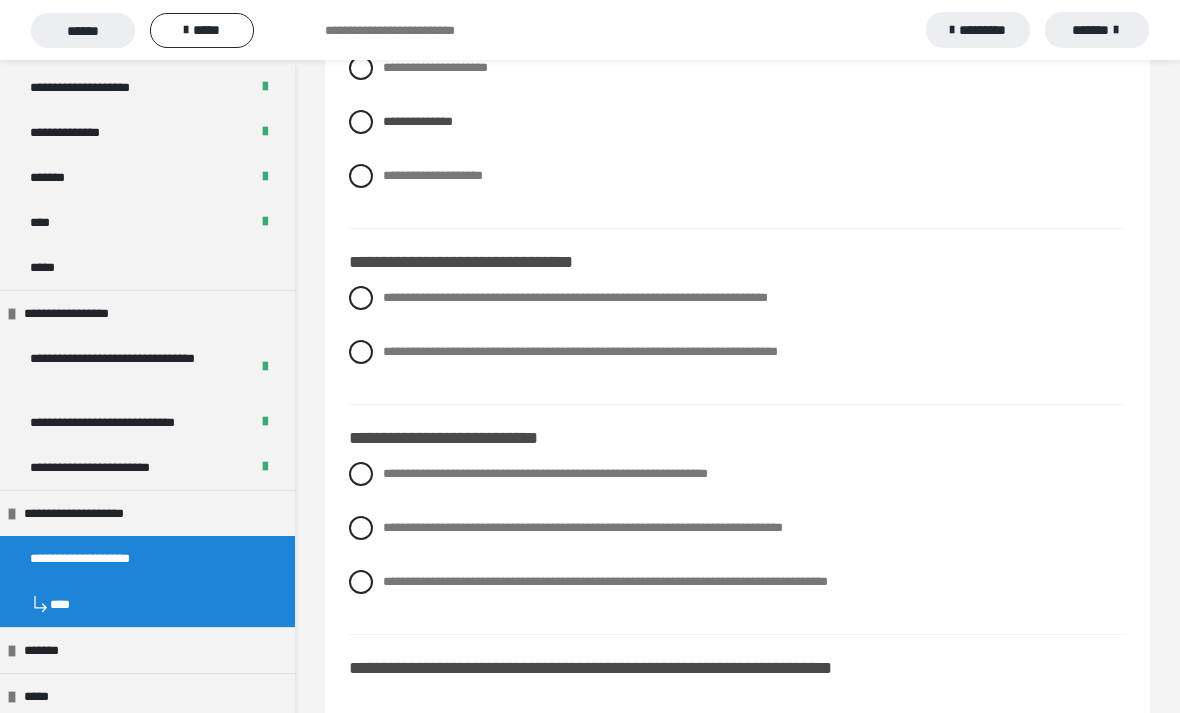 scroll, scrollTop: 8681, scrollLeft: 0, axis: vertical 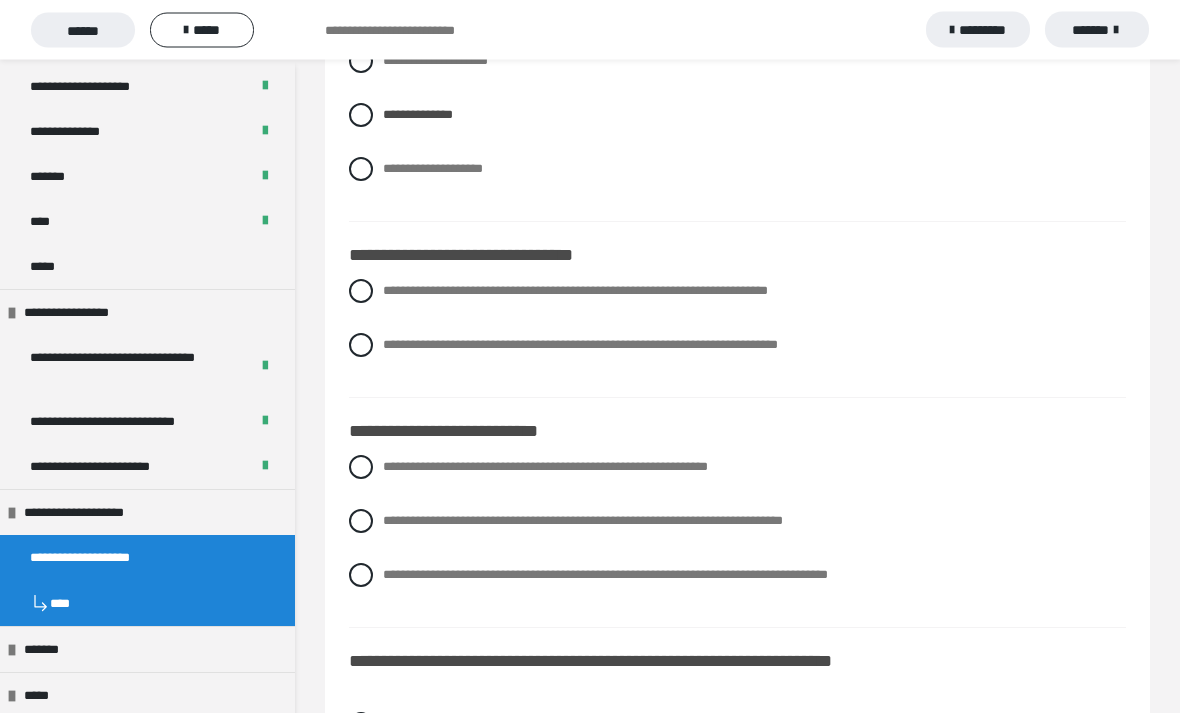 click on "**********" at bounding box center [737, 292] 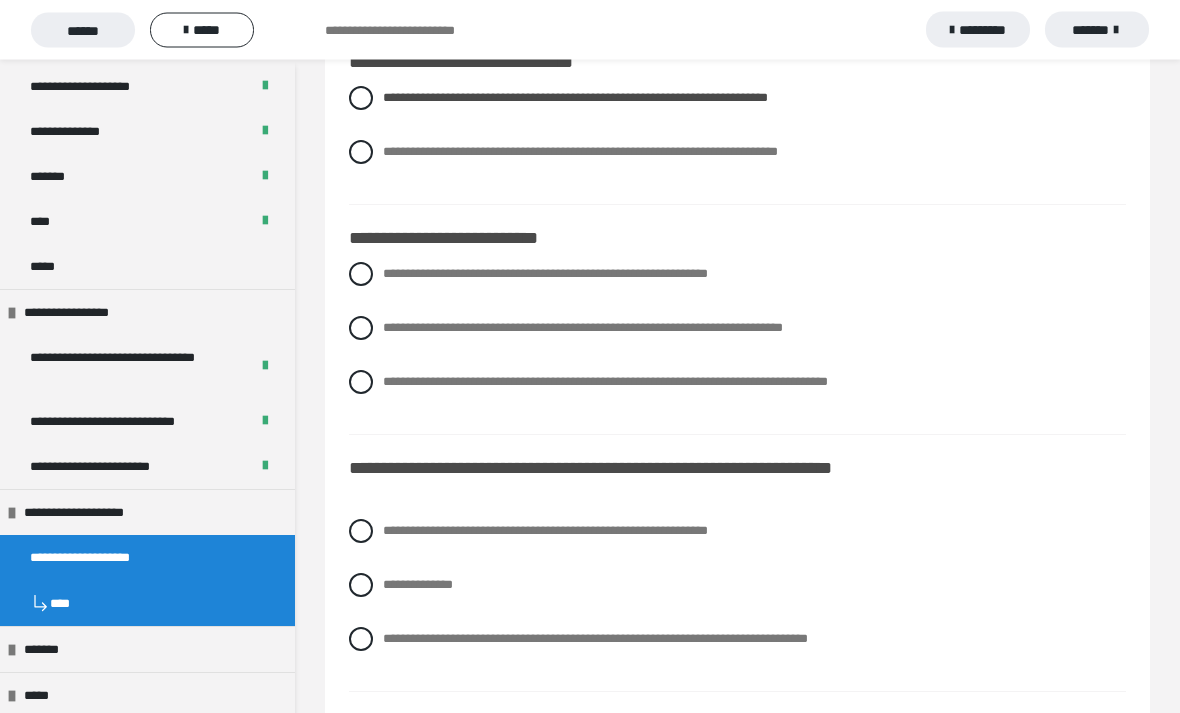 scroll, scrollTop: 8879, scrollLeft: 0, axis: vertical 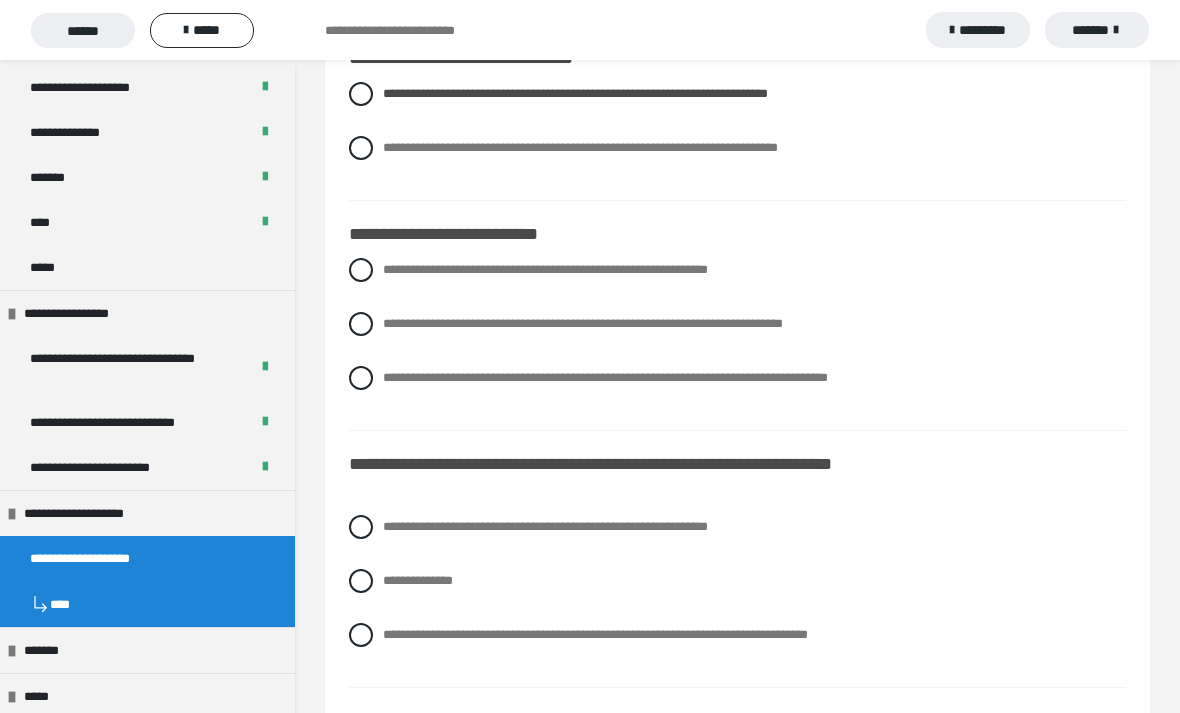 click at bounding box center (361, 378) 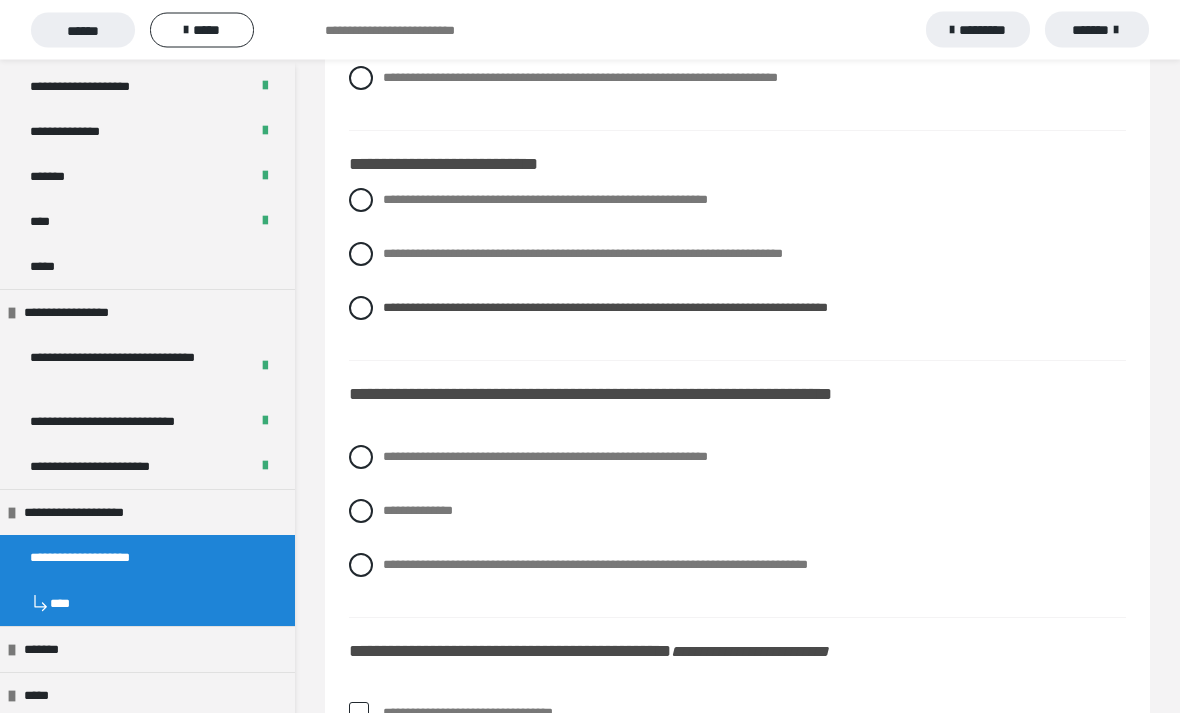 scroll, scrollTop: 9078, scrollLeft: 0, axis: vertical 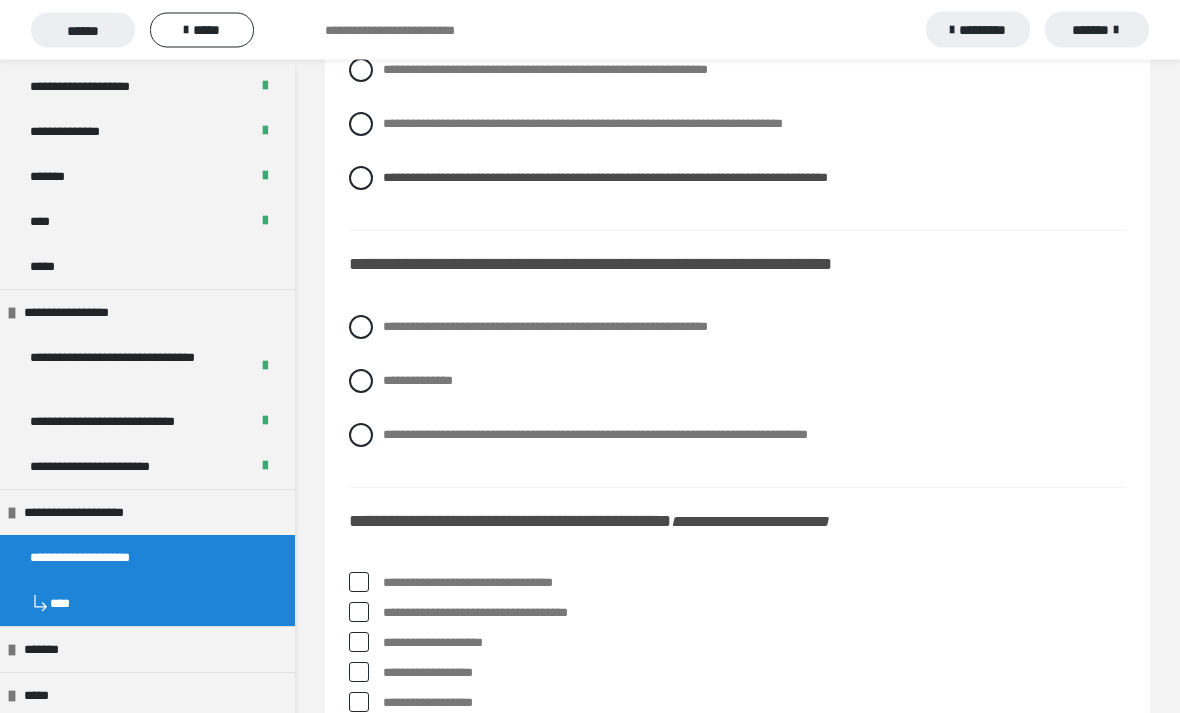 click at bounding box center [361, 436] 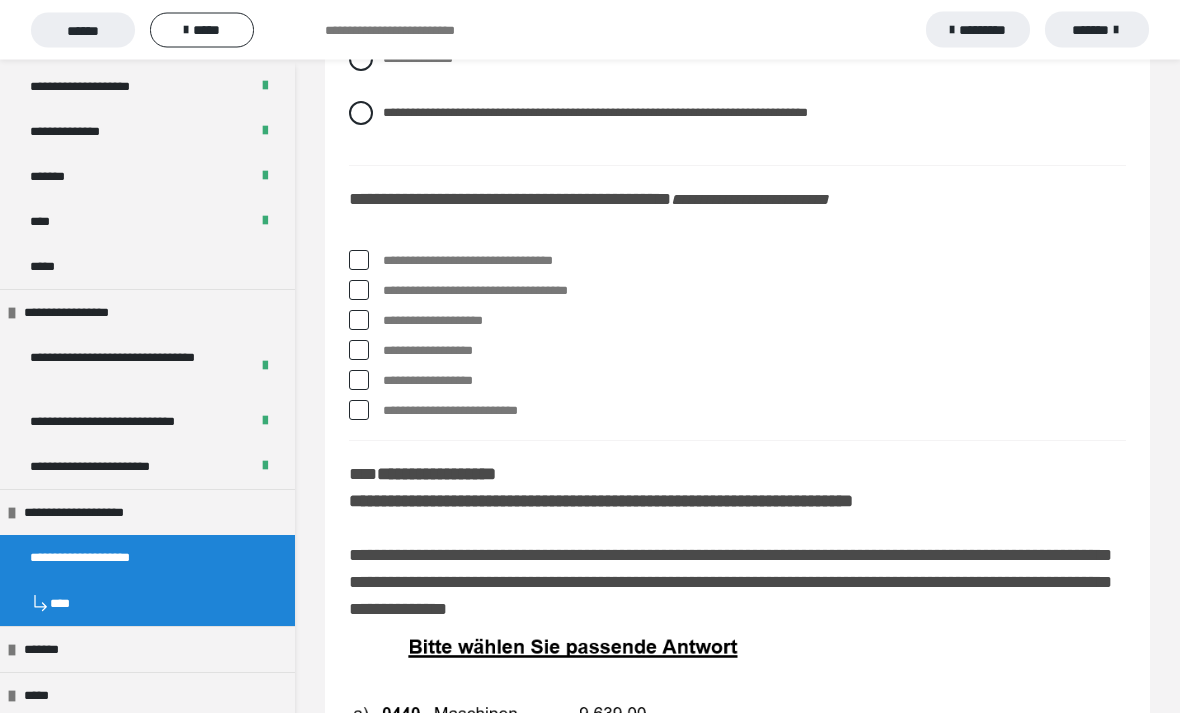scroll, scrollTop: 9401, scrollLeft: 0, axis: vertical 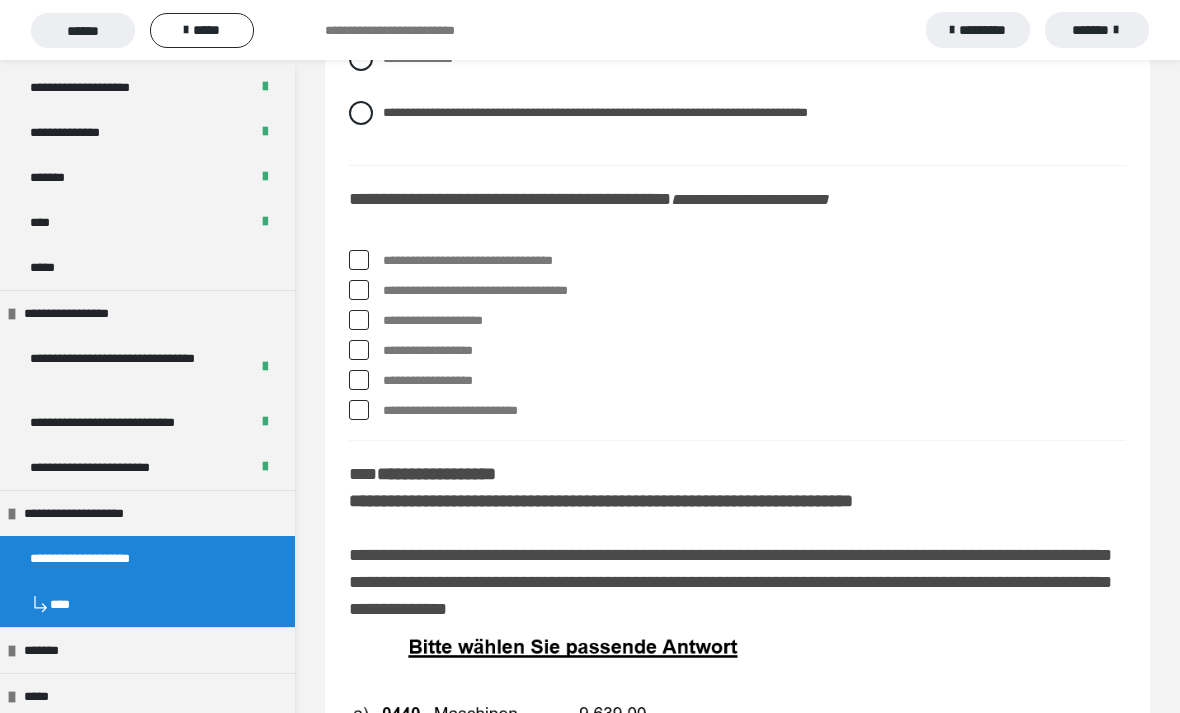 click at bounding box center [359, 260] 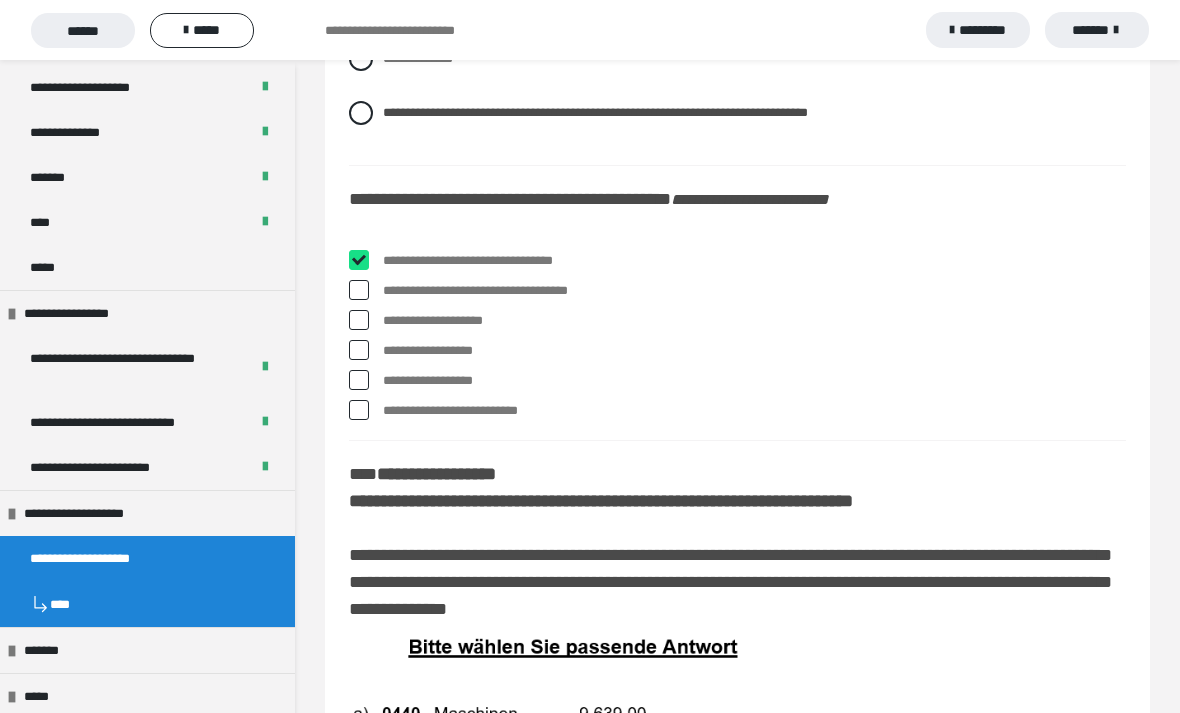 checkbox on "****" 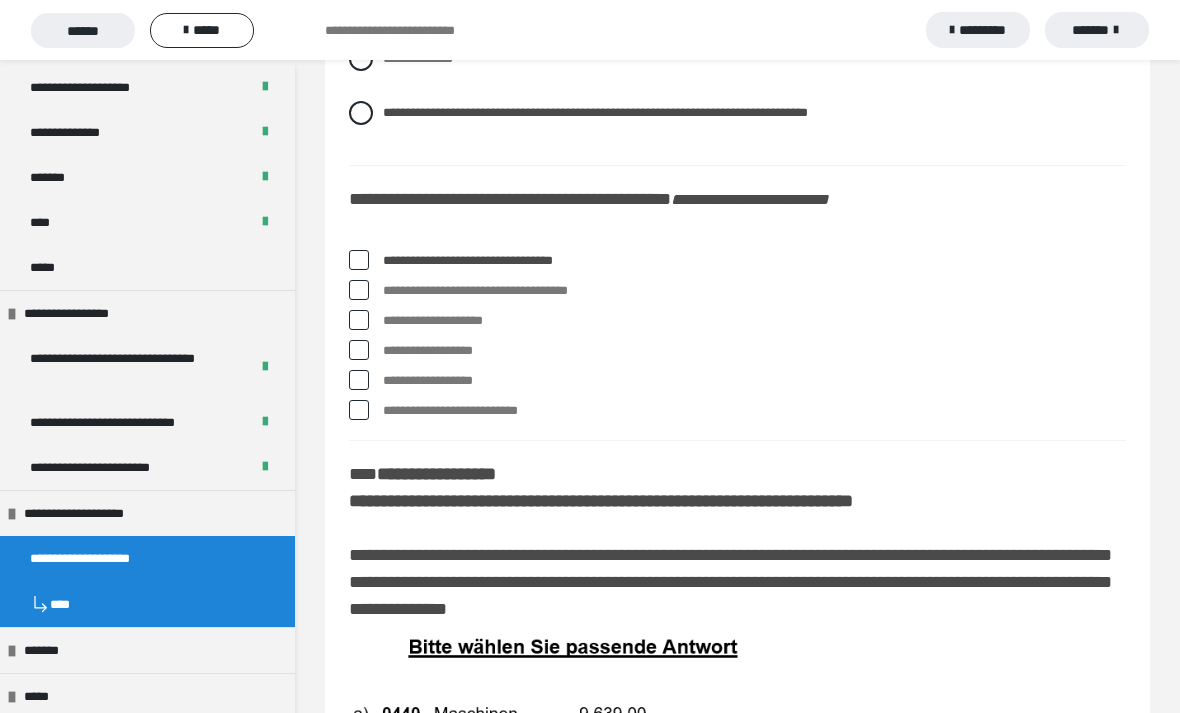 click on "**********" at bounding box center (737, 291) 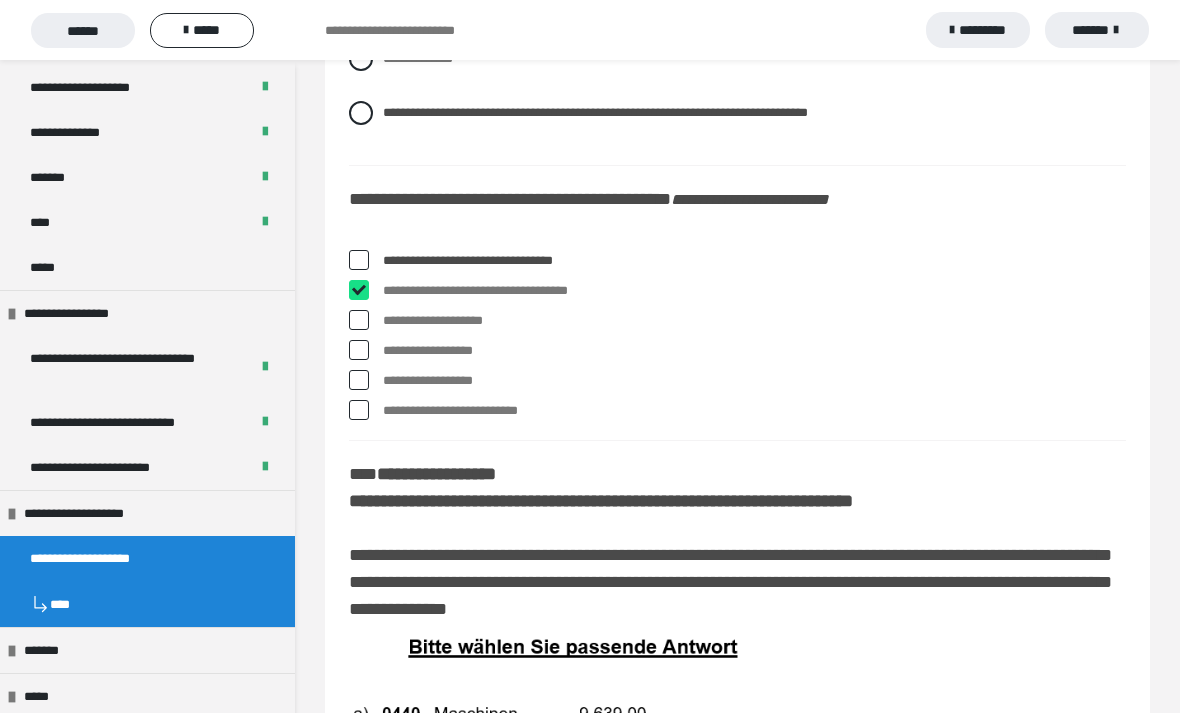 checkbox on "****" 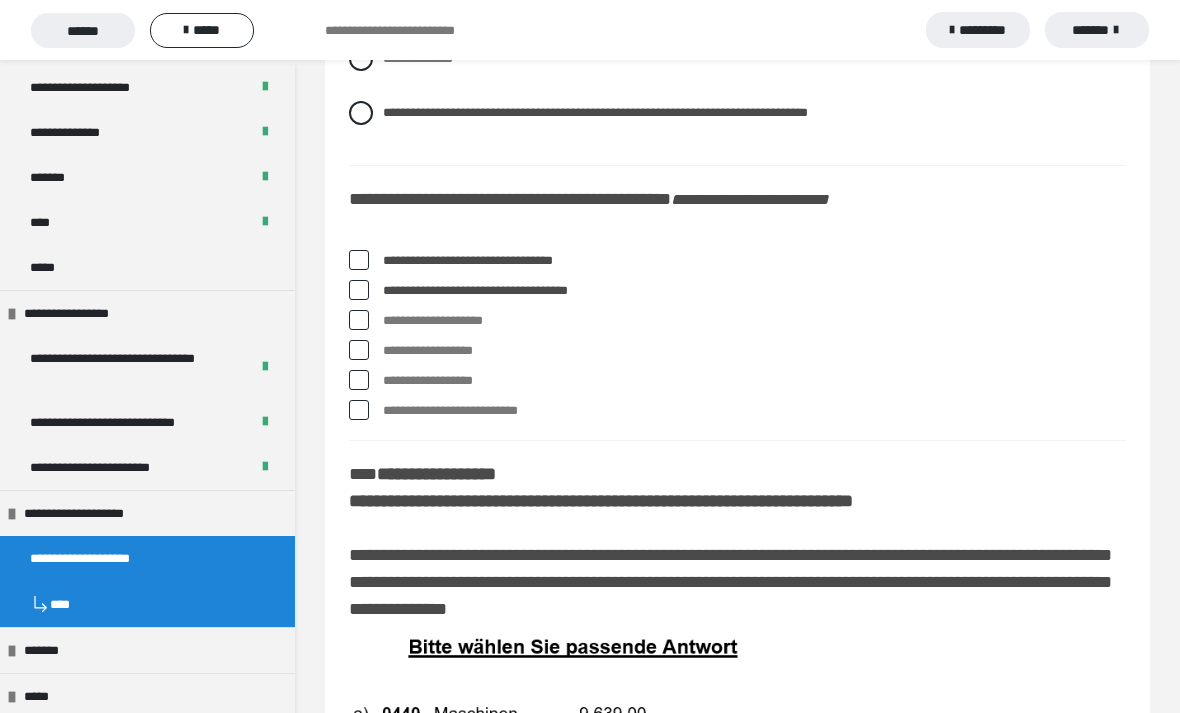 click on "**********" at bounding box center [737, 381] 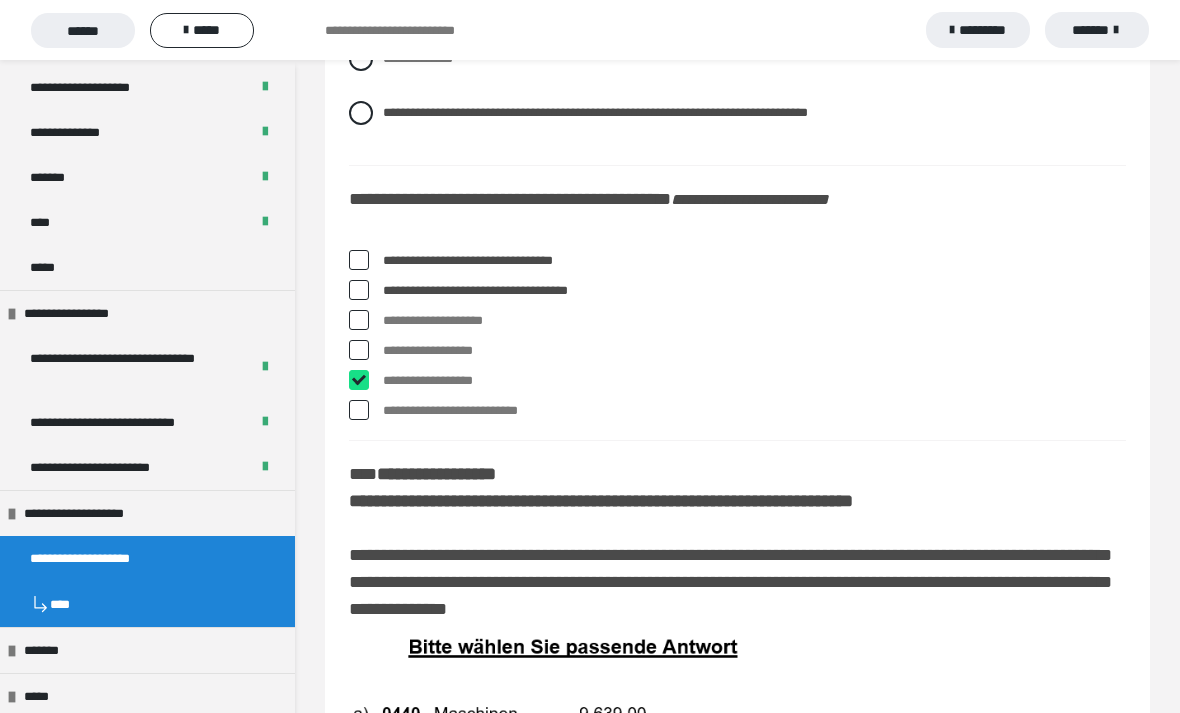 checkbox on "****" 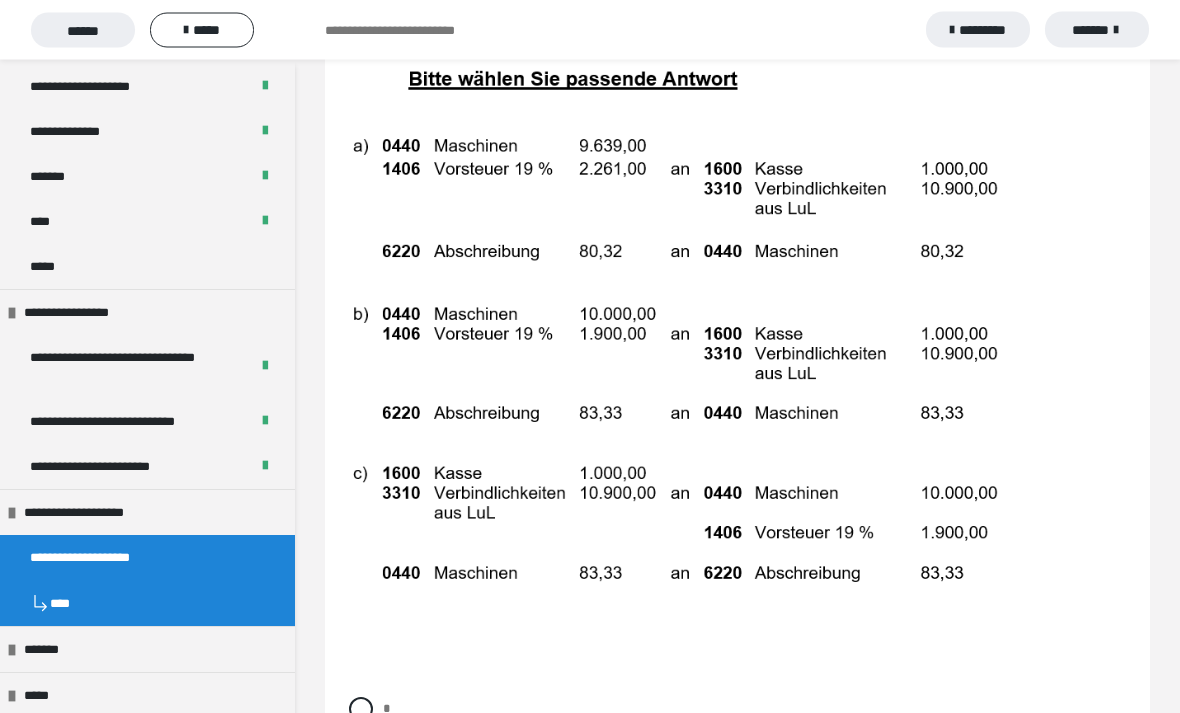 scroll, scrollTop: 9969, scrollLeft: 0, axis: vertical 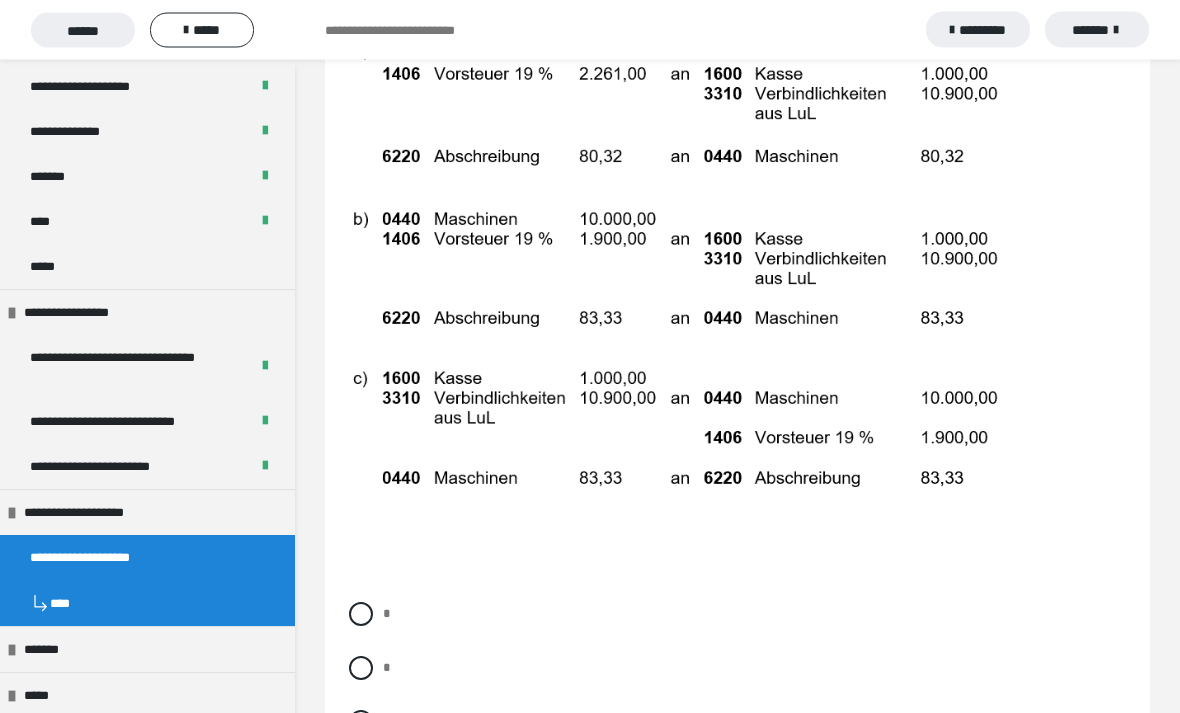 click at bounding box center (361, 669) 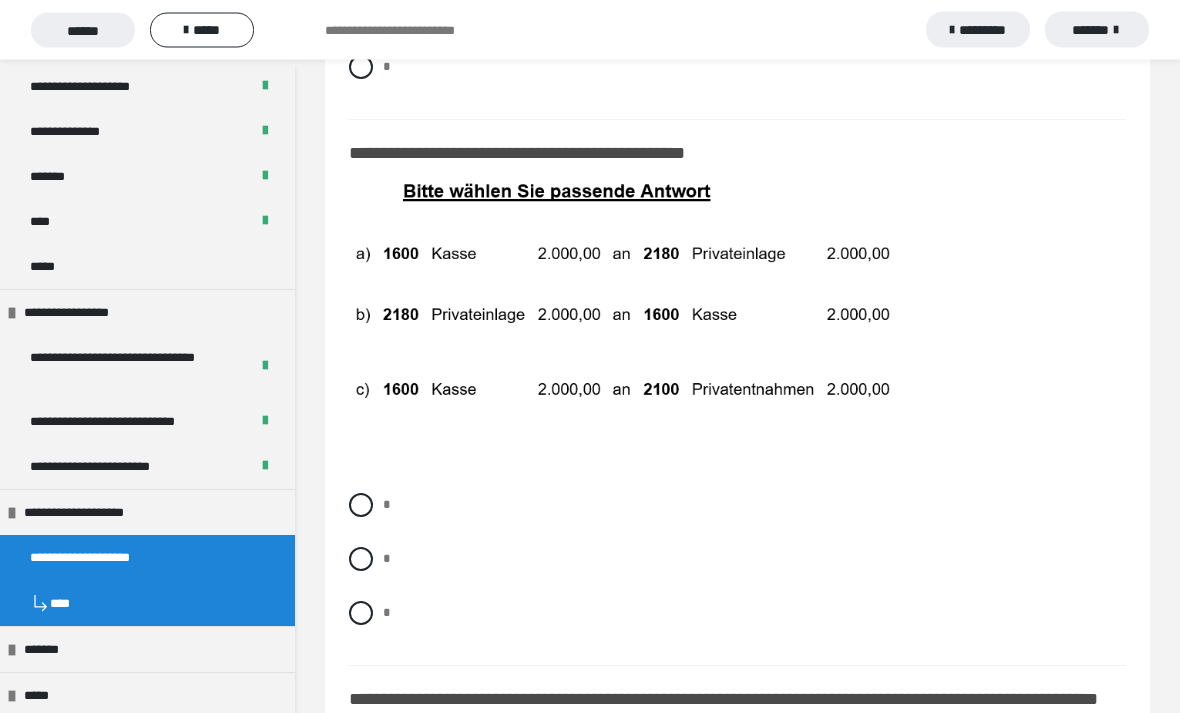 scroll, scrollTop: 10728, scrollLeft: 0, axis: vertical 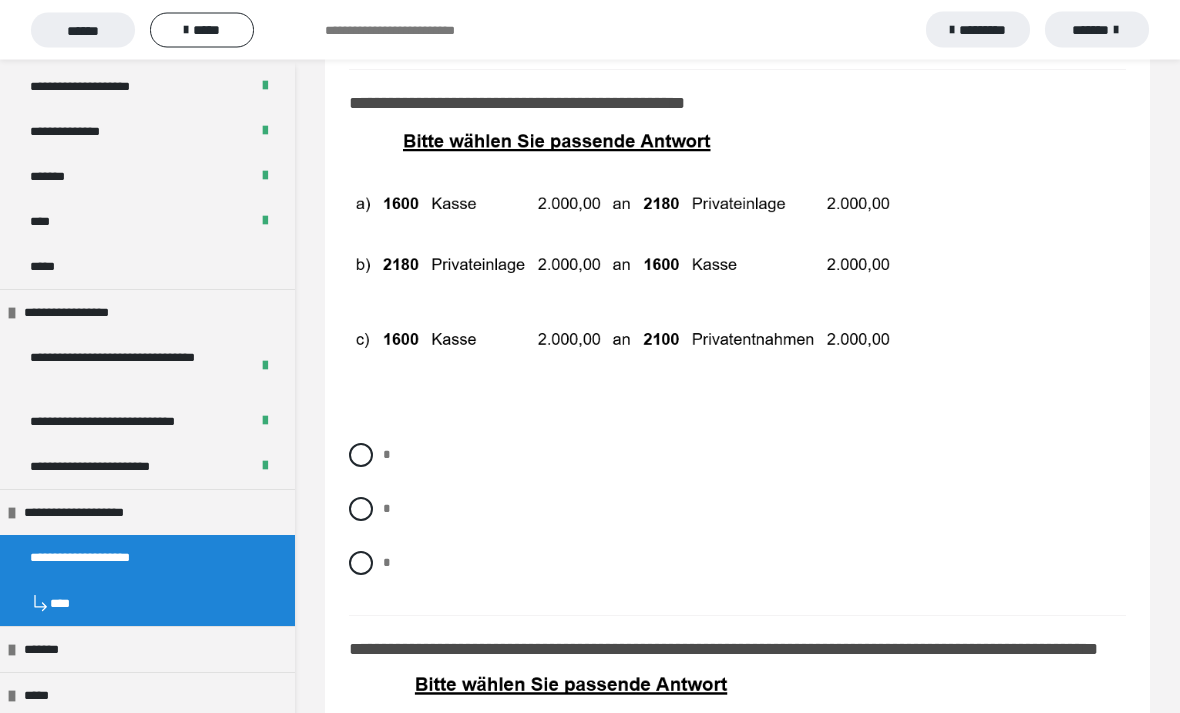 click on "*" at bounding box center [737, 564] 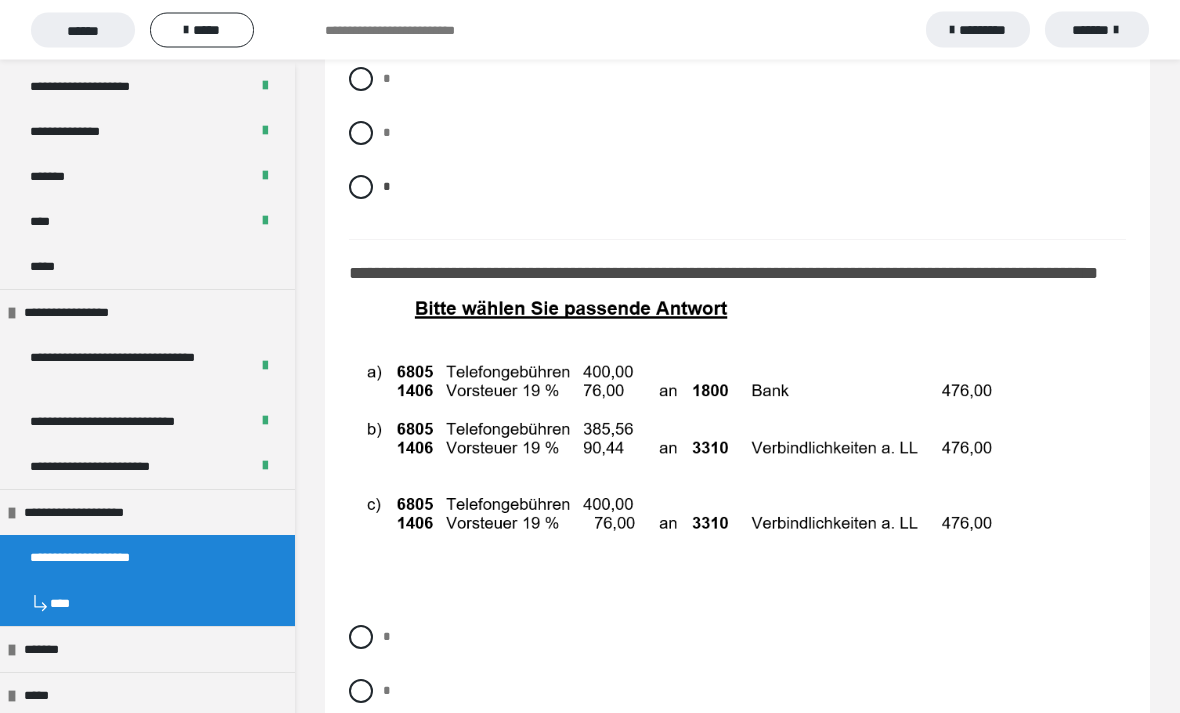 scroll, scrollTop: 11177, scrollLeft: 0, axis: vertical 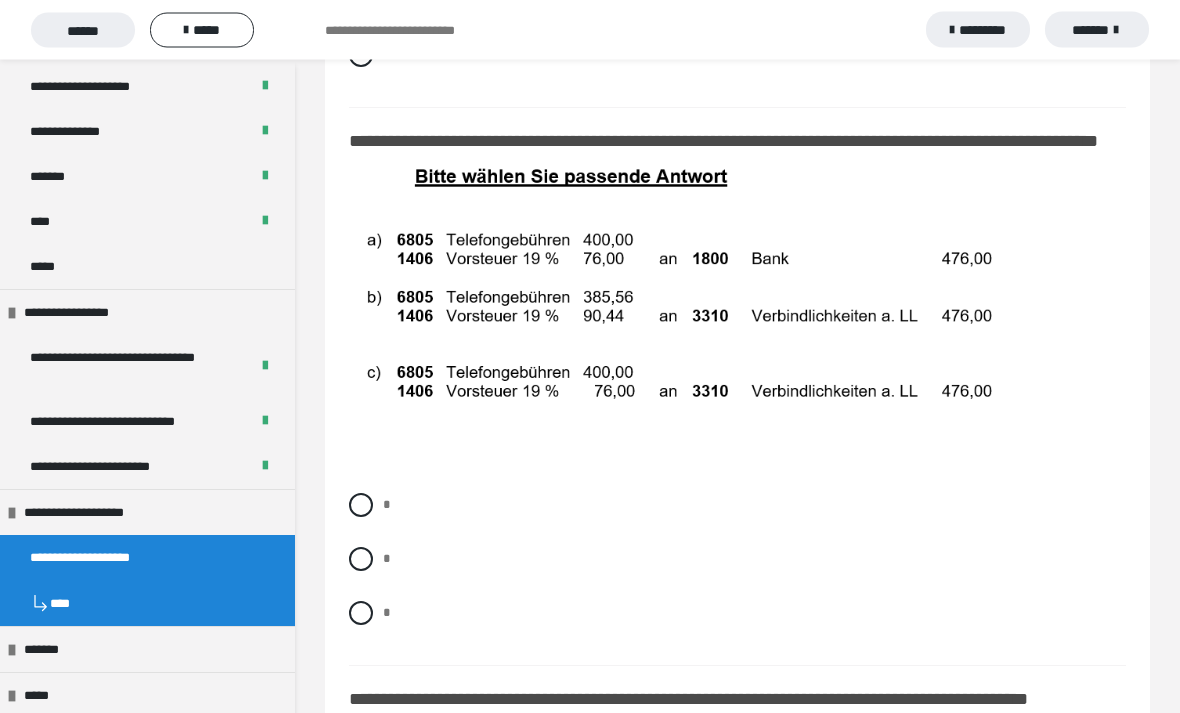 click at bounding box center (361, 614) 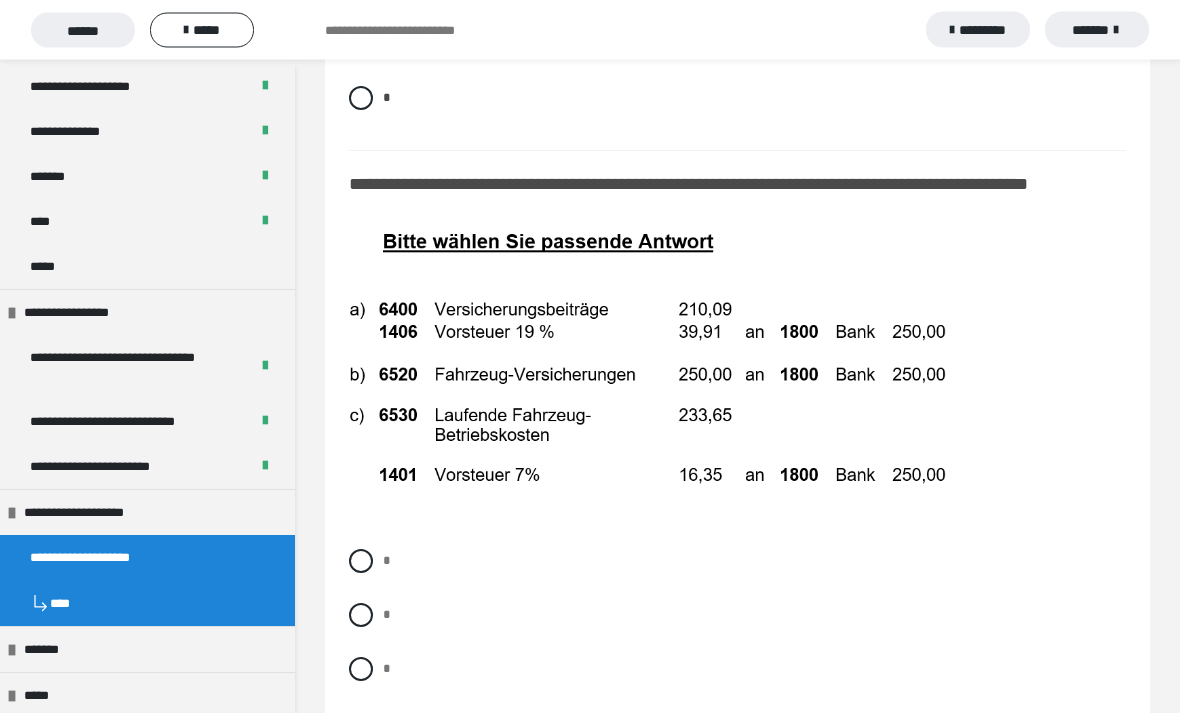 scroll, scrollTop: 11798, scrollLeft: 0, axis: vertical 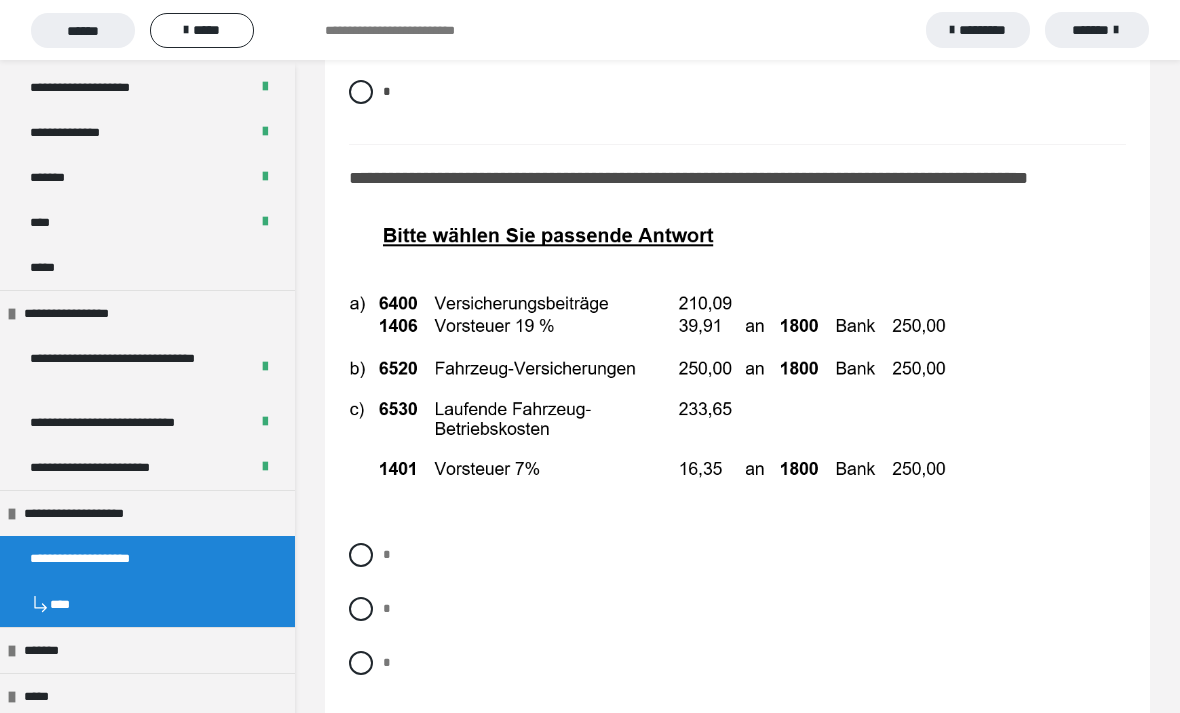 click at bounding box center [361, 609] 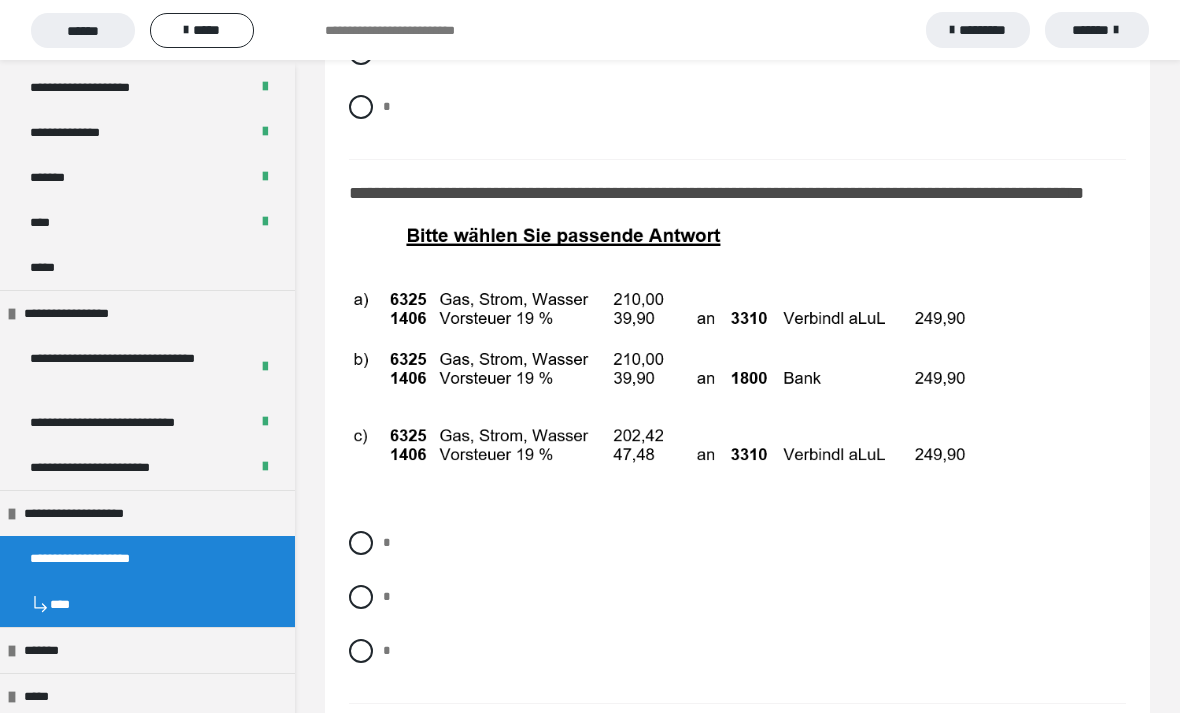 scroll, scrollTop: 12359, scrollLeft: 0, axis: vertical 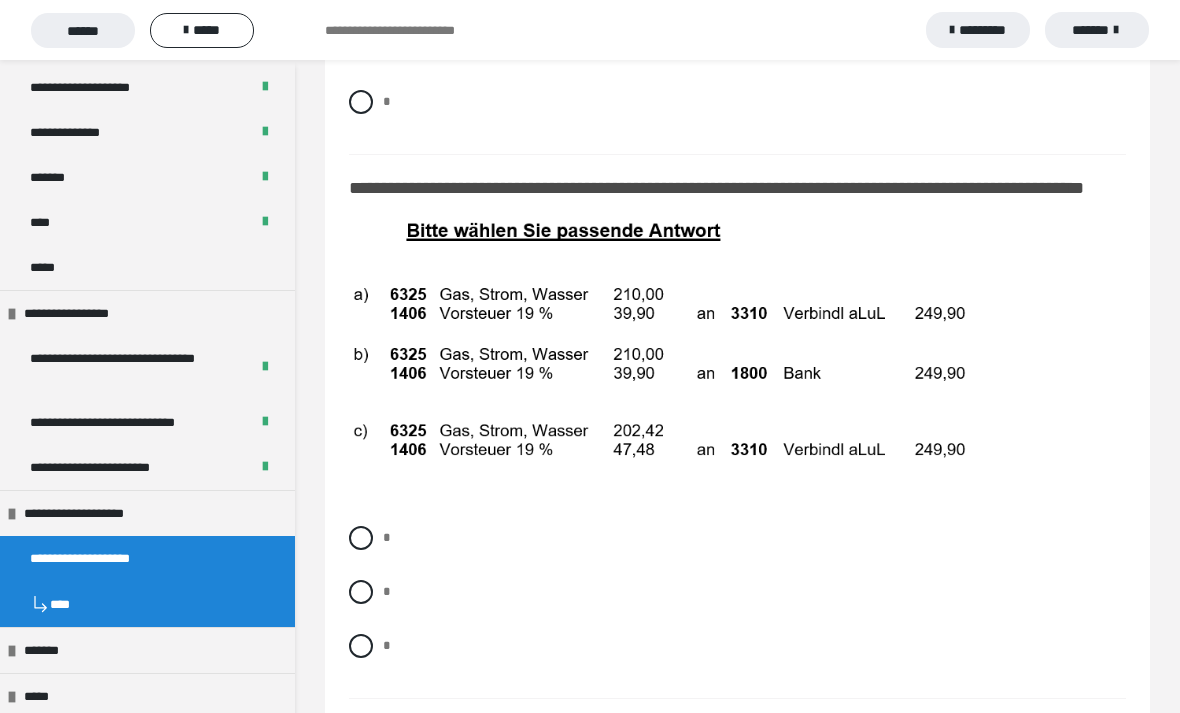 click at bounding box center [361, 538] 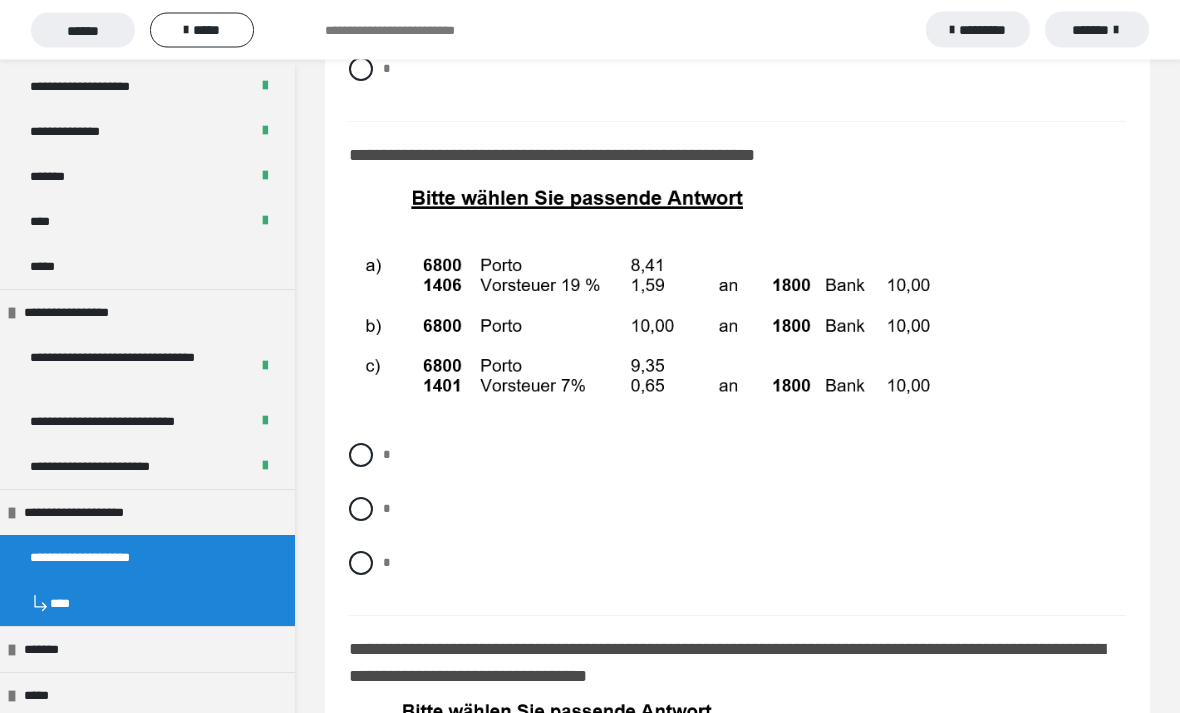 scroll, scrollTop: 12950, scrollLeft: 0, axis: vertical 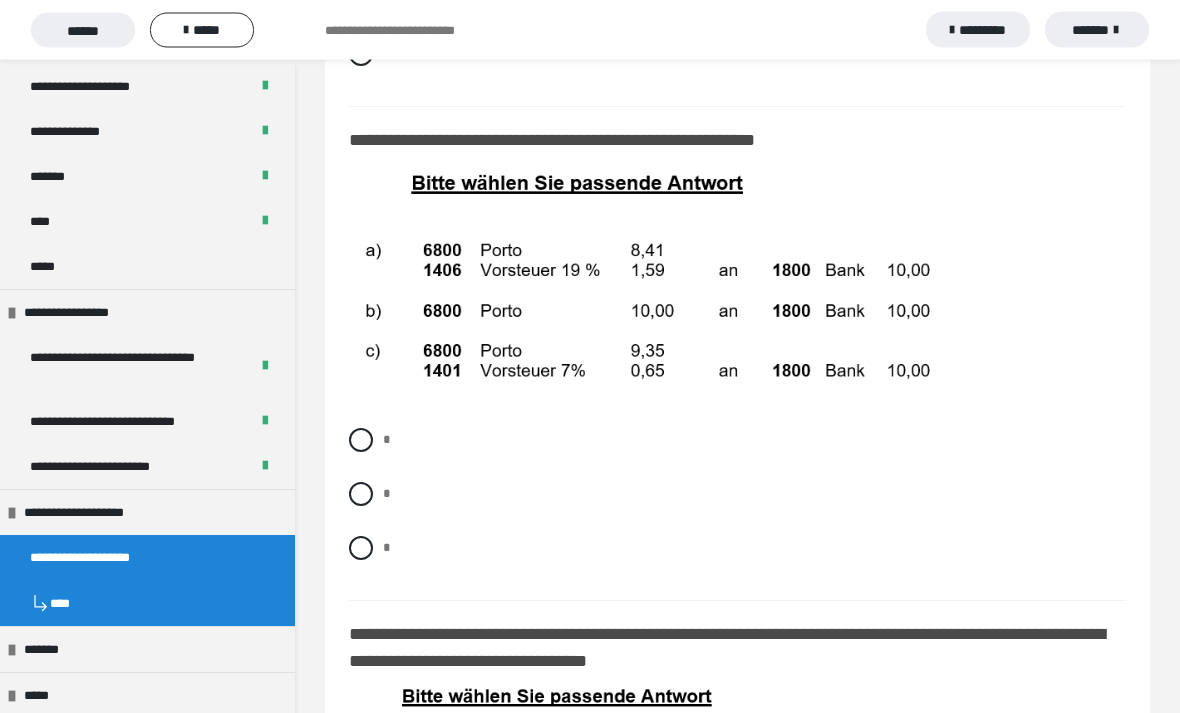 click at bounding box center [361, 495] 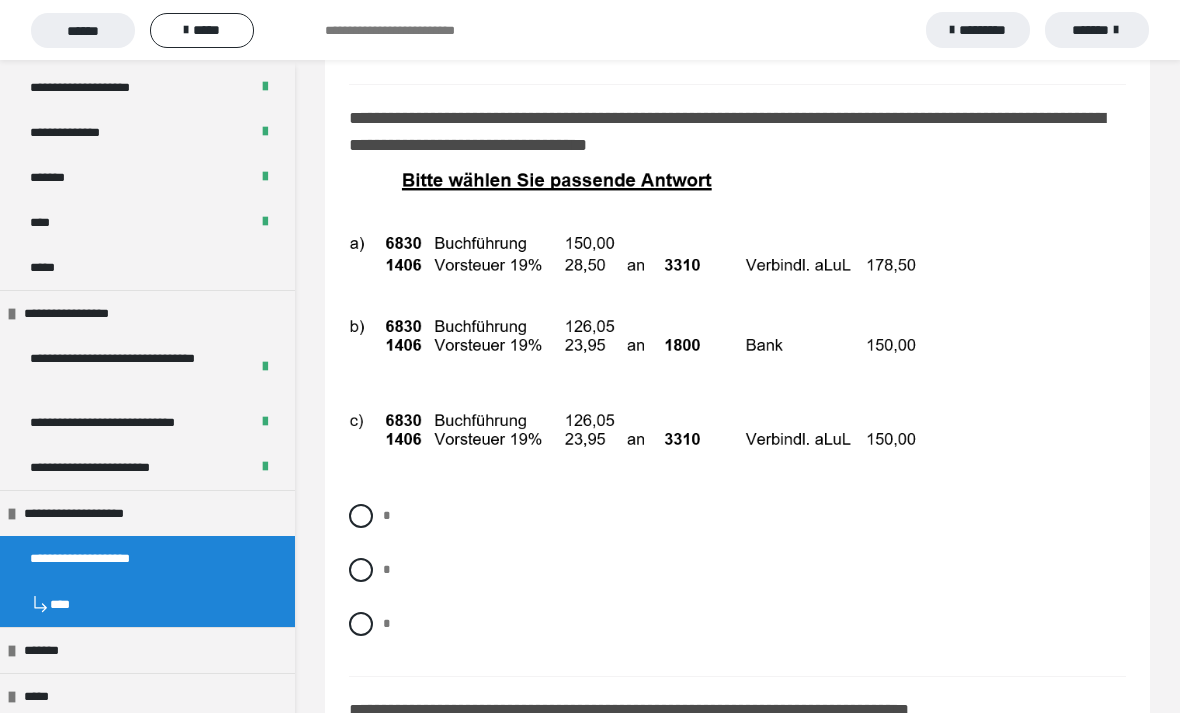 scroll, scrollTop: 13472, scrollLeft: 0, axis: vertical 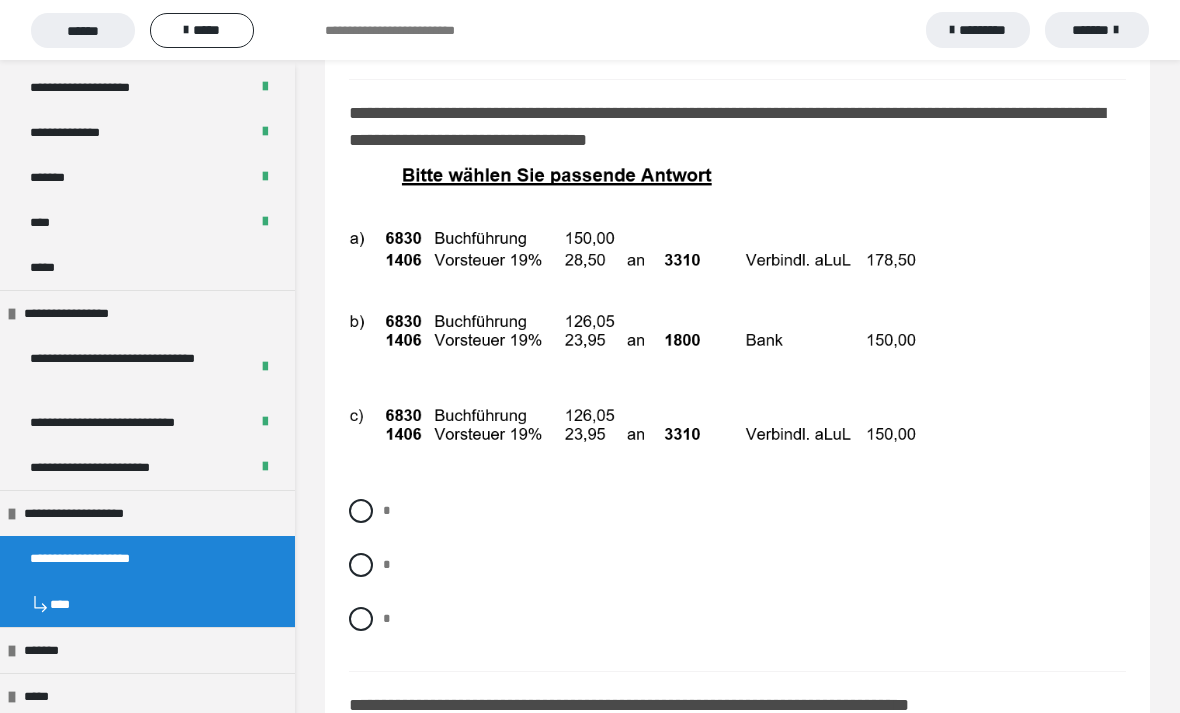 click at bounding box center [361, 619] 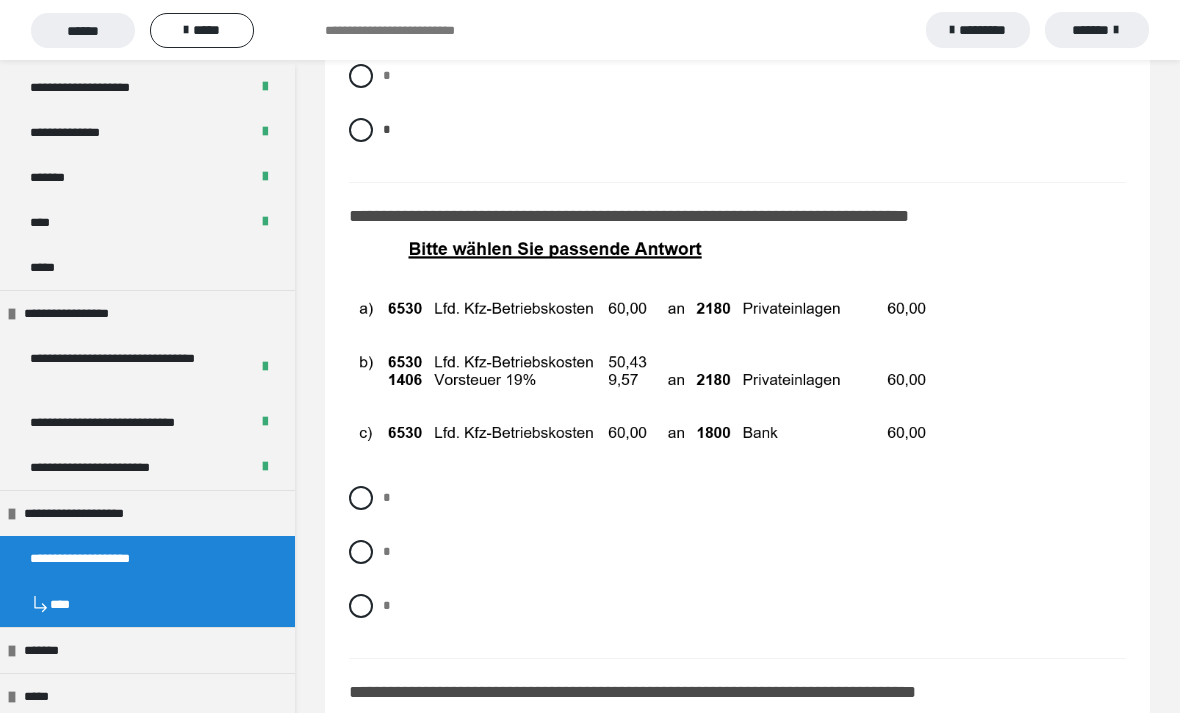 scroll, scrollTop: 13995, scrollLeft: 0, axis: vertical 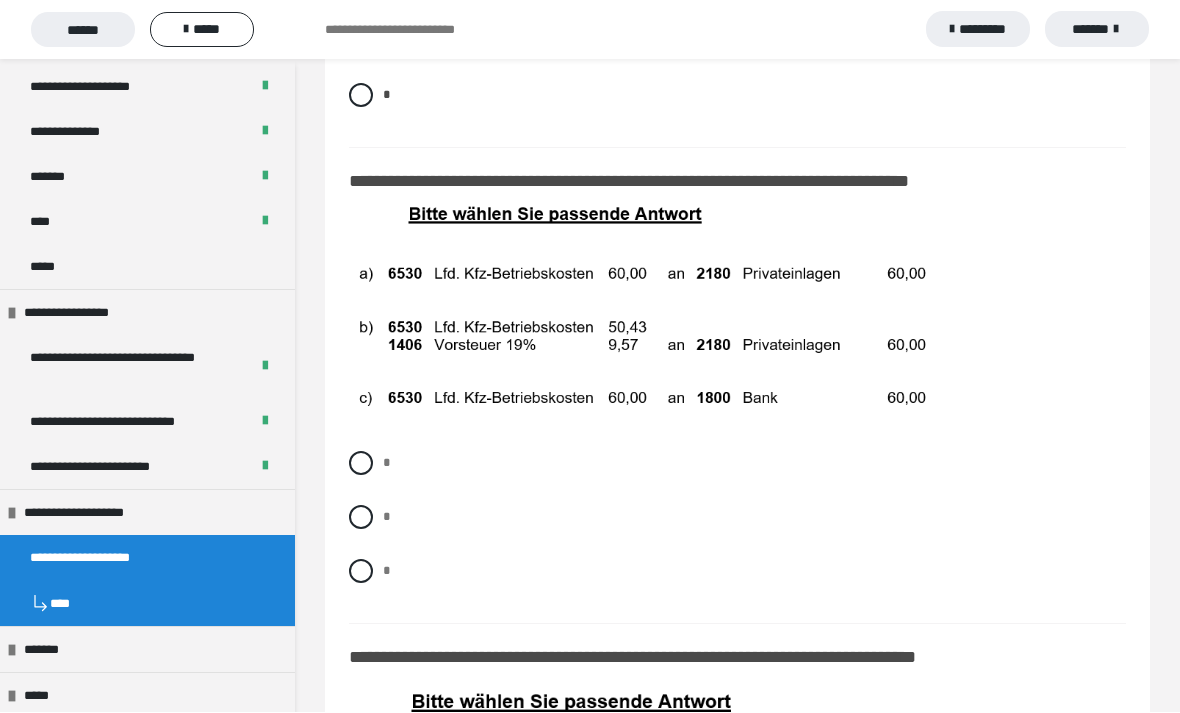 click at bounding box center [361, 464] 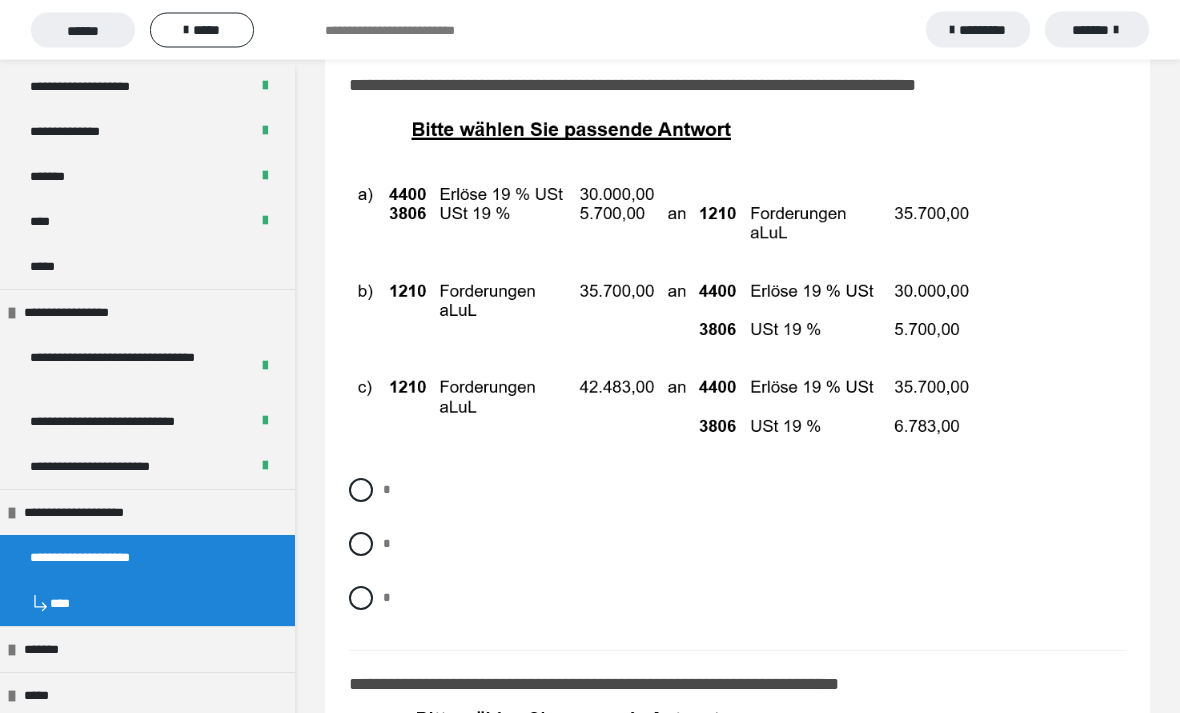 scroll, scrollTop: 14569, scrollLeft: 0, axis: vertical 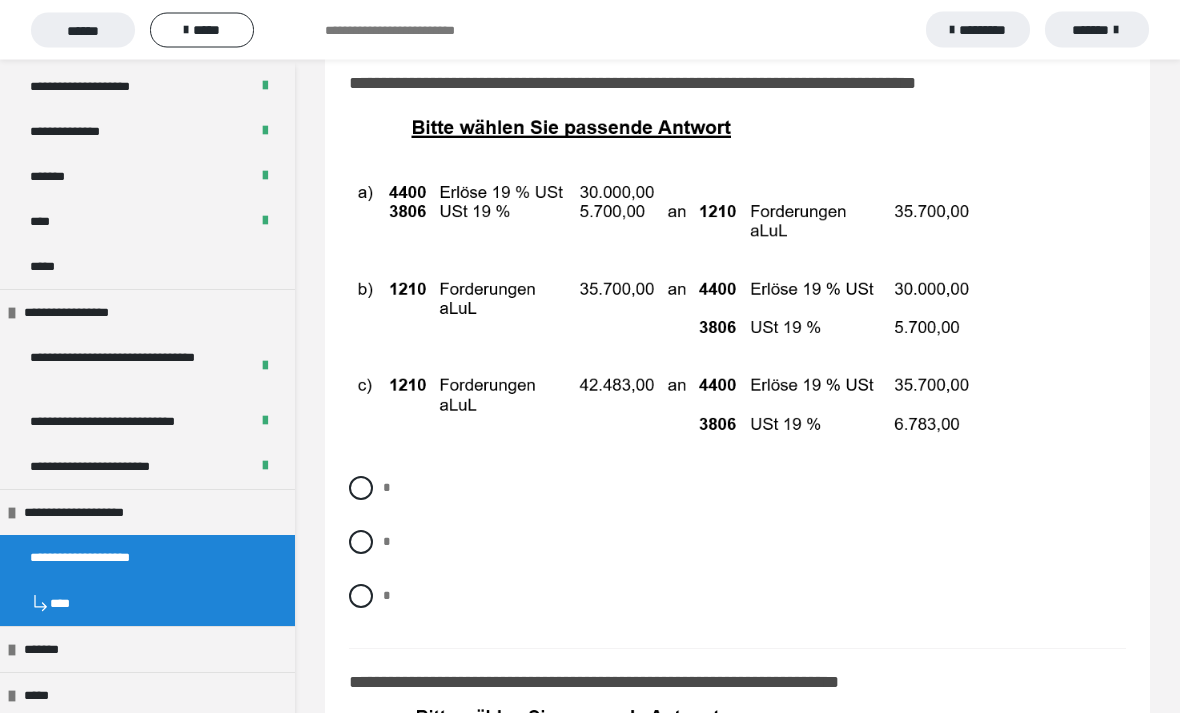 click at bounding box center (361, 543) 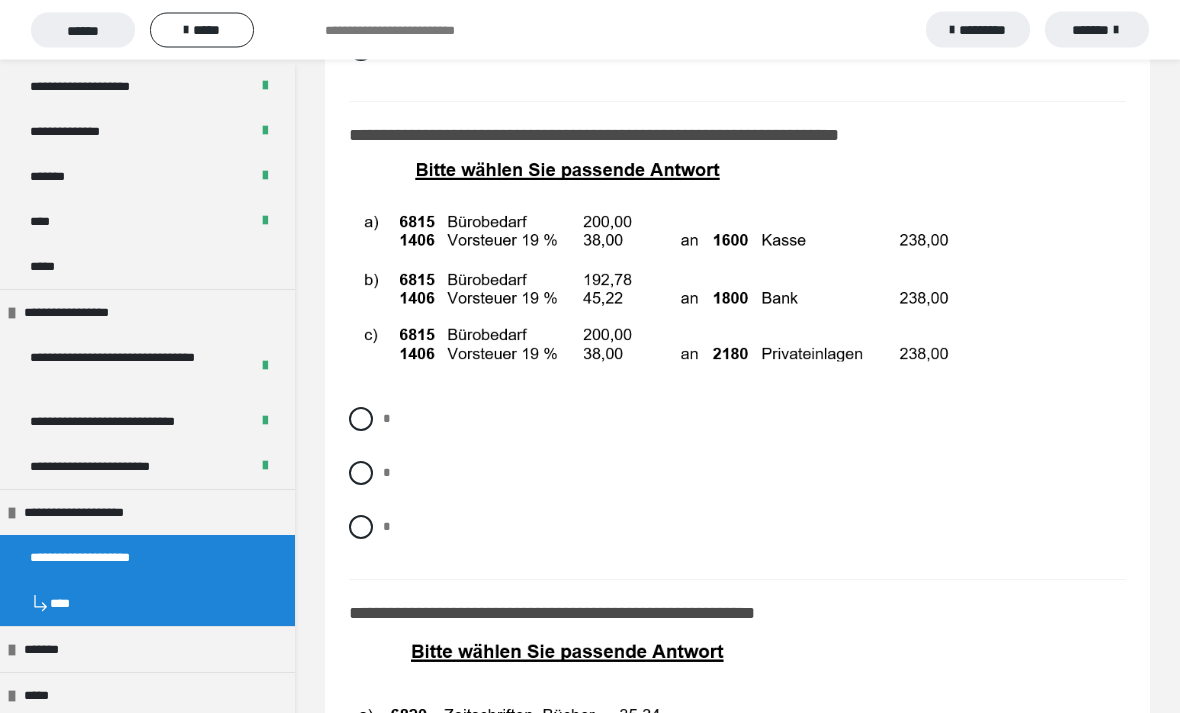 scroll, scrollTop: 15119, scrollLeft: 0, axis: vertical 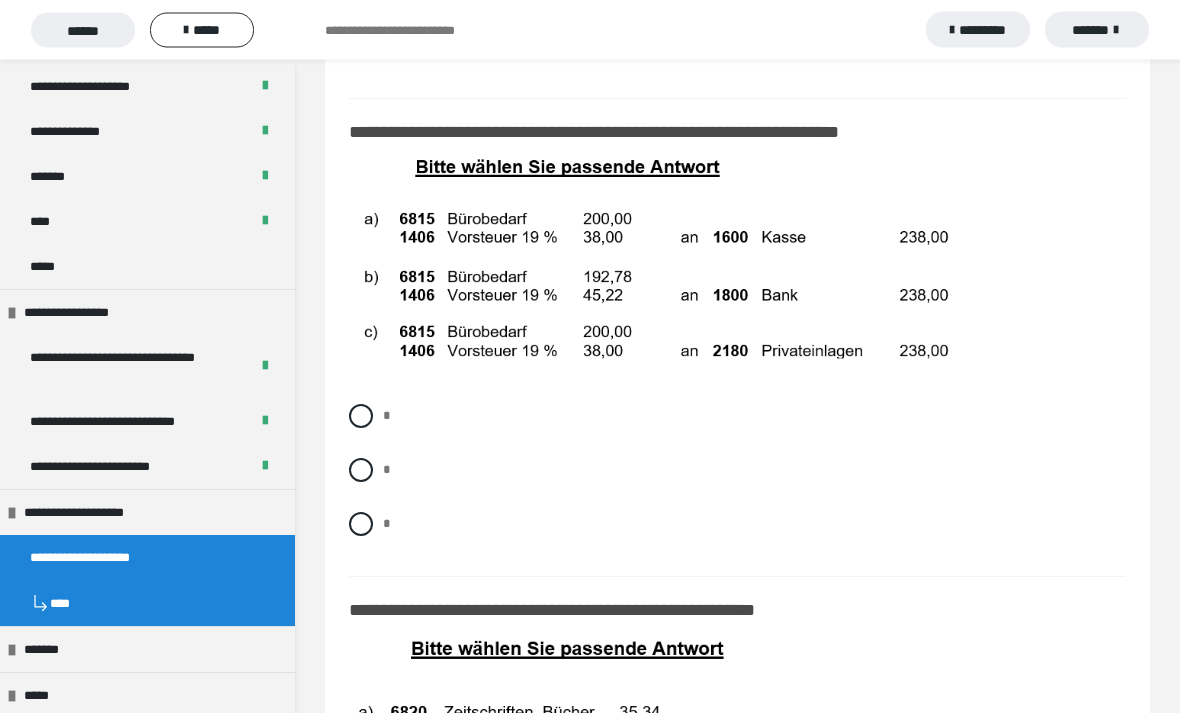 click at bounding box center [361, 417] 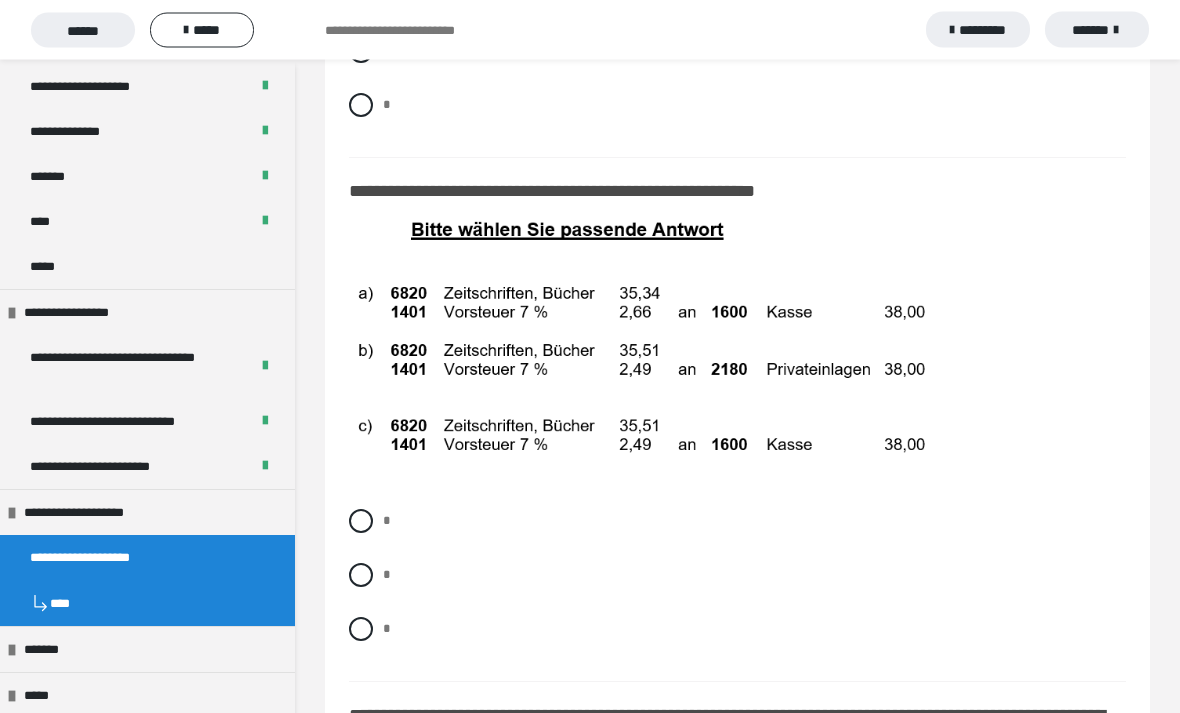 scroll, scrollTop: 15543, scrollLeft: 0, axis: vertical 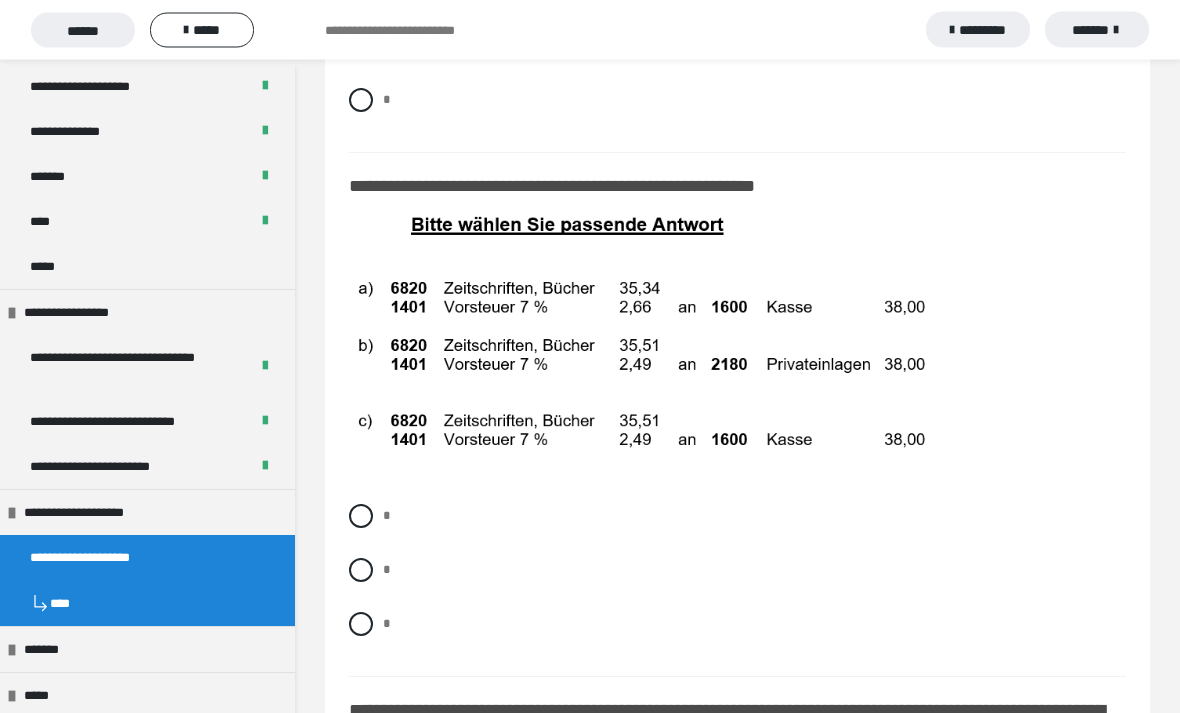 click on "* * *" at bounding box center [737, 586] 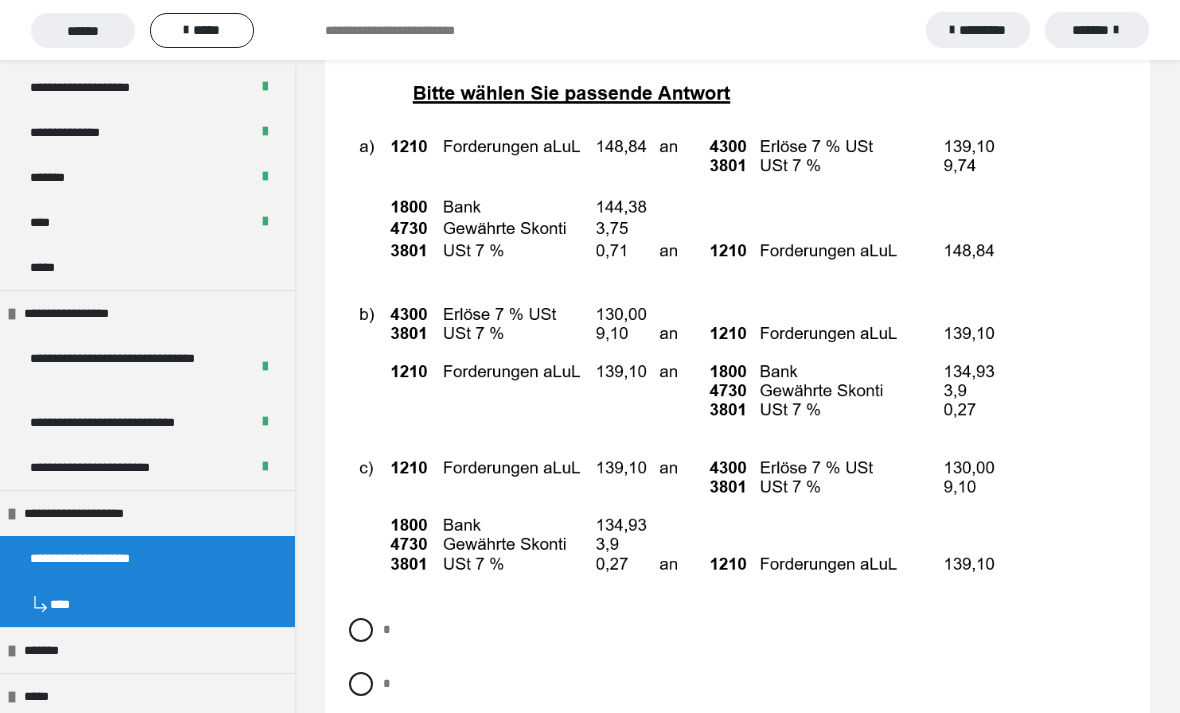 scroll, scrollTop: 16243, scrollLeft: 0, axis: vertical 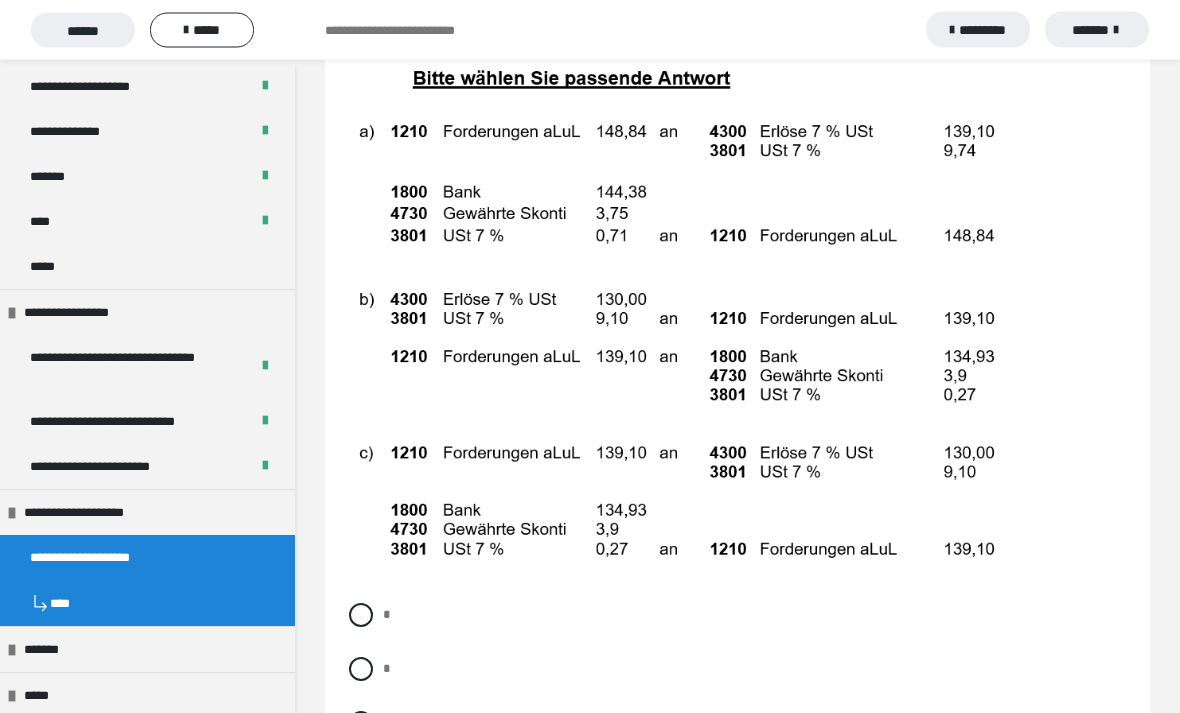 click at bounding box center [361, 724] 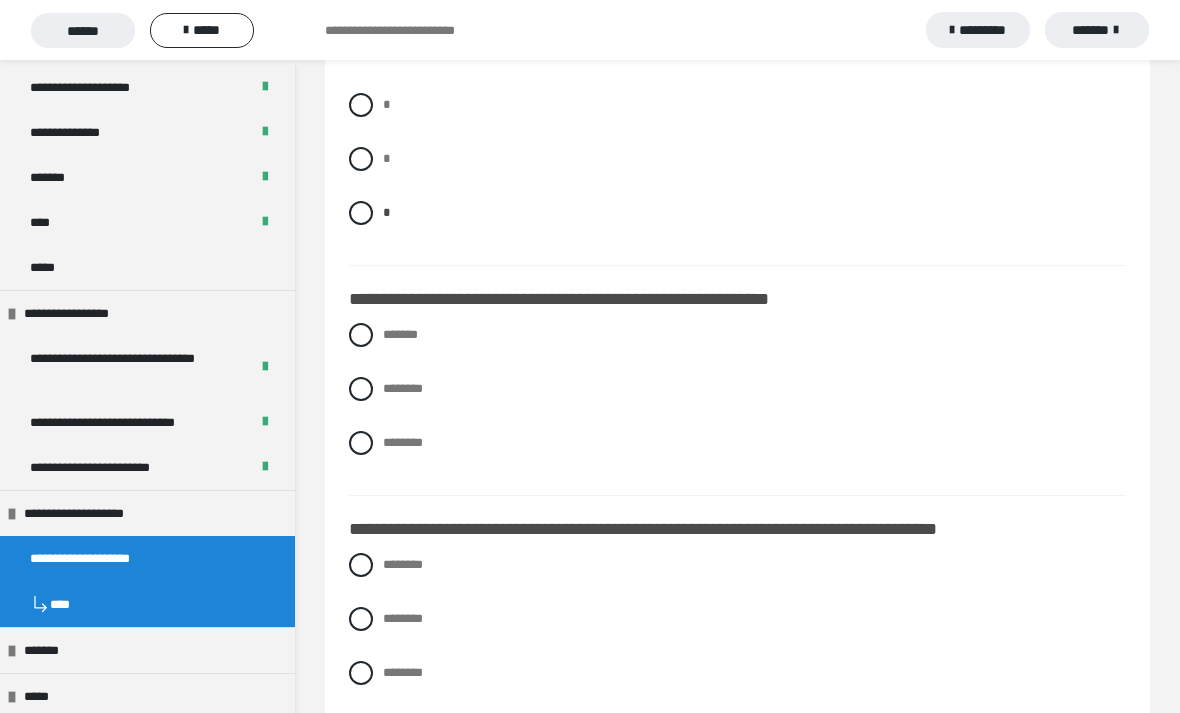 scroll, scrollTop: 16864, scrollLeft: 0, axis: vertical 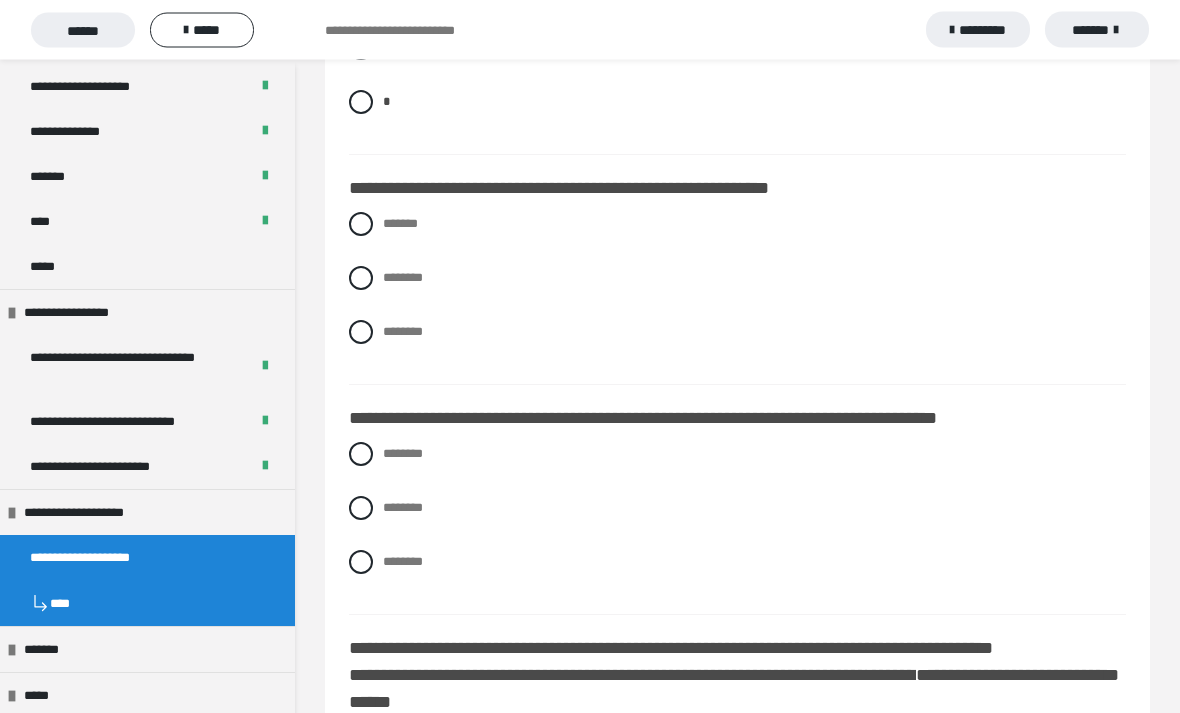 click on "********" at bounding box center [737, 279] 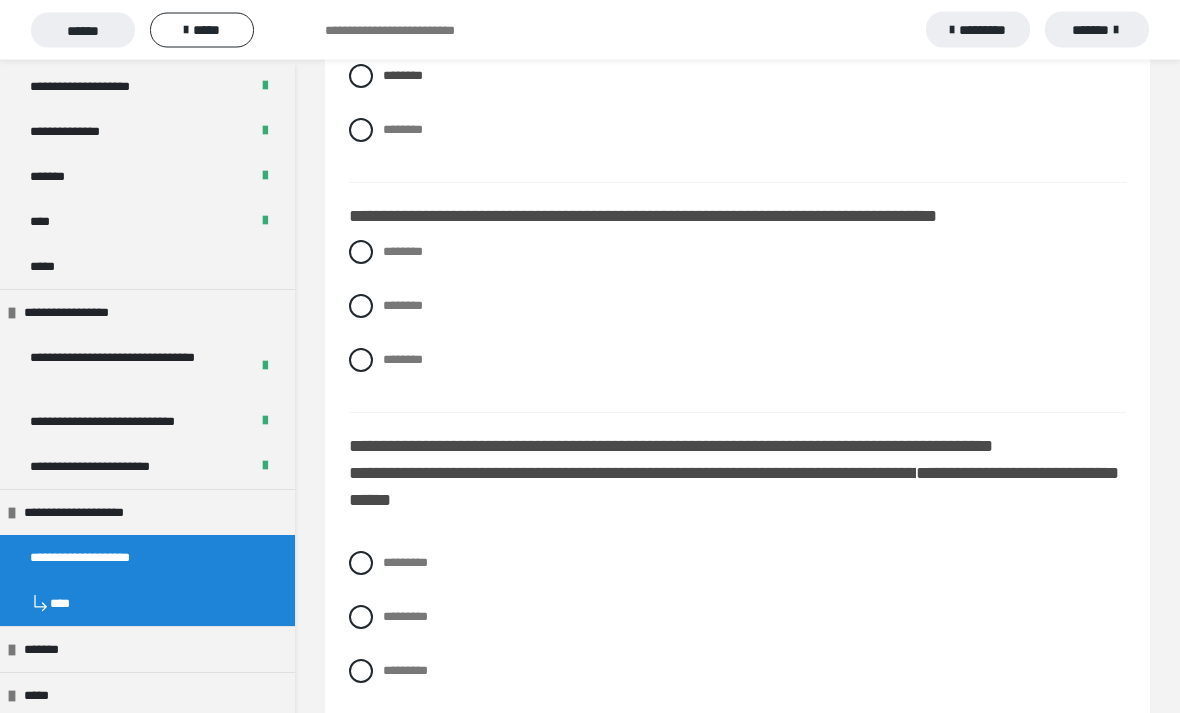scroll, scrollTop: 17069, scrollLeft: 0, axis: vertical 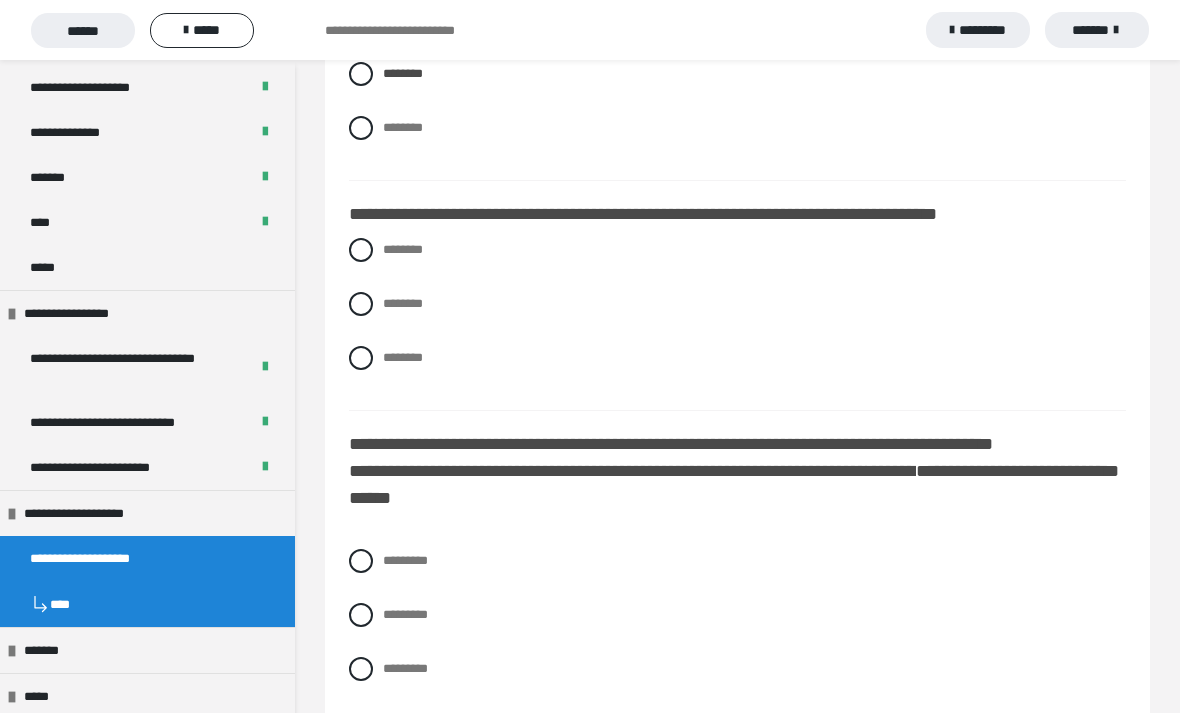click at bounding box center (361, 358) 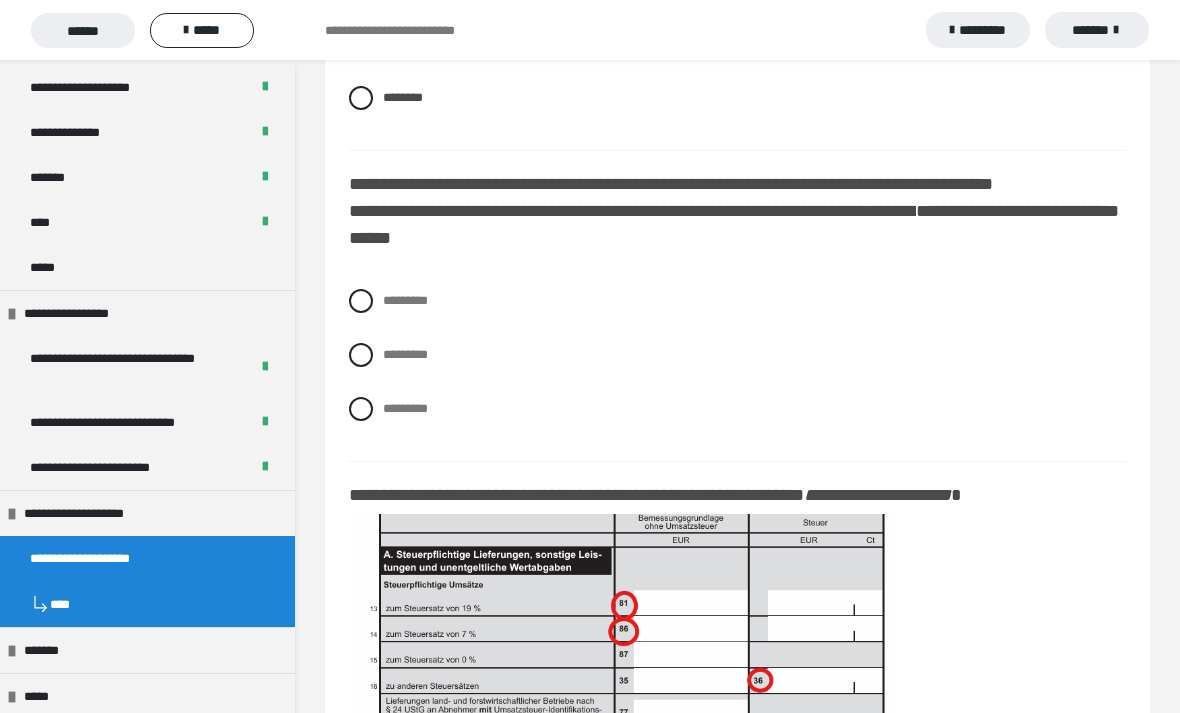 scroll, scrollTop: 17327, scrollLeft: 0, axis: vertical 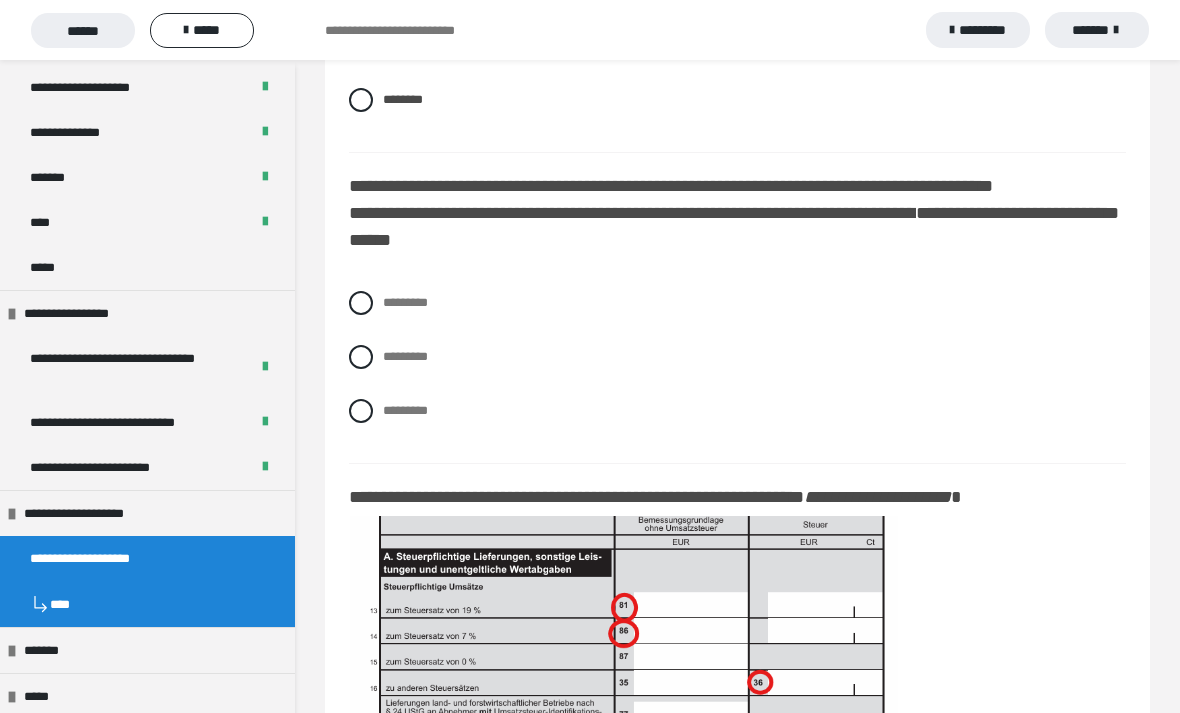 click at bounding box center (361, 303) 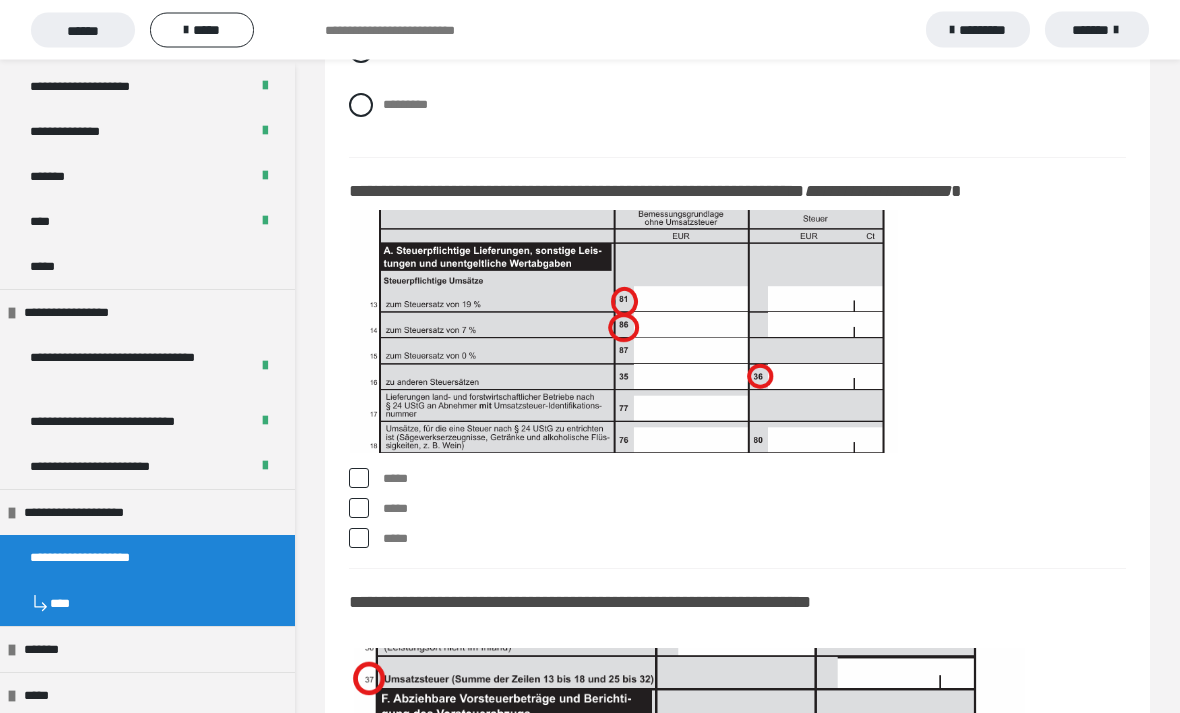 scroll, scrollTop: 17634, scrollLeft: 0, axis: vertical 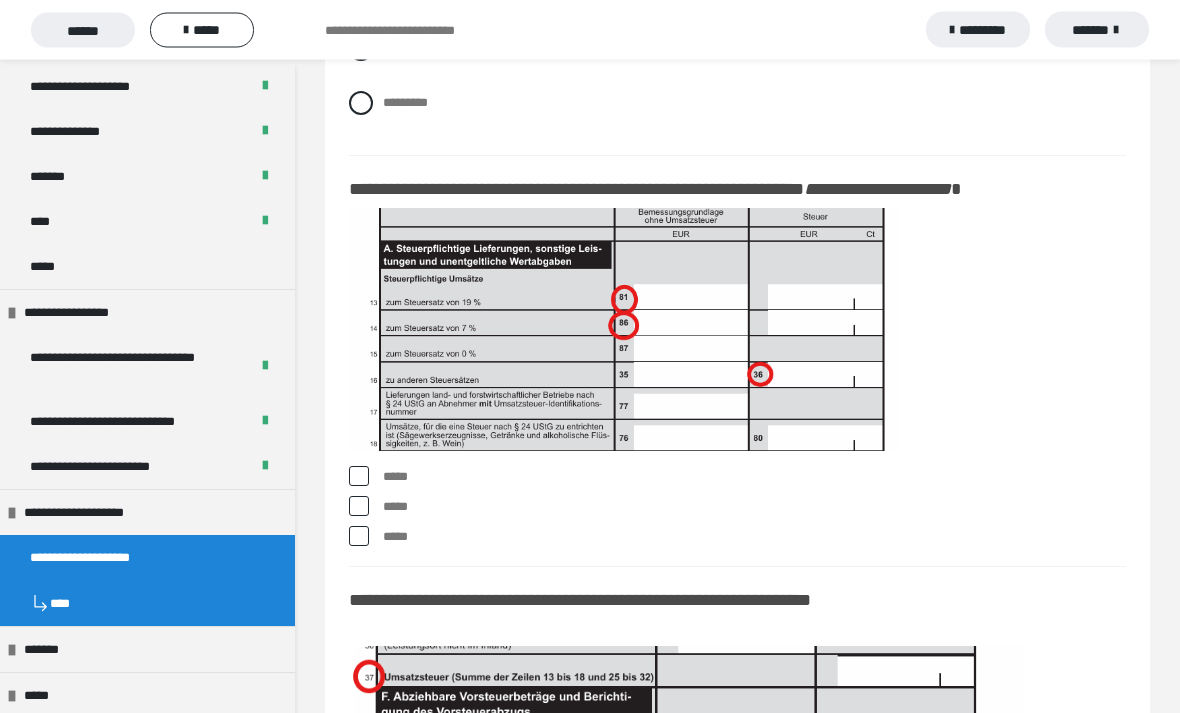 click at bounding box center [359, 477] 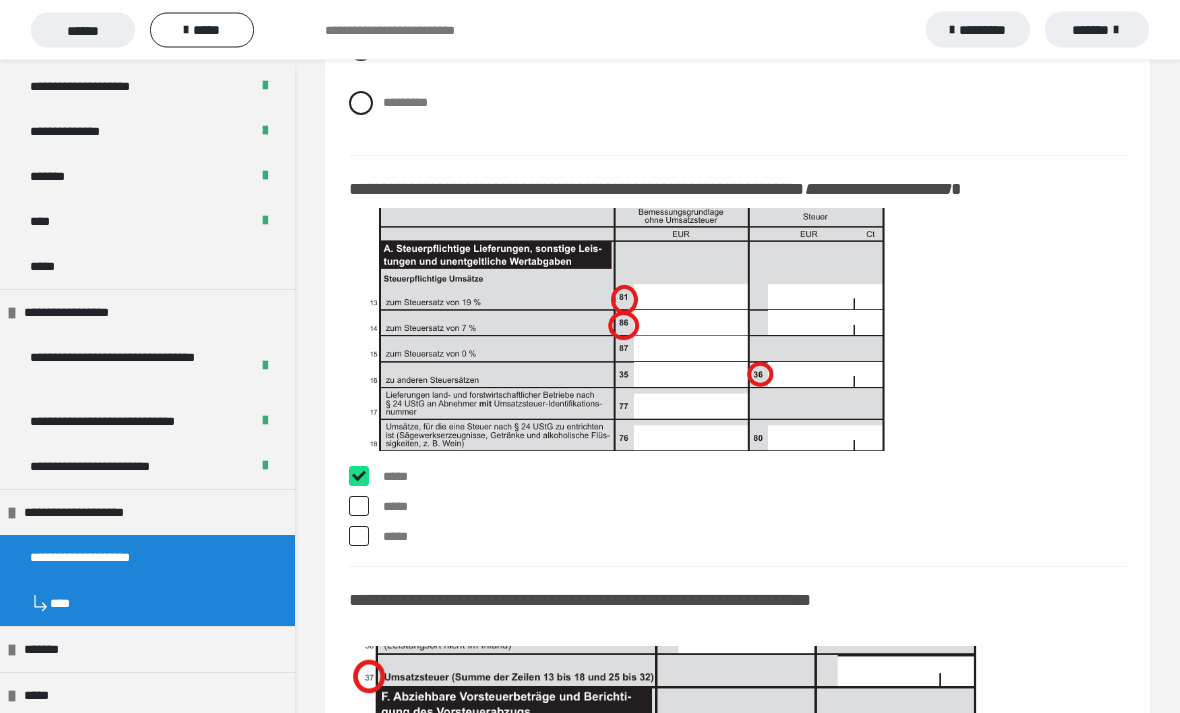 checkbox on "****" 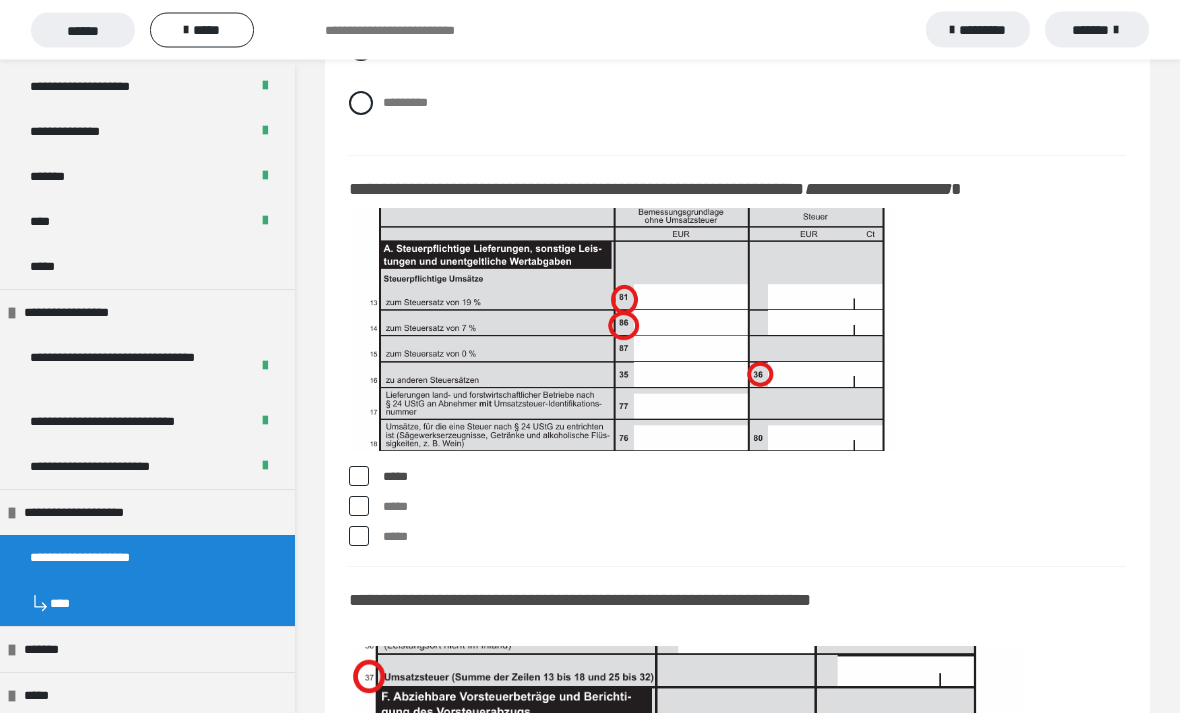 scroll, scrollTop: 17635, scrollLeft: 0, axis: vertical 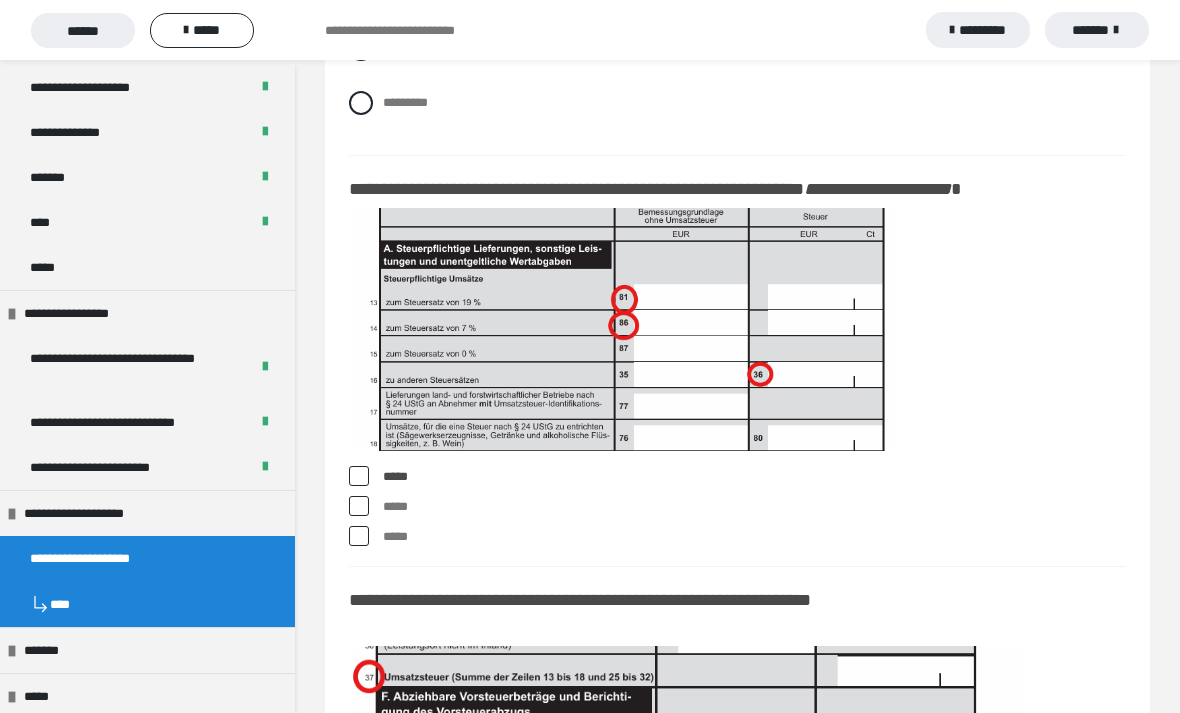 click at bounding box center (359, 506) 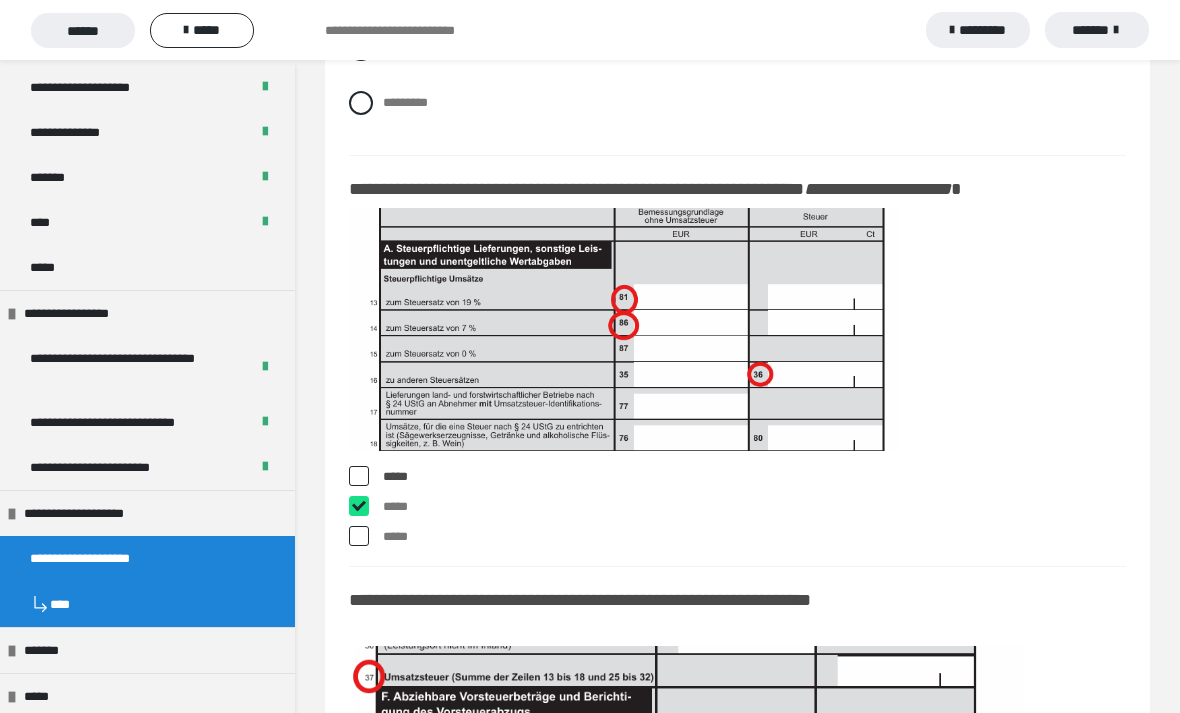 checkbox on "****" 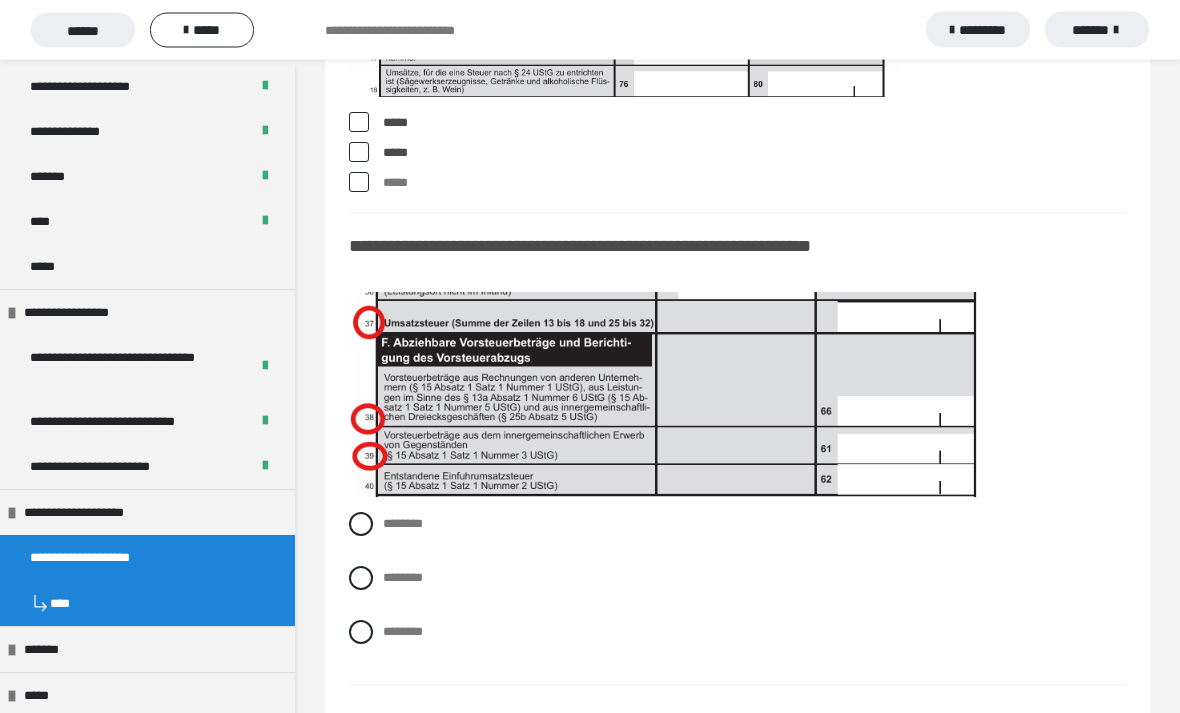 scroll, scrollTop: 18048, scrollLeft: 0, axis: vertical 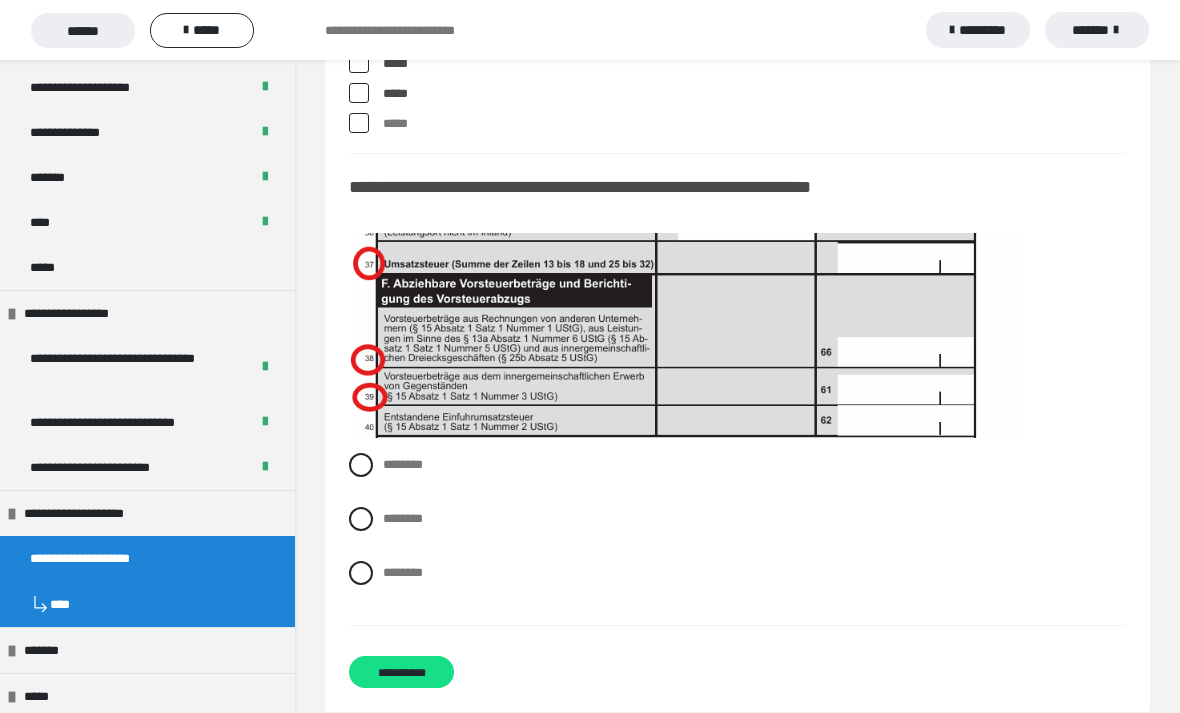 click on "********" at bounding box center (737, 519) 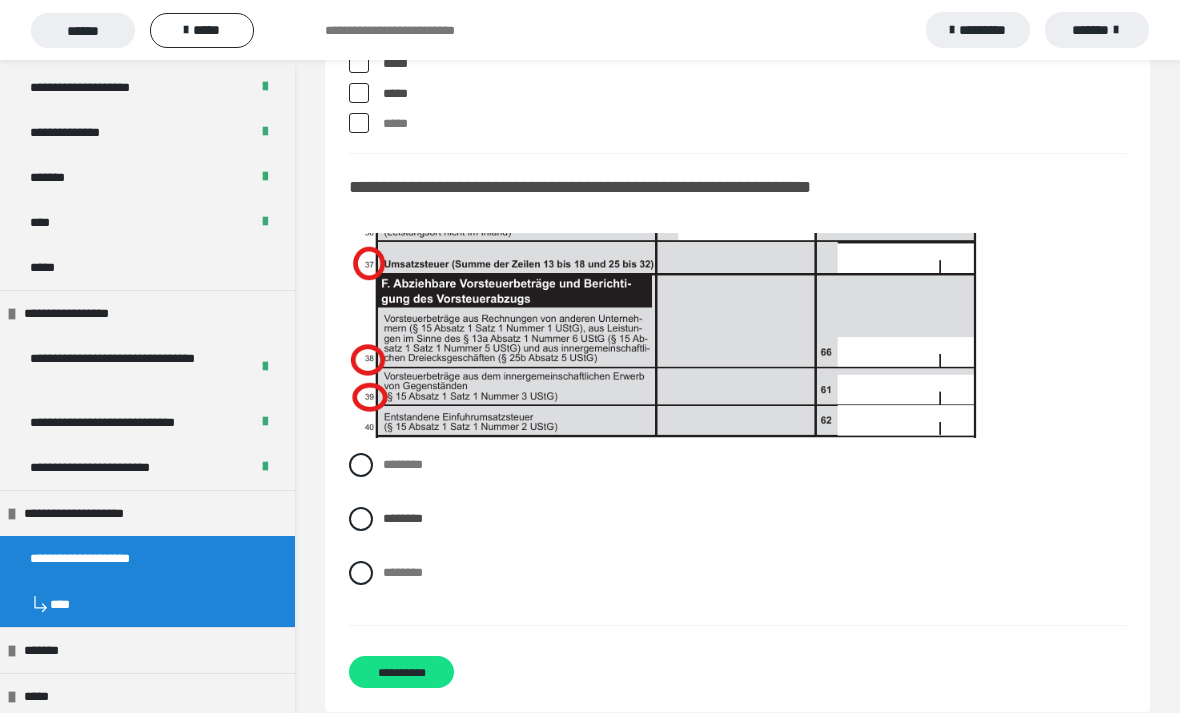 click on "**********" at bounding box center (401, 672) 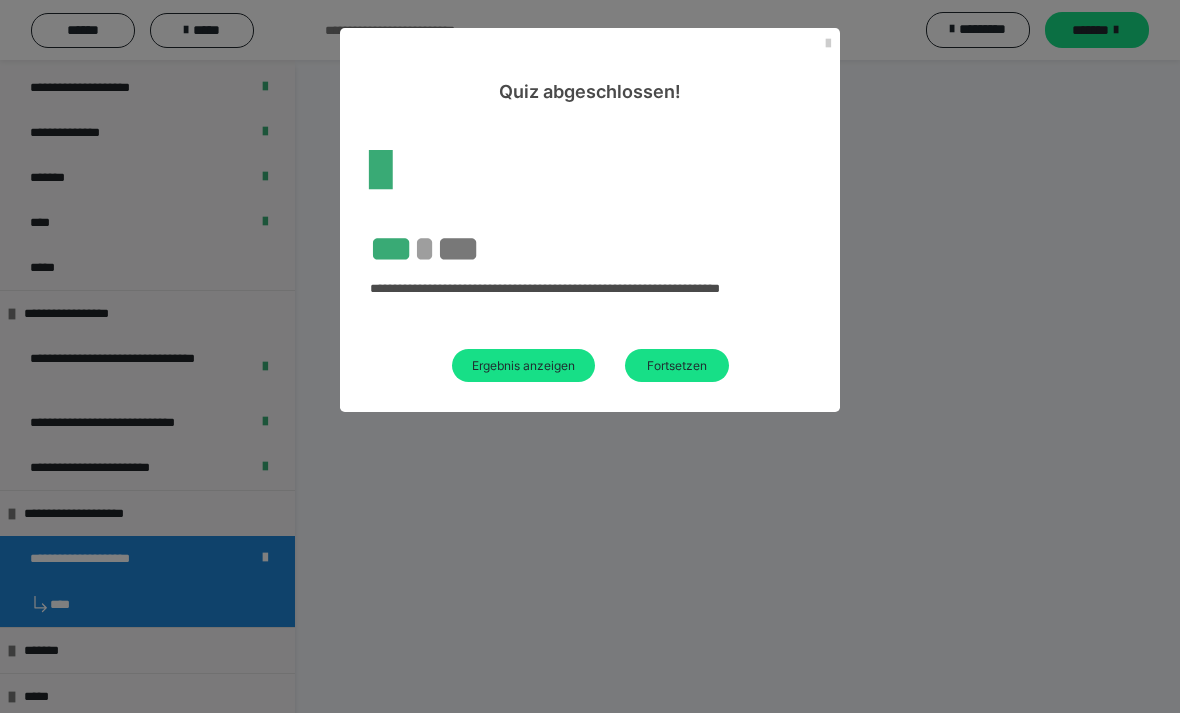 scroll, scrollTop: 85, scrollLeft: 0, axis: vertical 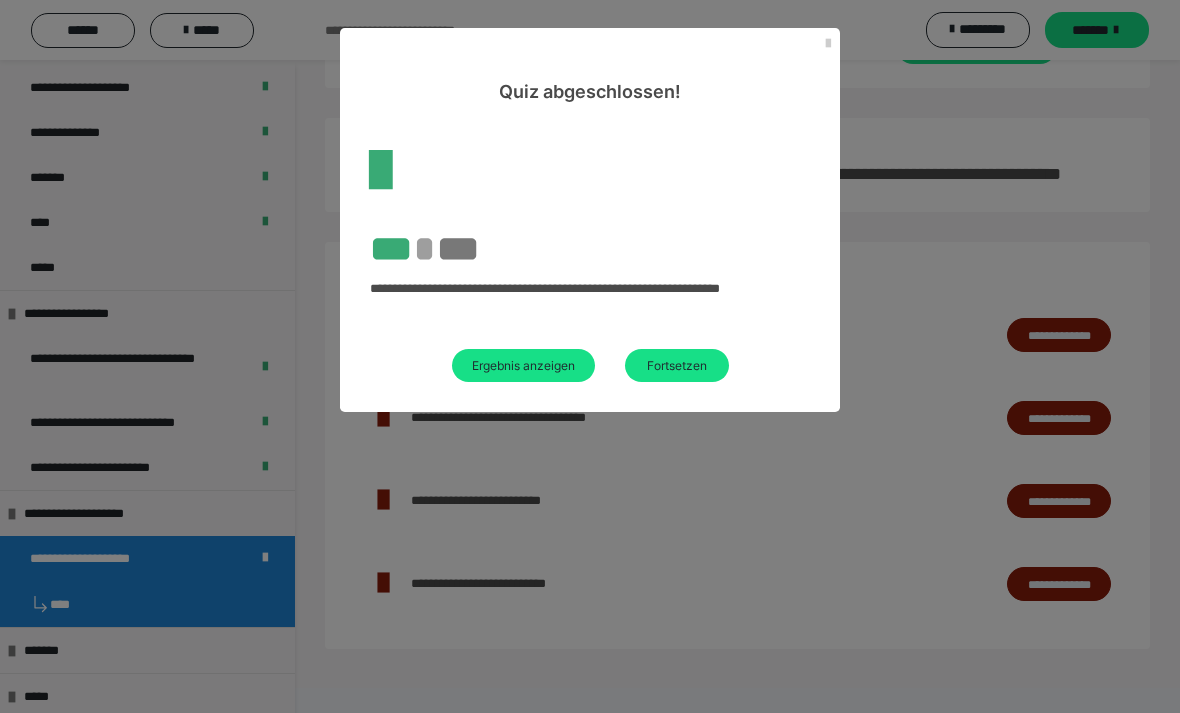 click on "Ergebnis anzeigen" at bounding box center (523, 365) 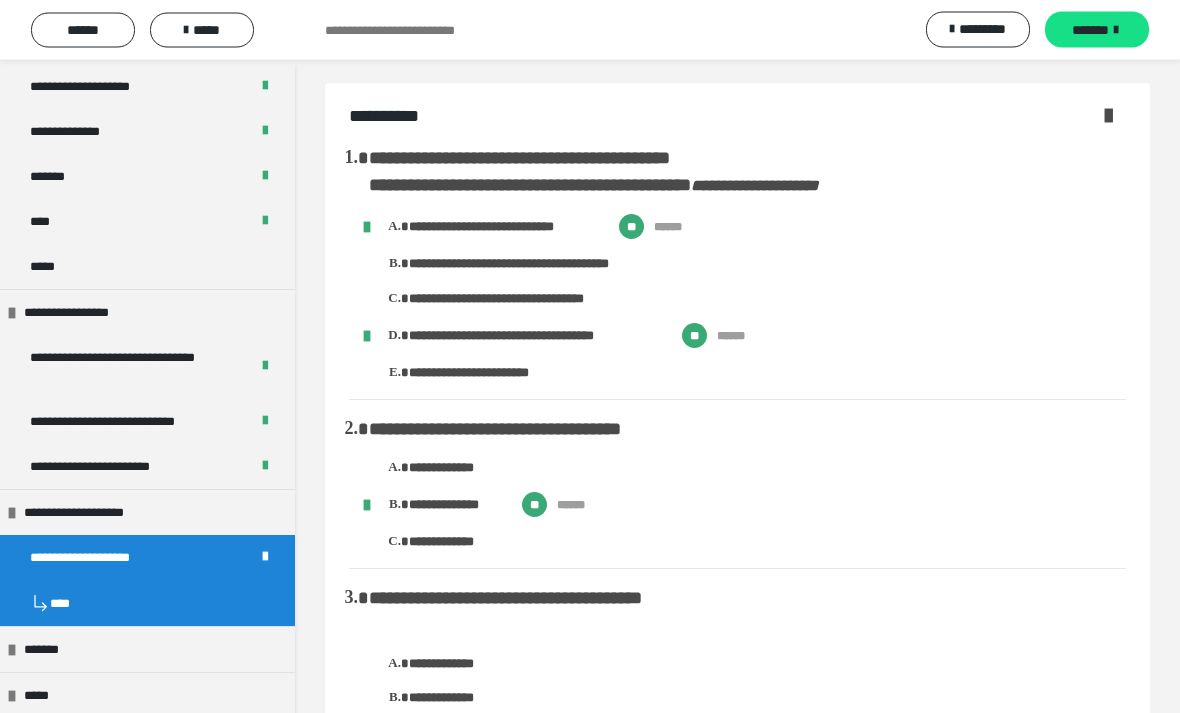scroll, scrollTop: 0, scrollLeft: 0, axis: both 